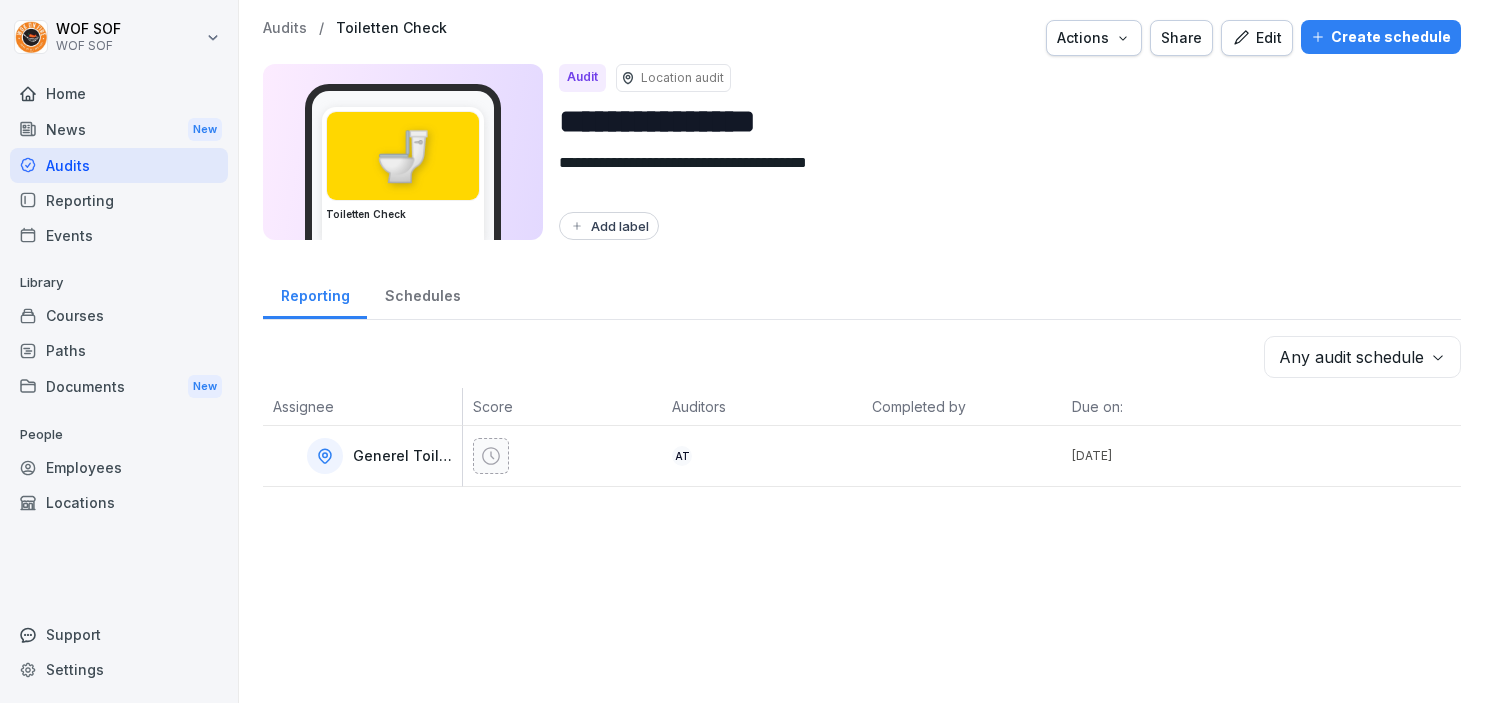 scroll, scrollTop: 0, scrollLeft: 0, axis: both 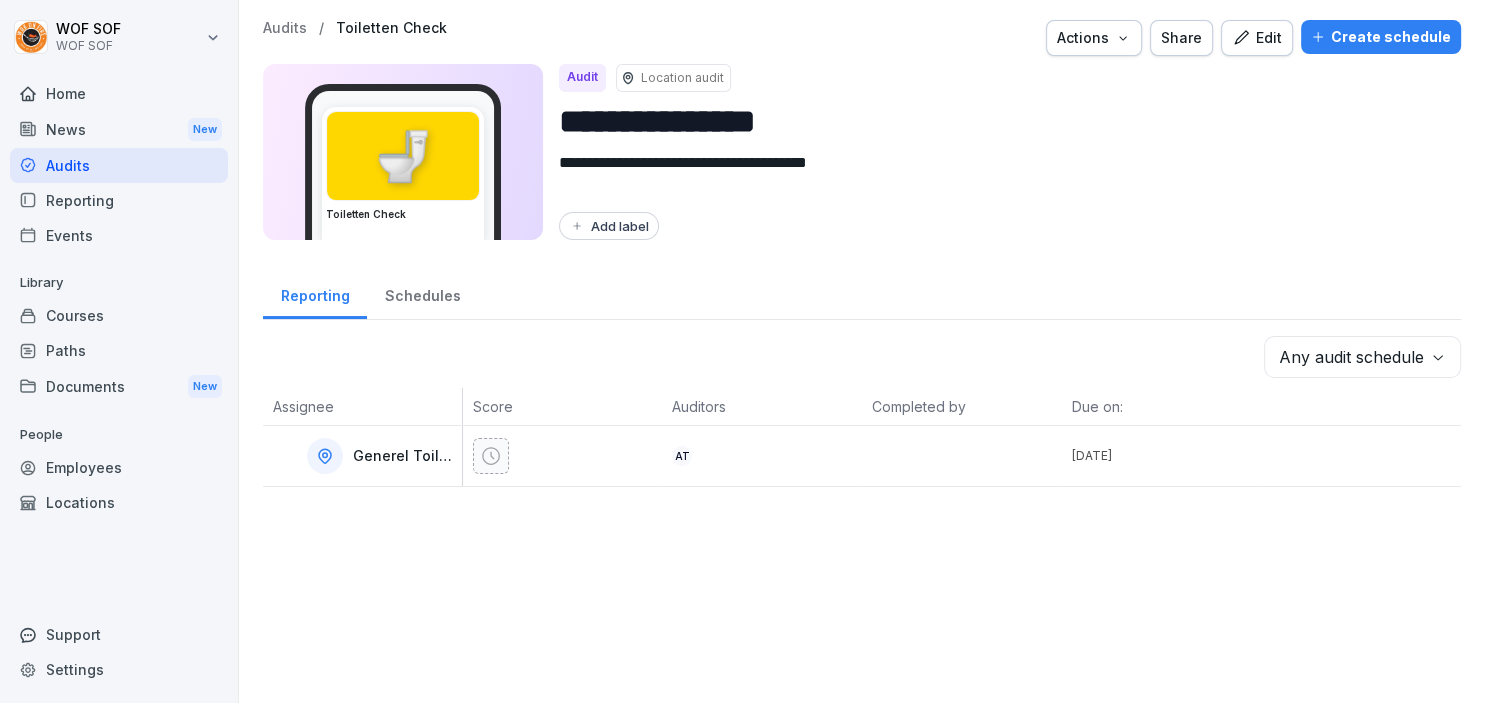 click on "Audits" at bounding box center (119, 165) 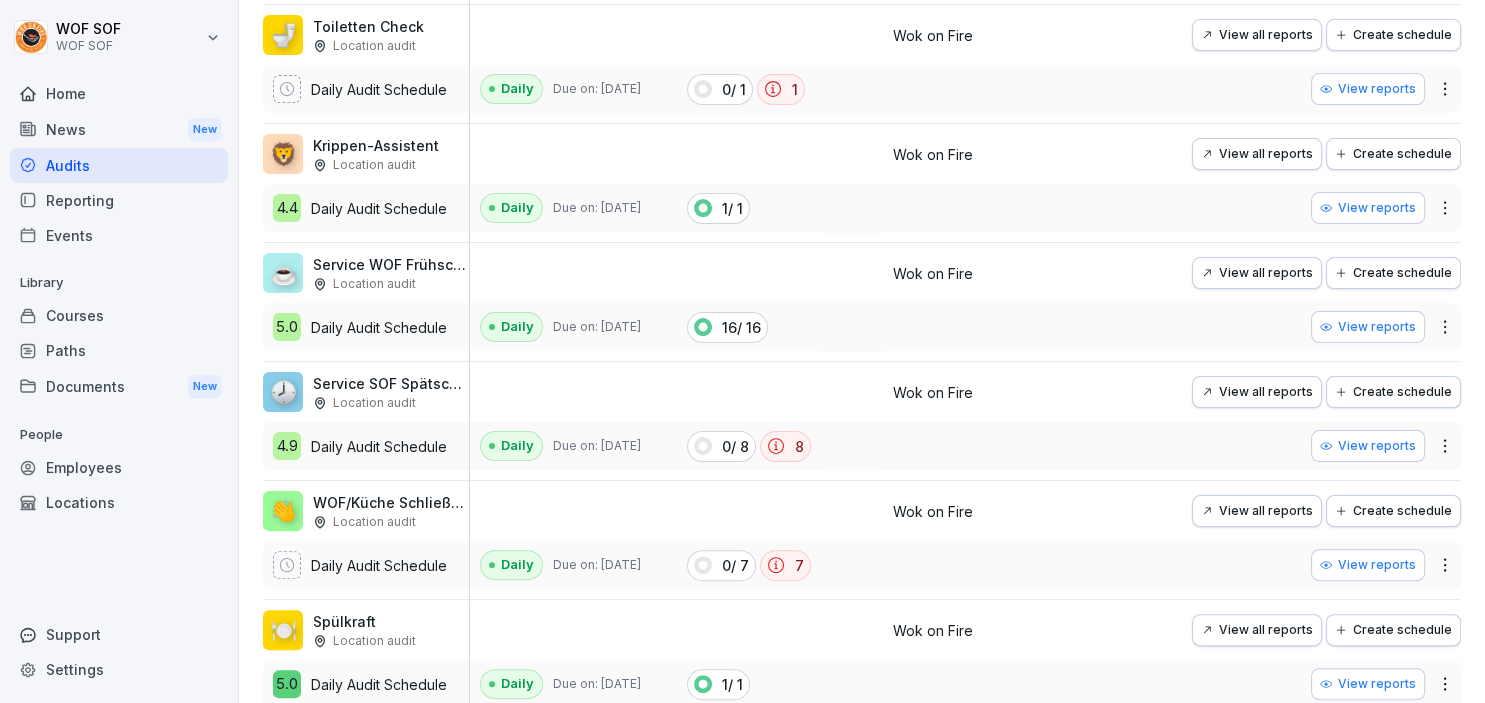 scroll, scrollTop: 303, scrollLeft: 0, axis: vertical 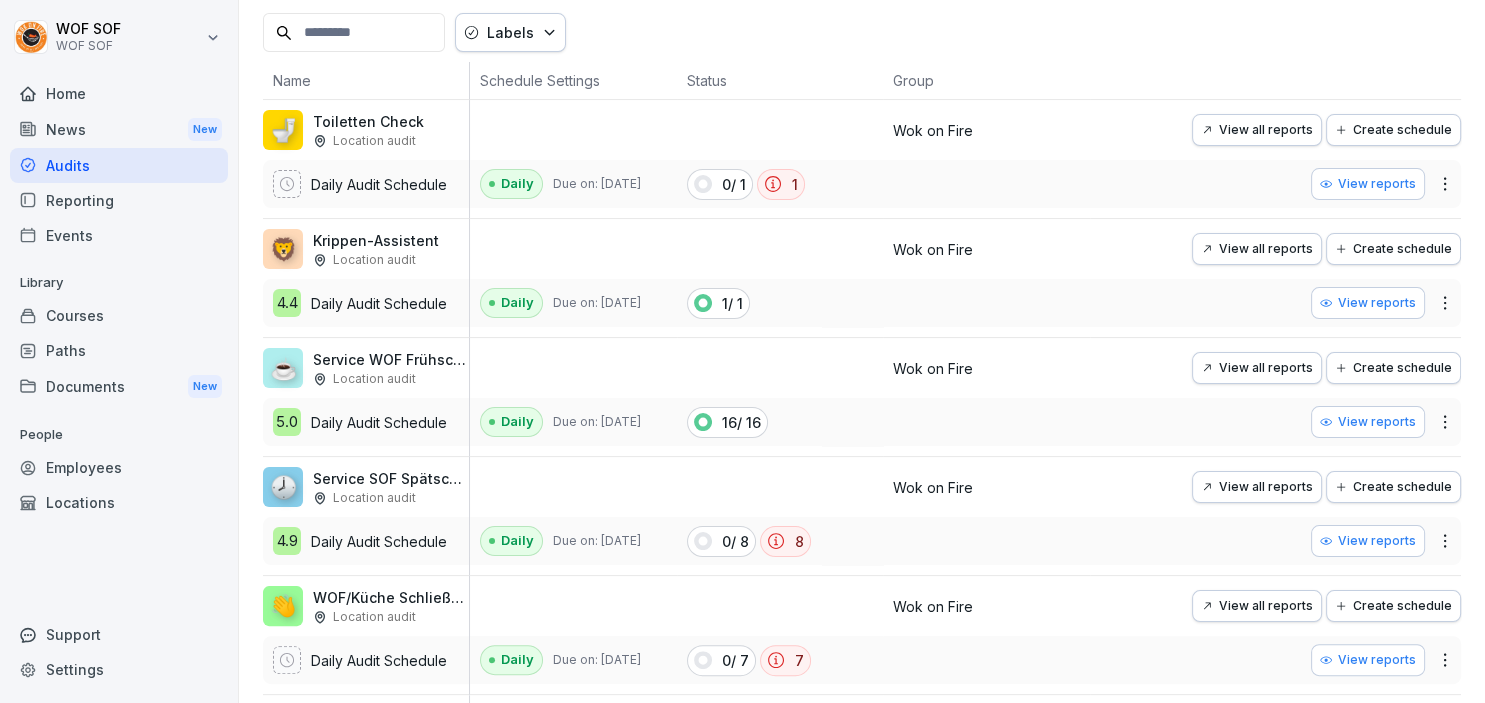 click on "Courses" at bounding box center [119, 315] 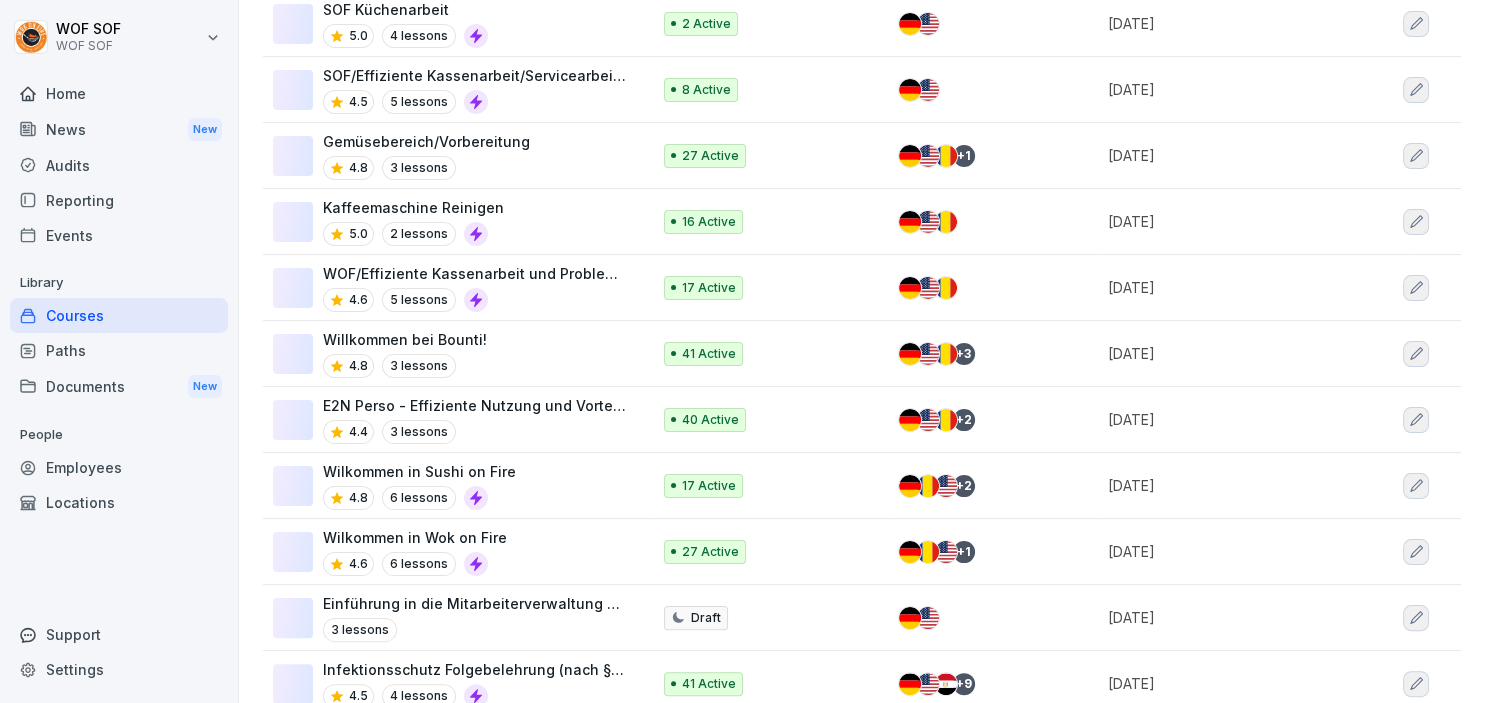 scroll, scrollTop: 0, scrollLeft: 0, axis: both 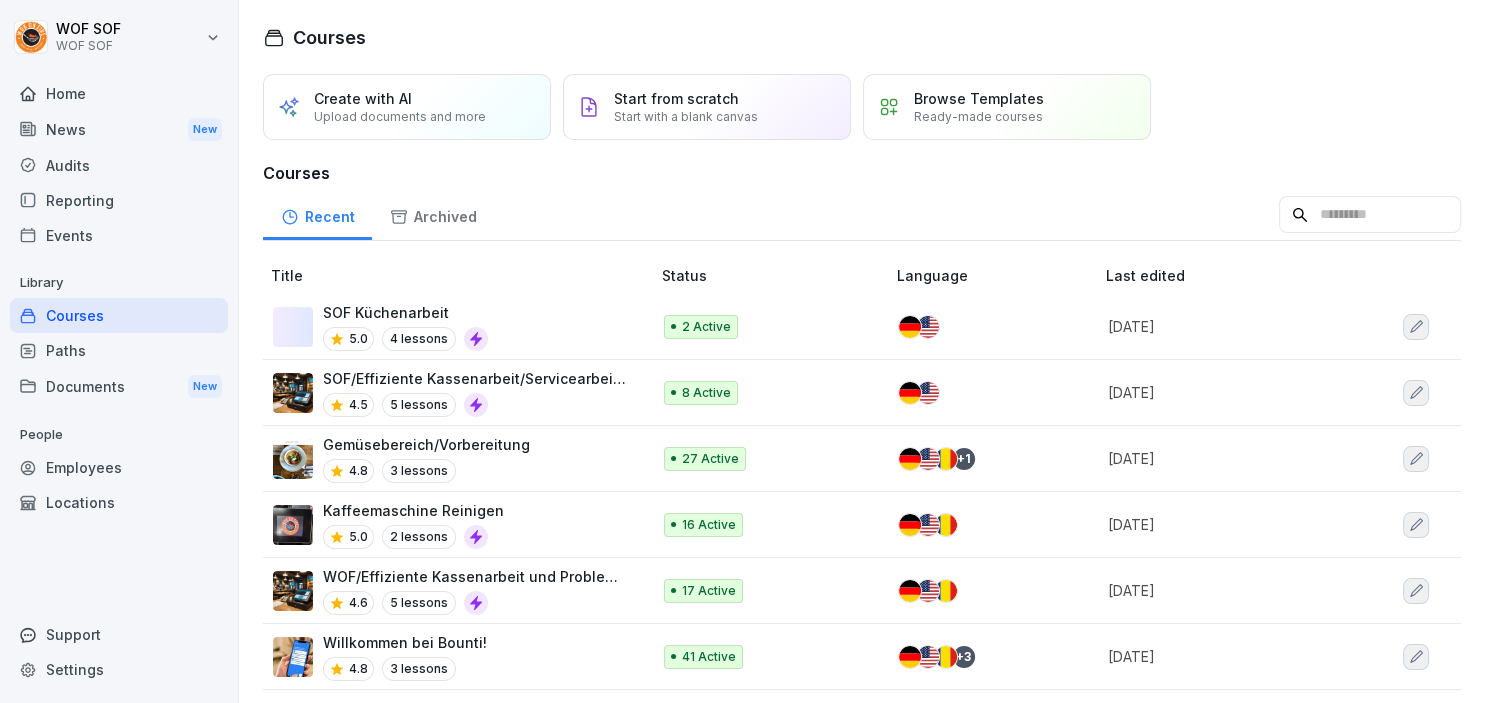 click on "SOF Küchenarbeit 5.0 4 lessons" at bounding box center [451, 326] 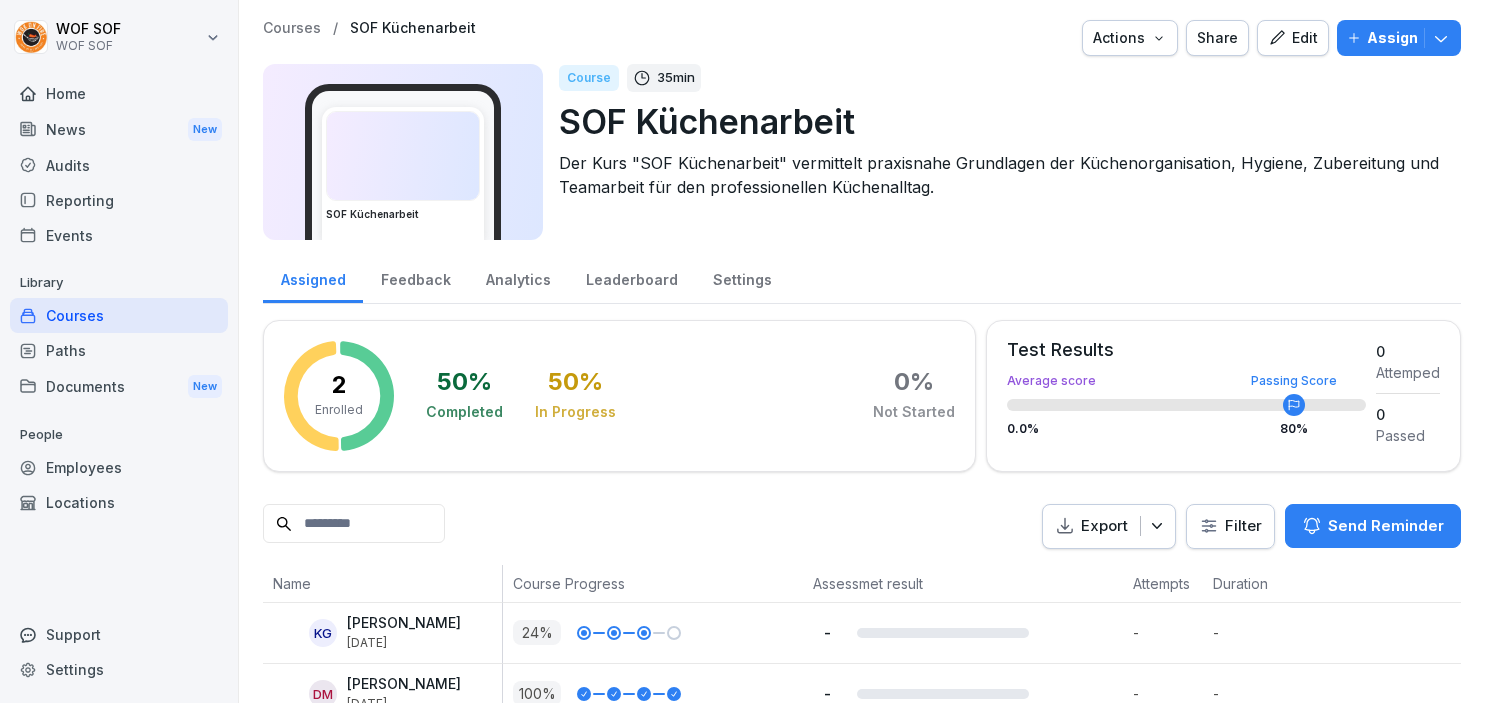 scroll, scrollTop: 0, scrollLeft: 0, axis: both 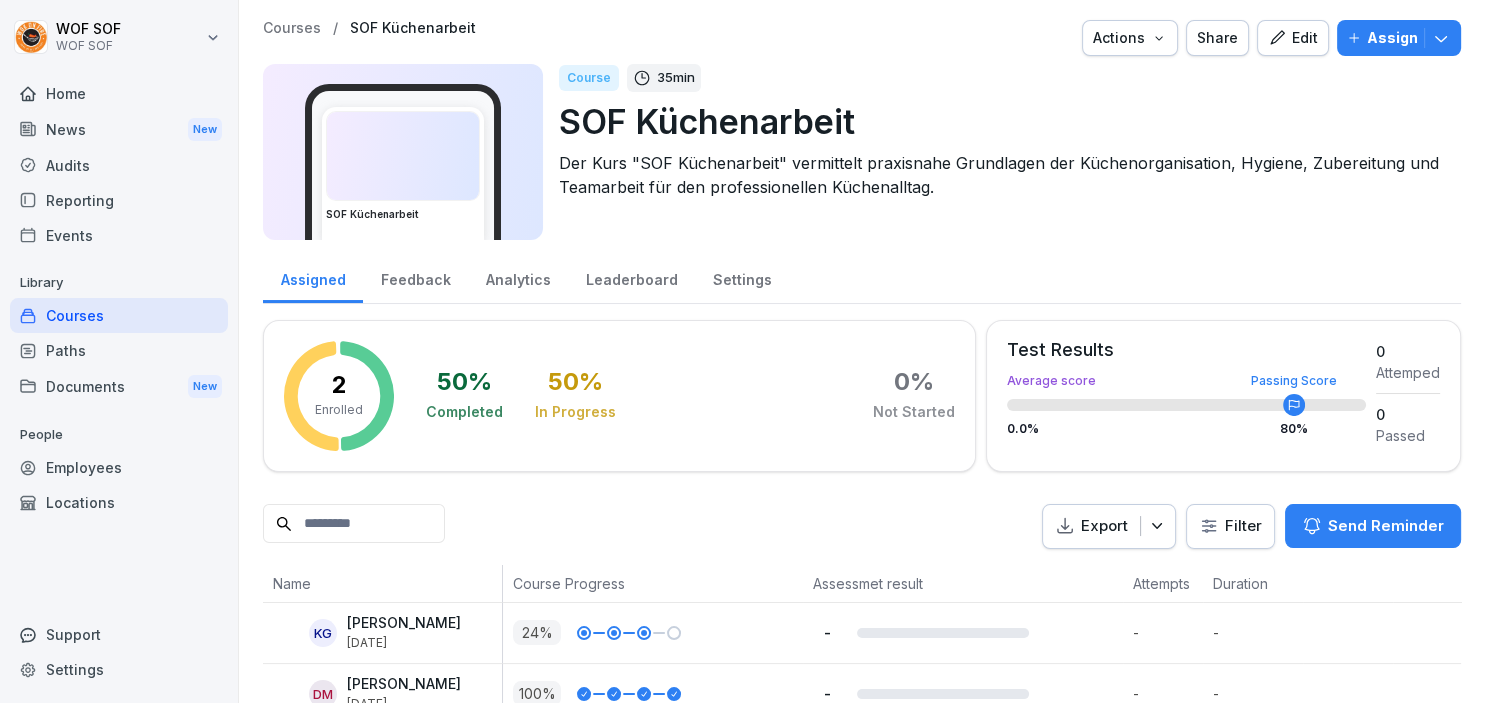 click on "Edit" at bounding box center (1293, 38) 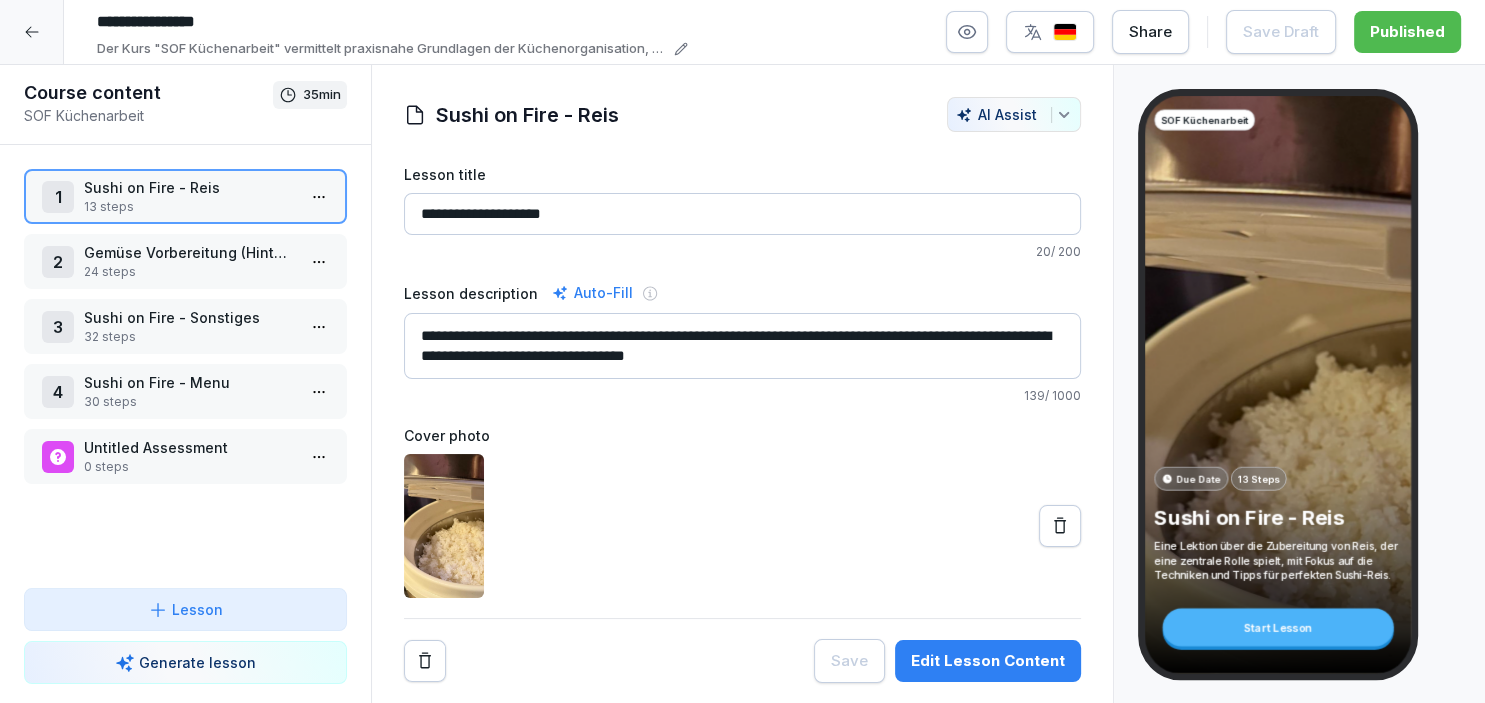 click on "**********" at bounding box center (742, 351) 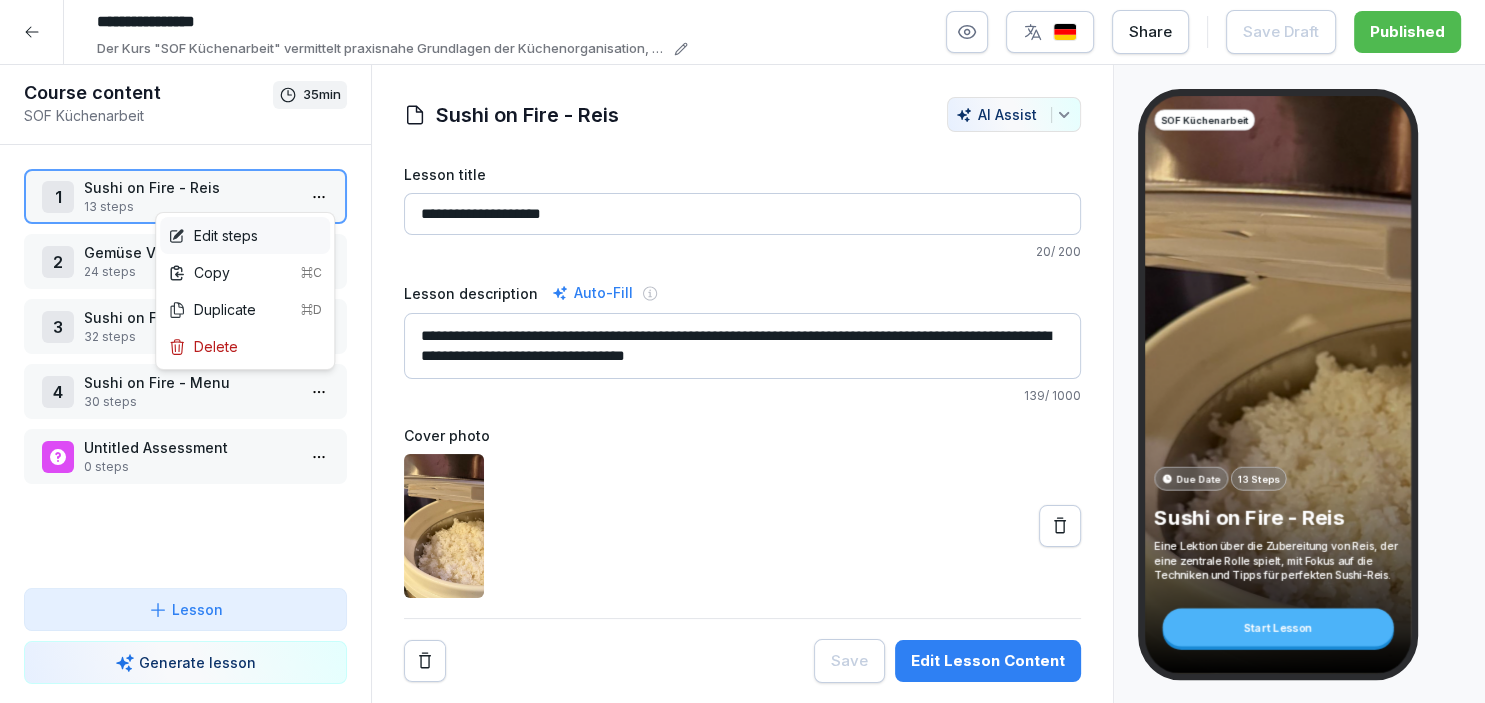 click on "Edit steps" at bounding box center [245, 235] 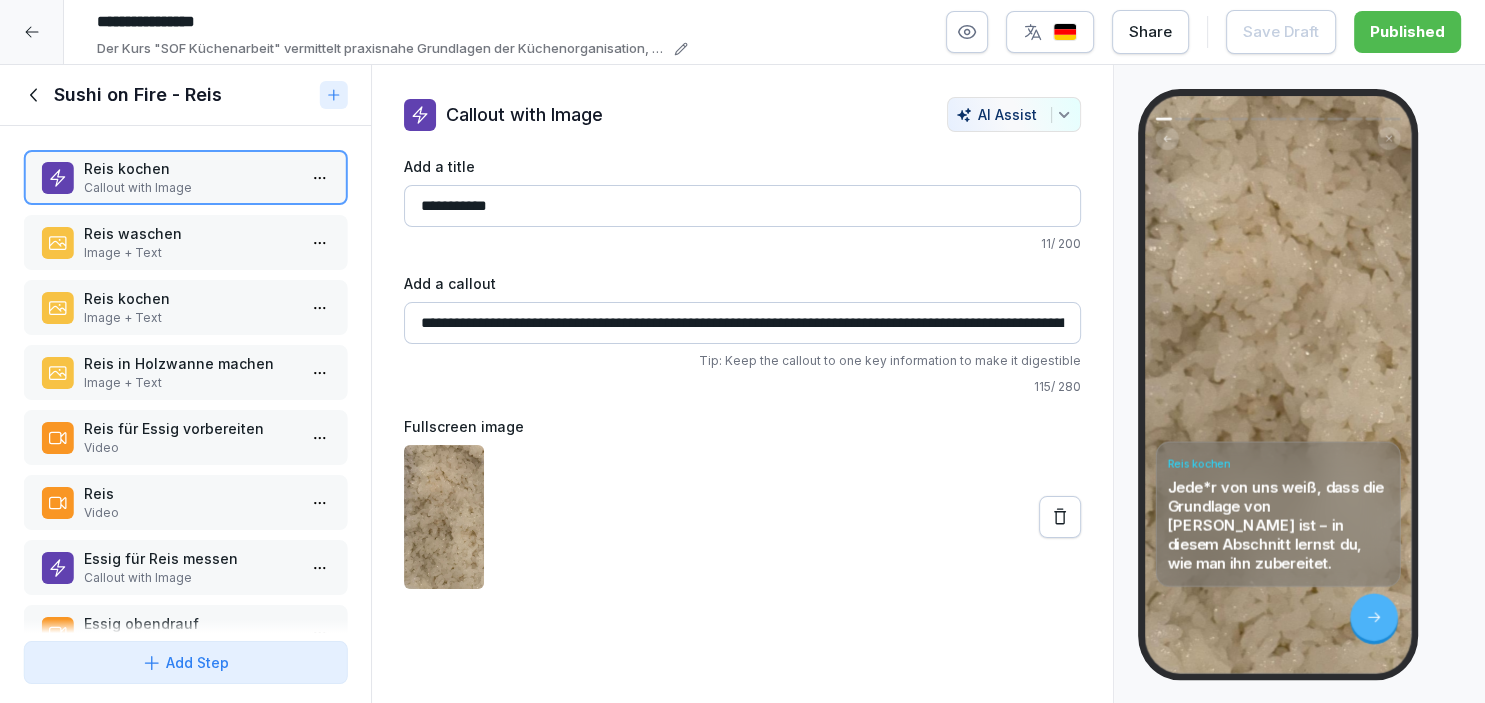 click on "Reis" at bounding box center [189, 493] 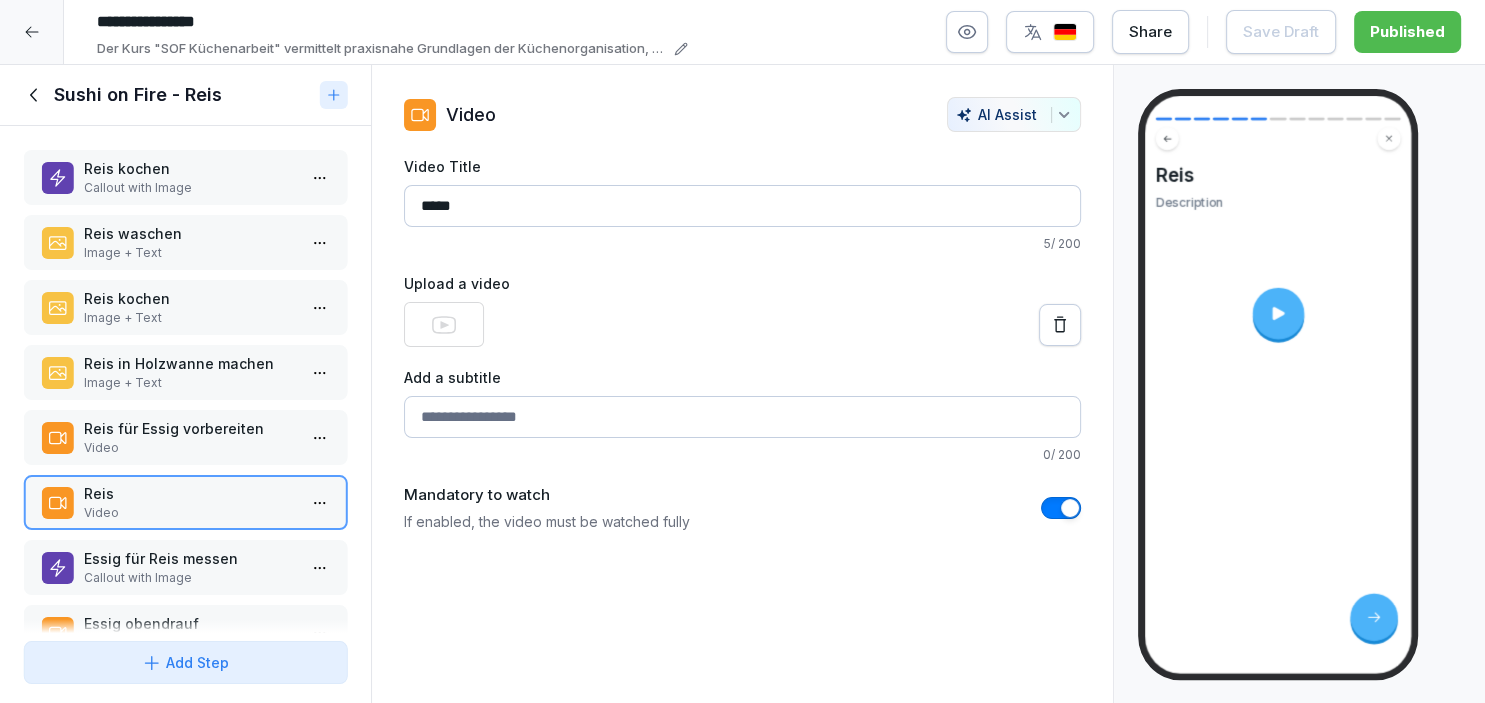 click 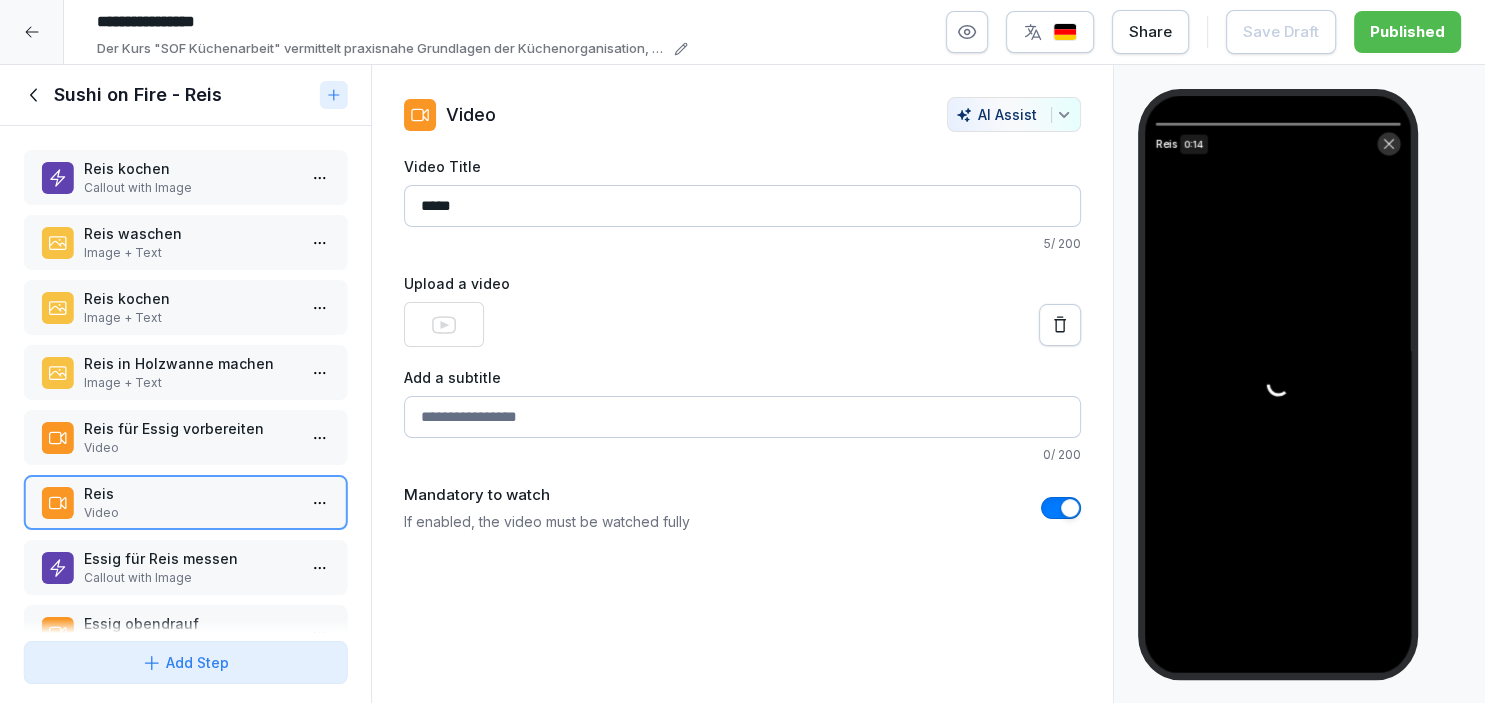 click on "****" at bounding box center [742, 206] 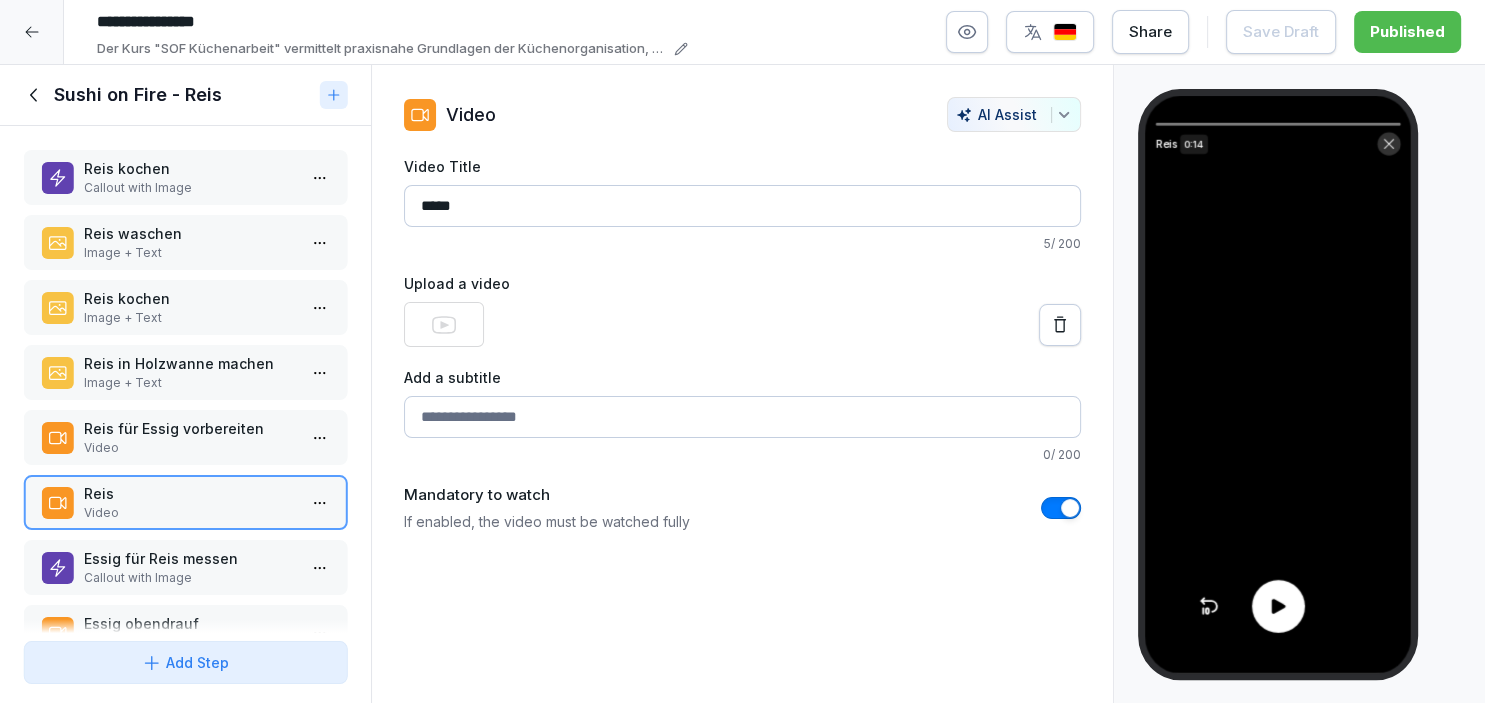 click at bounding box center [1277, 606] 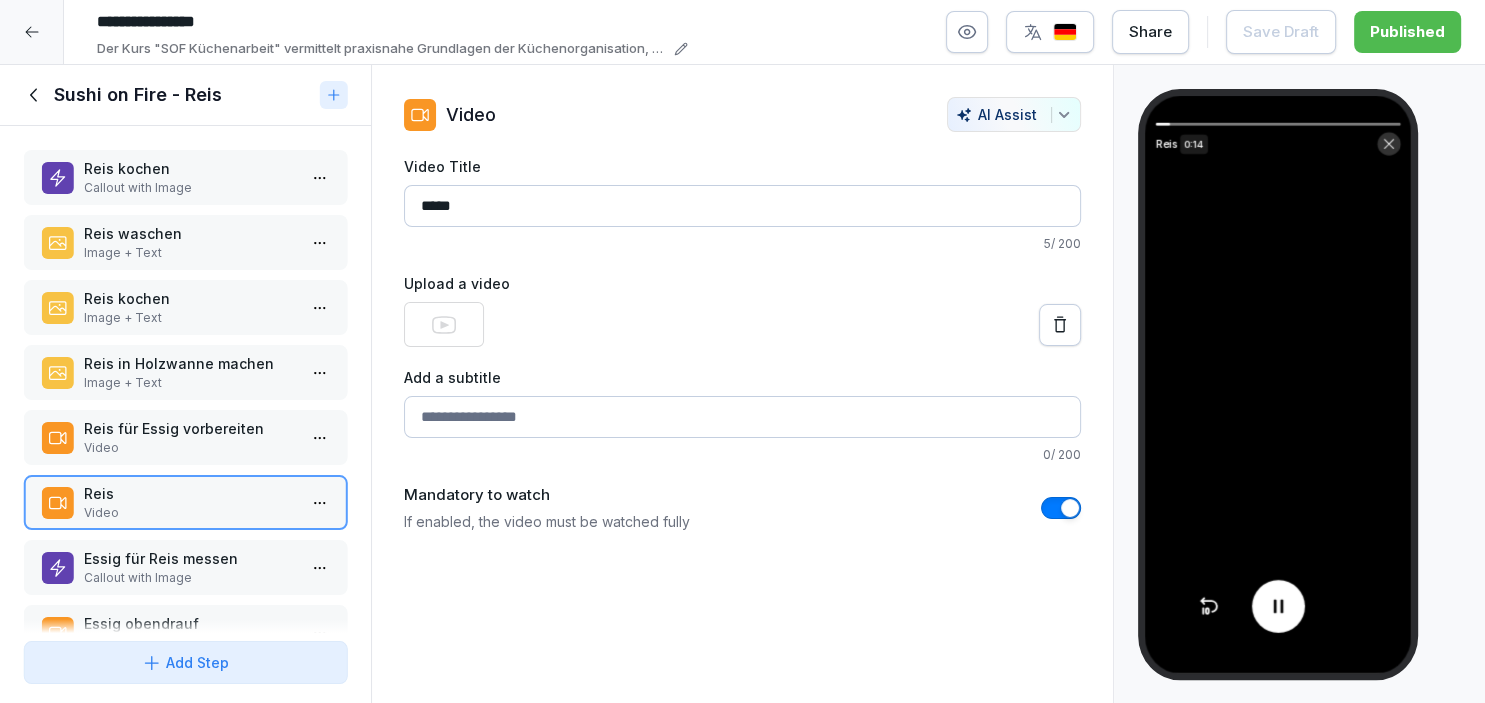 click on "****" at bounding box center [742, 206] 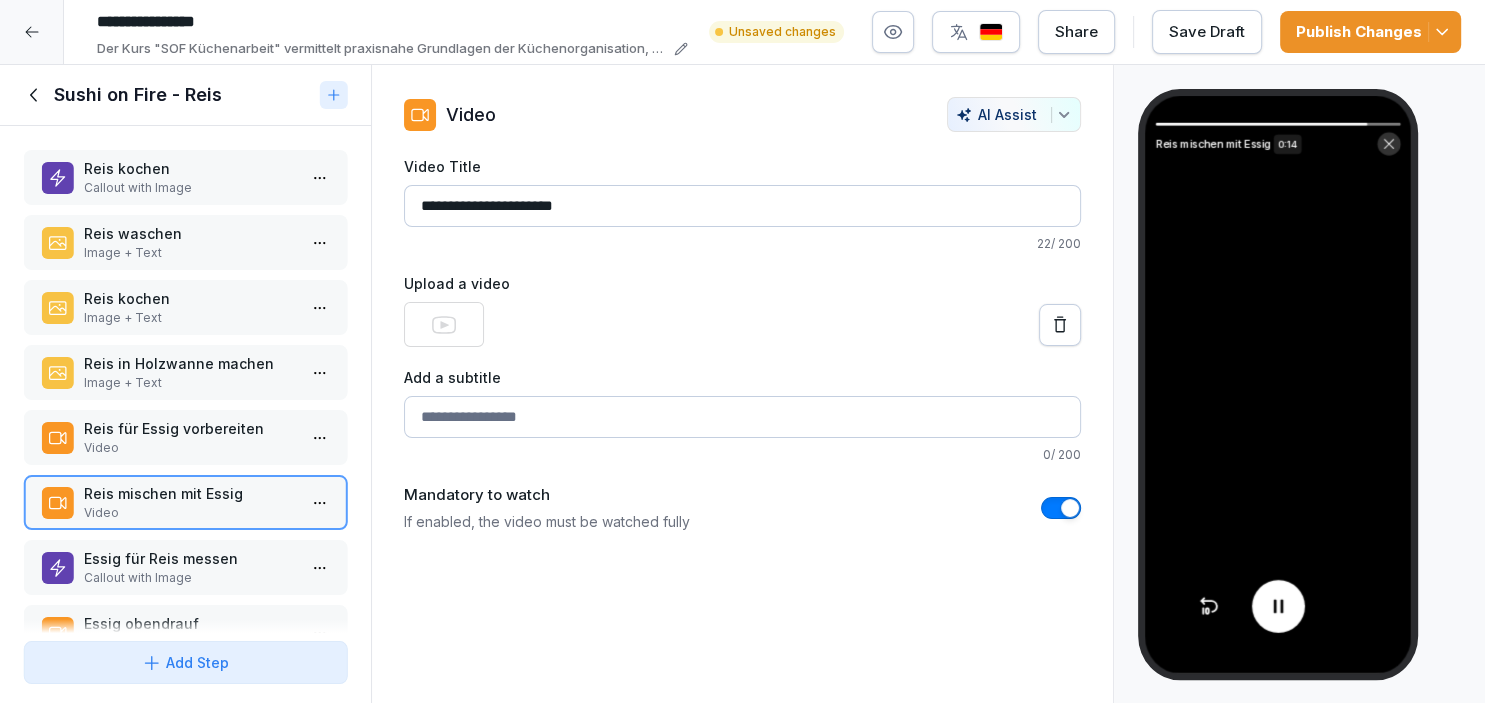 type on "**********" 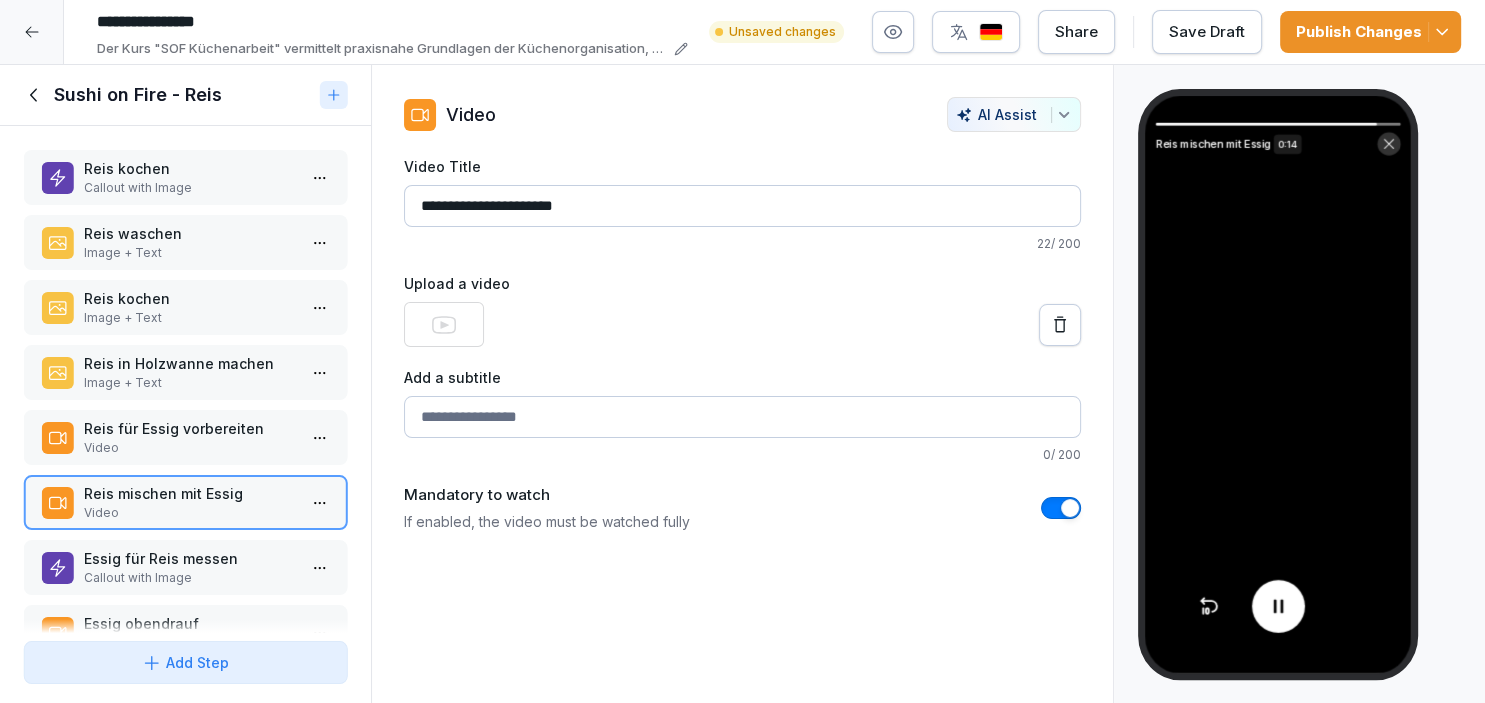 click on "Add a subtitle" at bounding box center (742, 417) 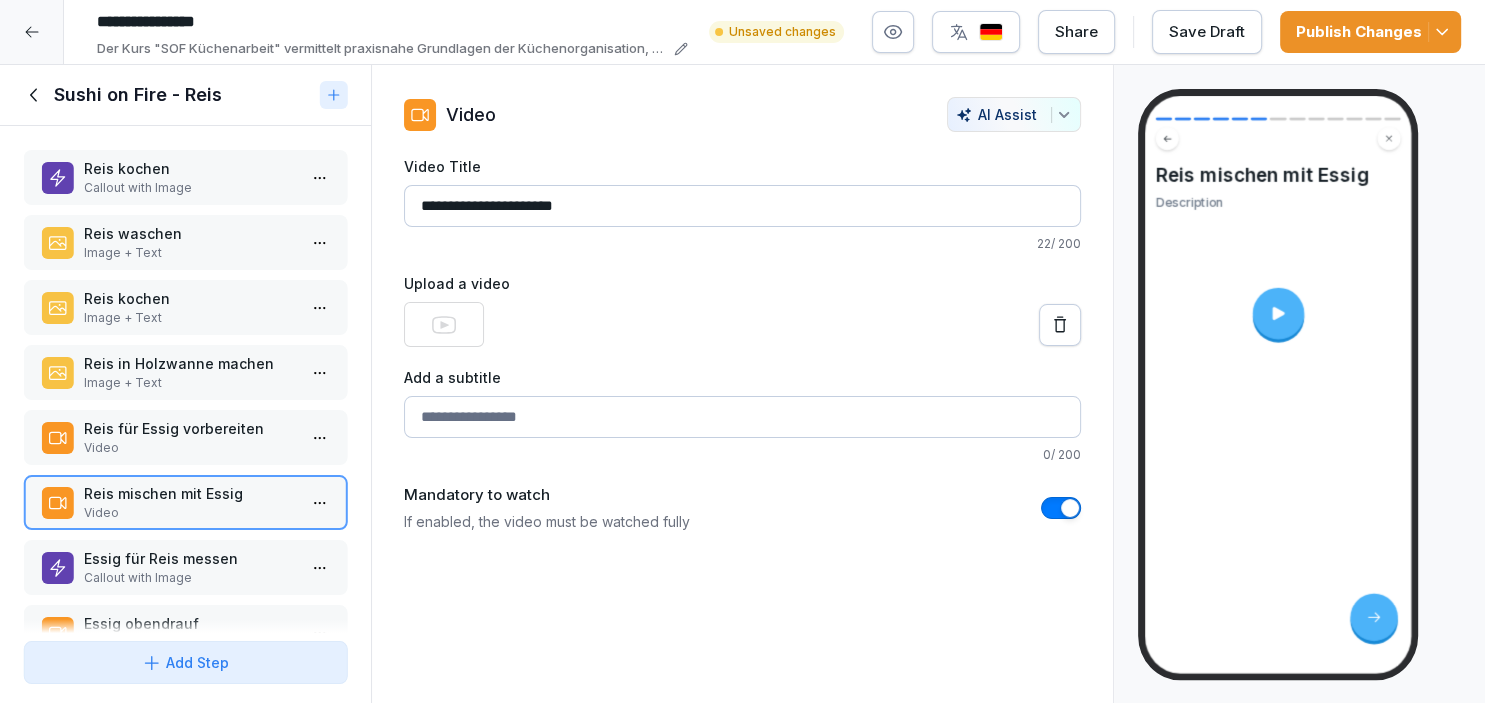 type on "*" 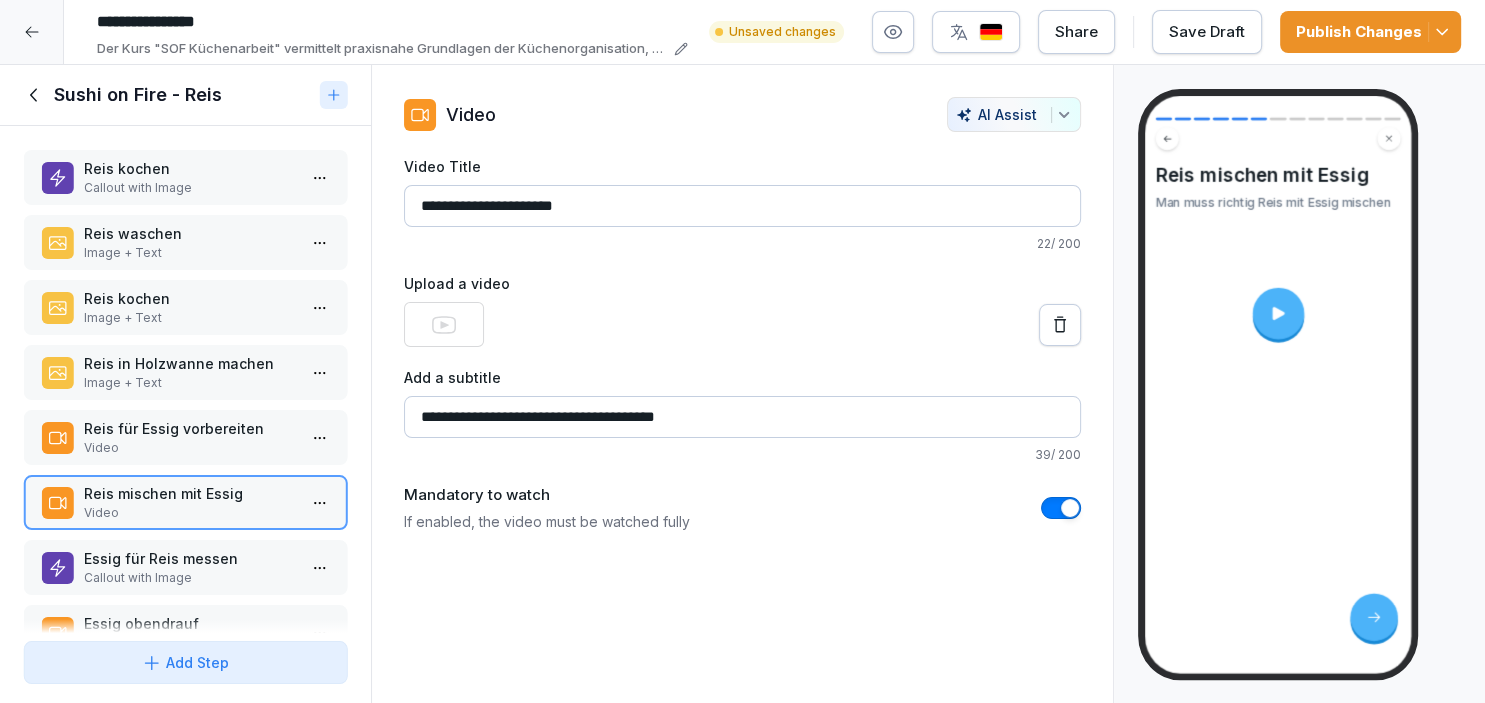 click on "Add a subtitle" at bounding box center (742, 377) 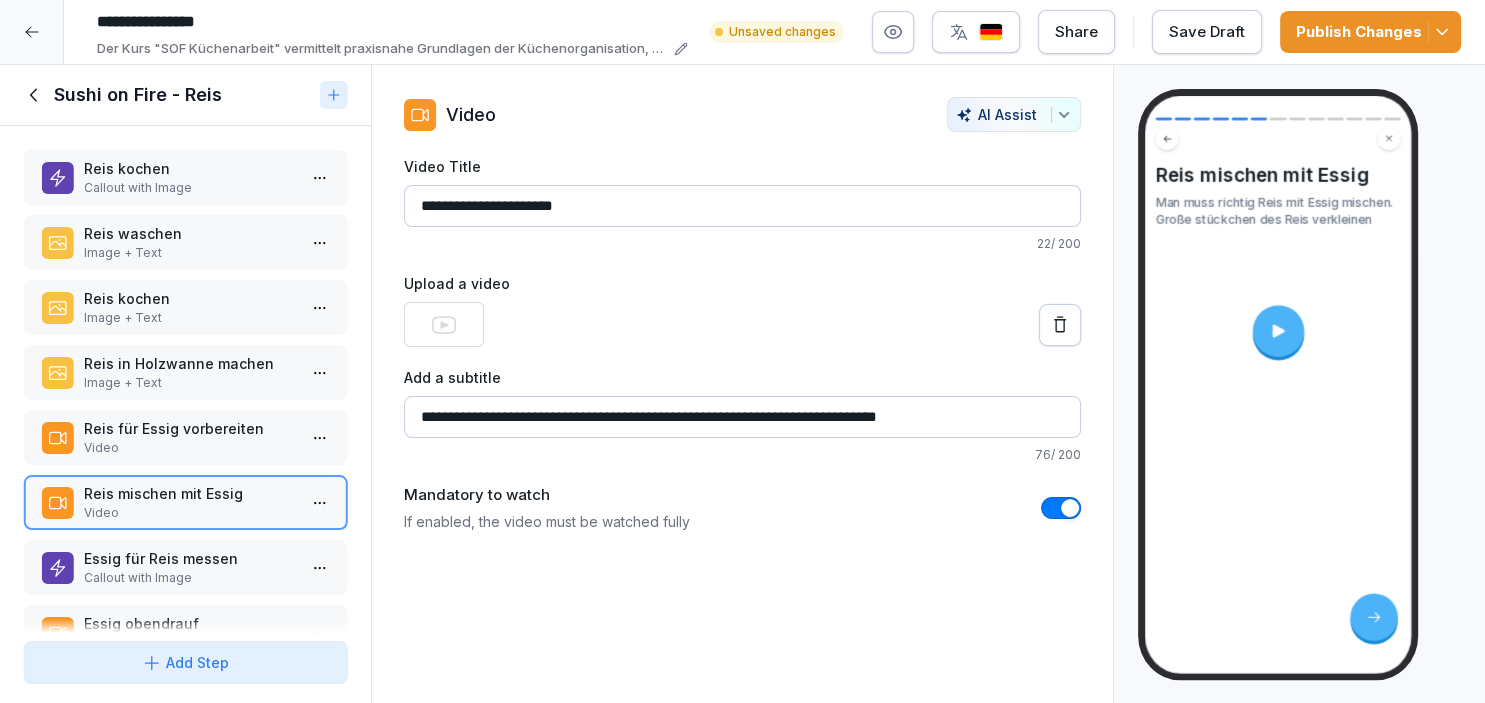 type on "**********" 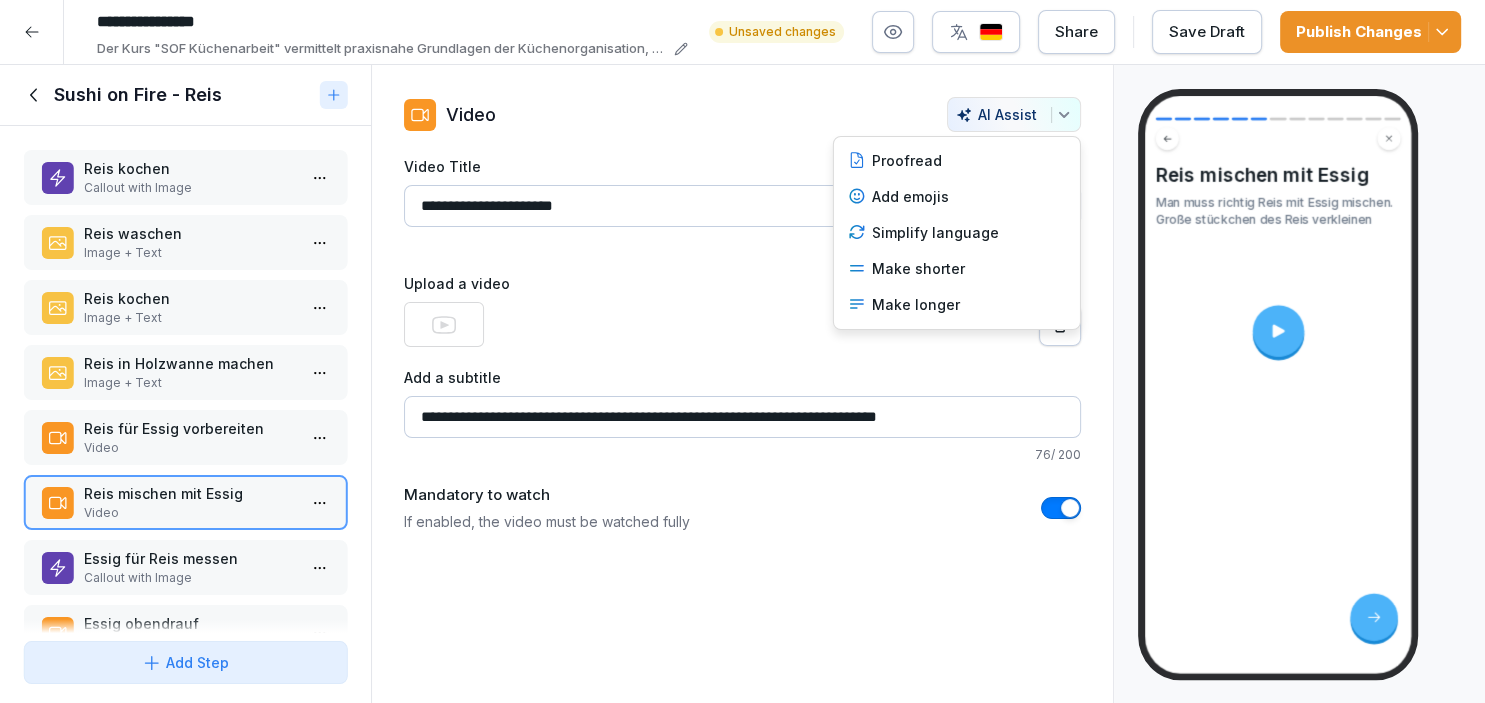 click on "AI Assist" at bounding box center (1014, 114) 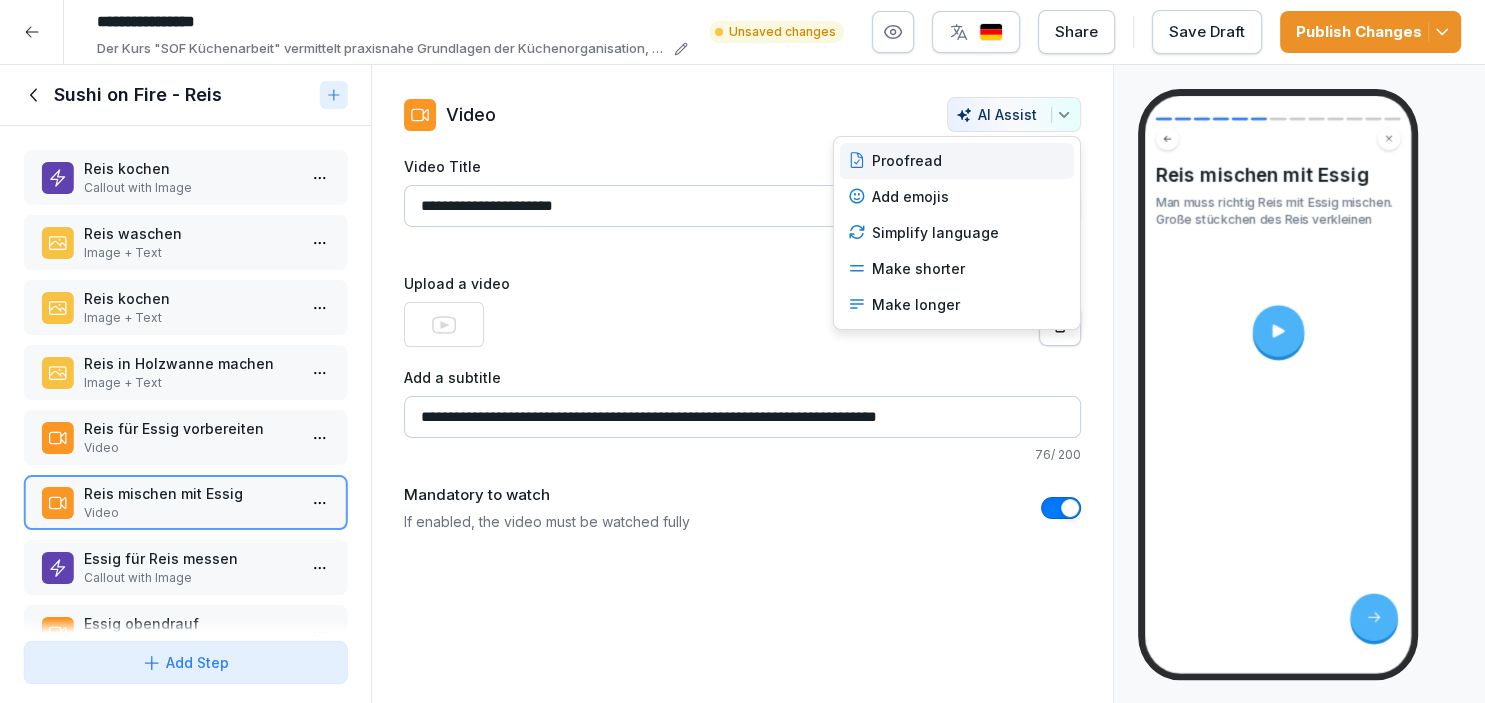 click on "Proofread" at bounding box center (957, 161) 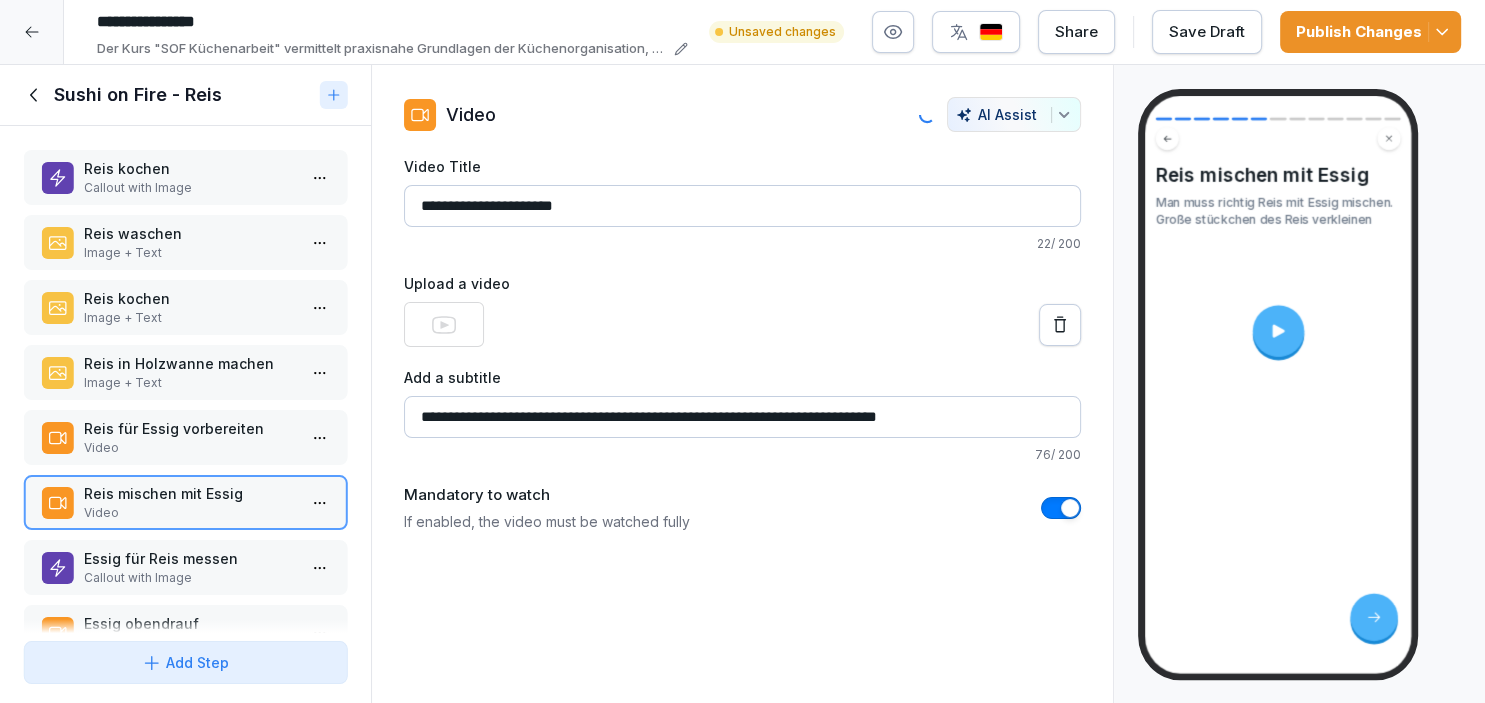 type on "**********" 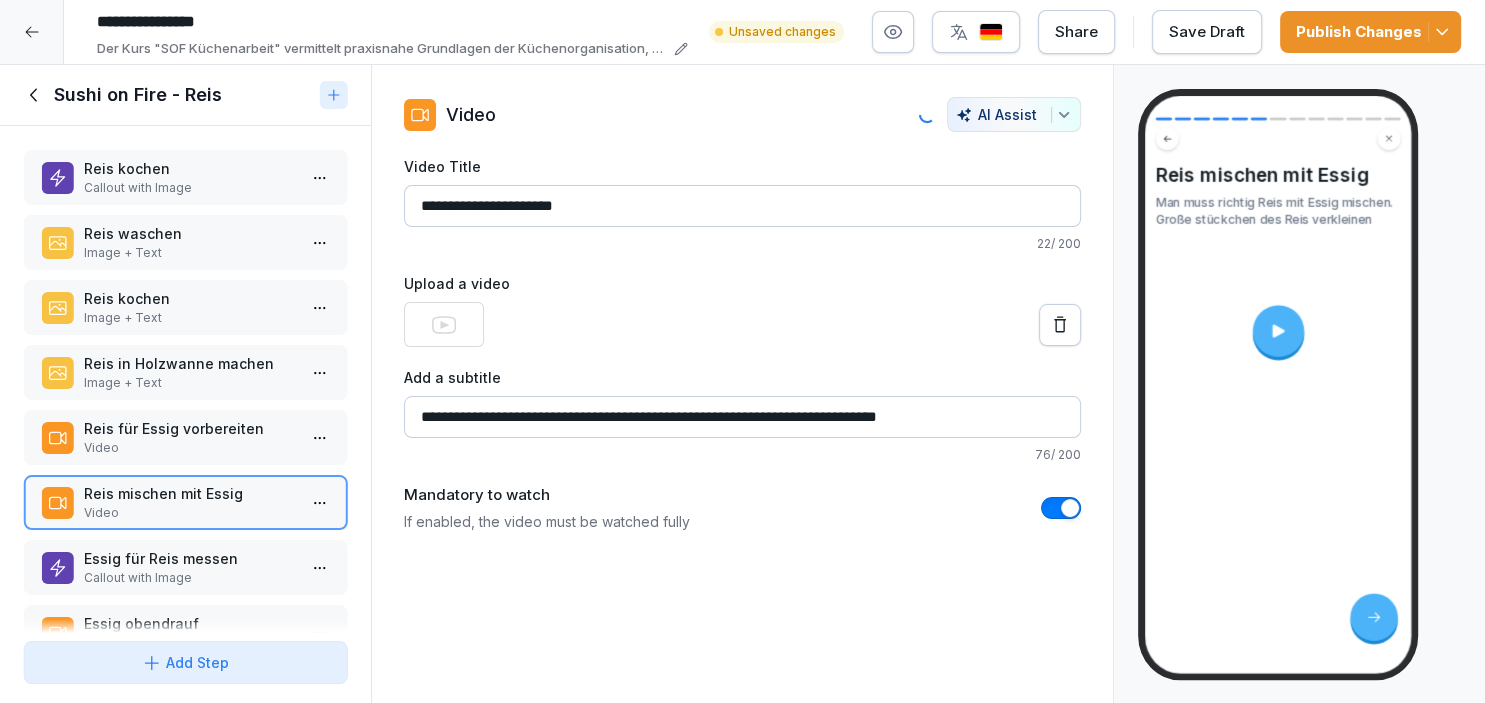 type on "**********" 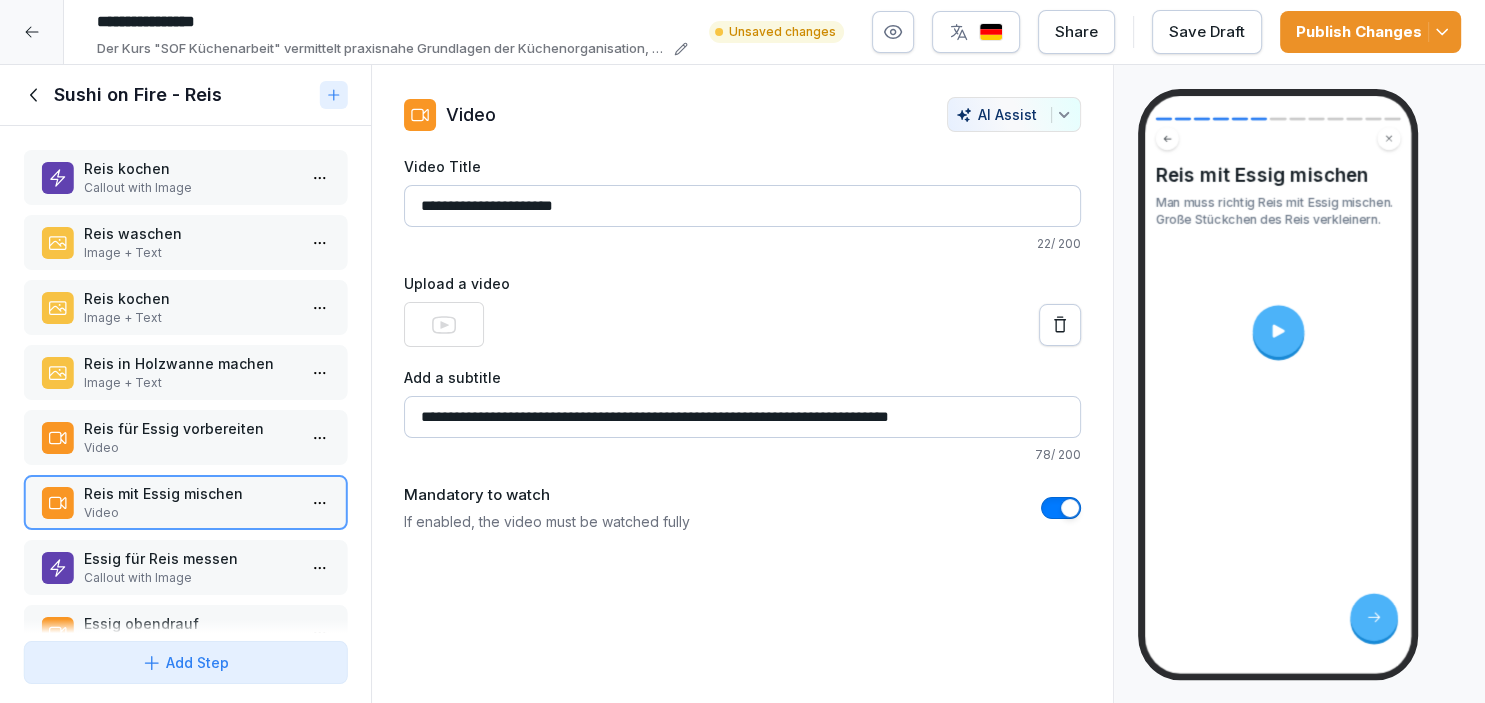 click on "Reis für Essig vorbereiten" at bounding box center (189, 428) 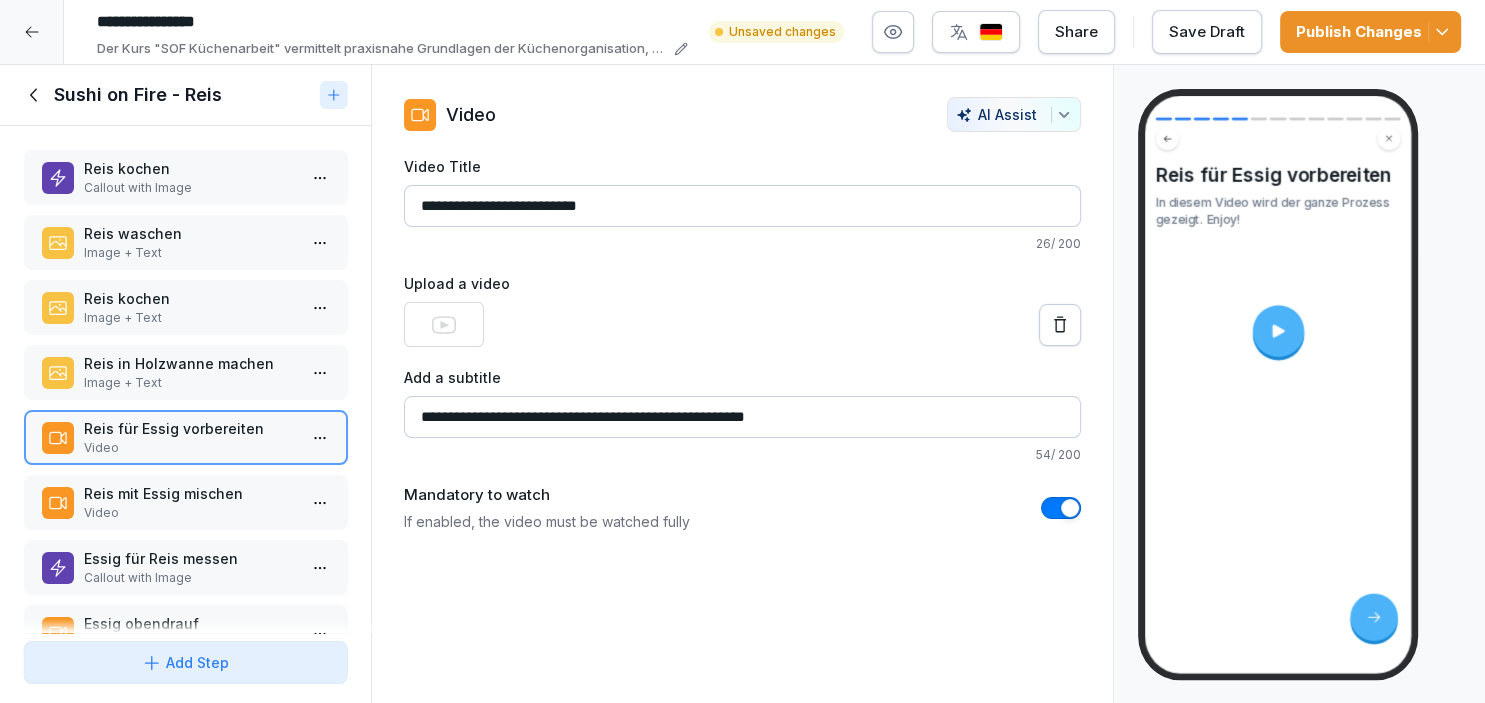 click on "Reis mit Essig mischen Video" at bounding box center [185, 502] 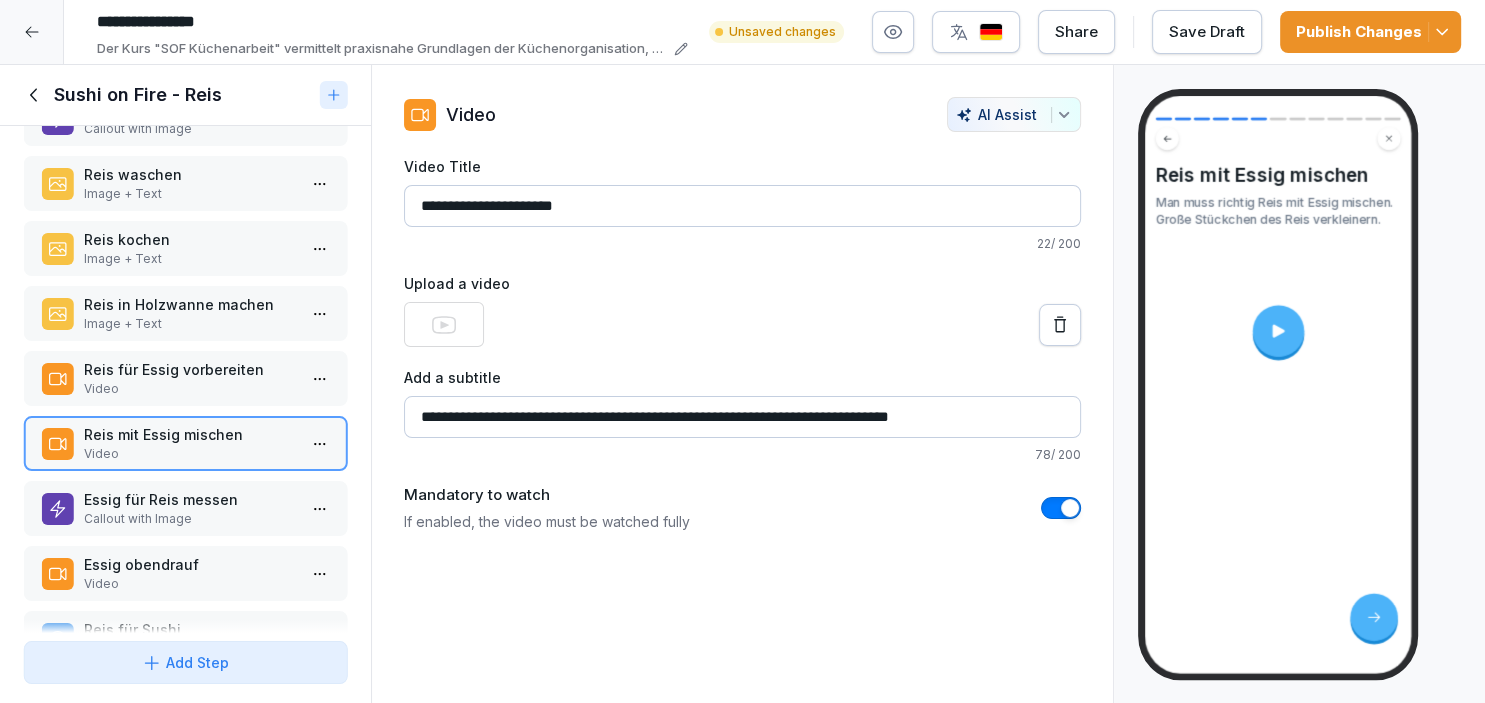 scroll, scrollTop: 69, scrollLeft: 0, axis: vertical 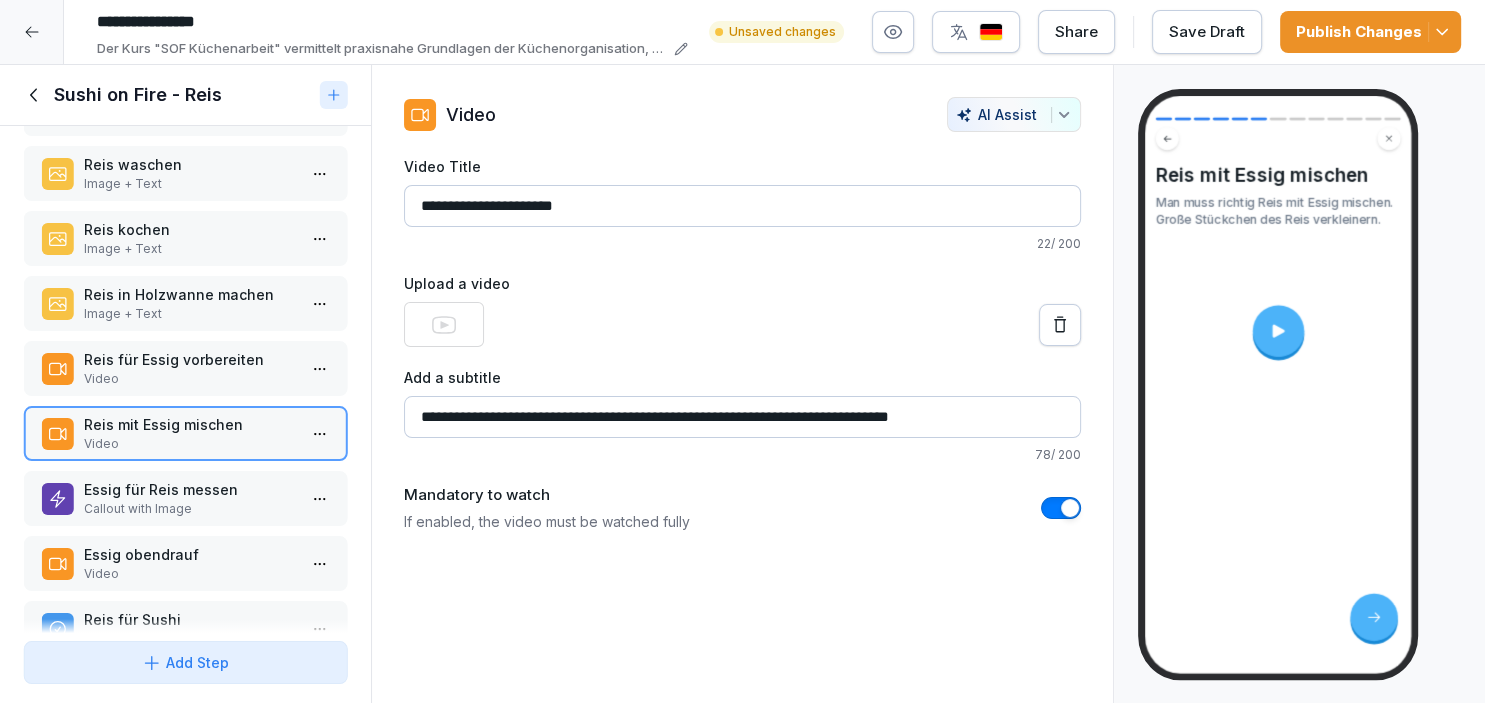 click on "Essig obendrauf Video" at bounding box center (185, 563) 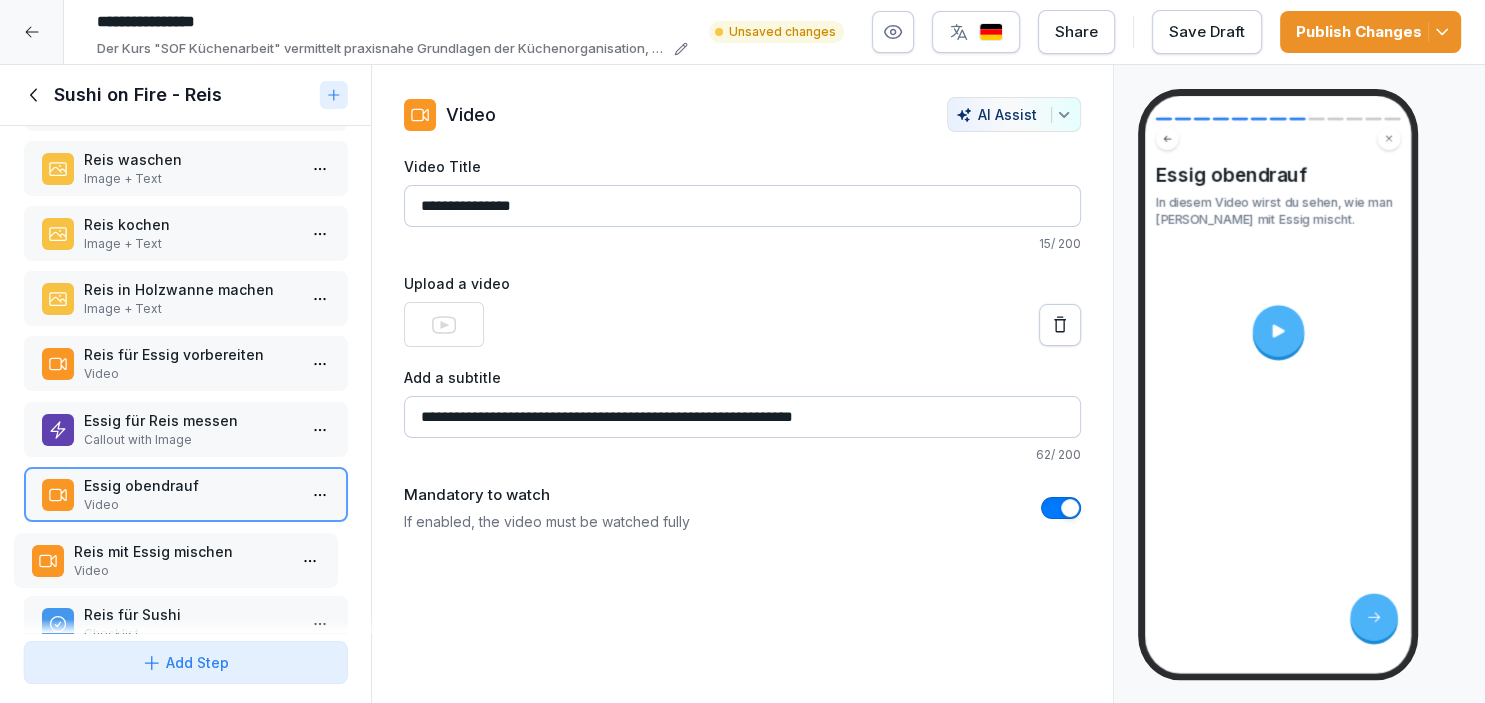 scroll, scrollTop: 77, scrollLeft: 0, axis: vertical 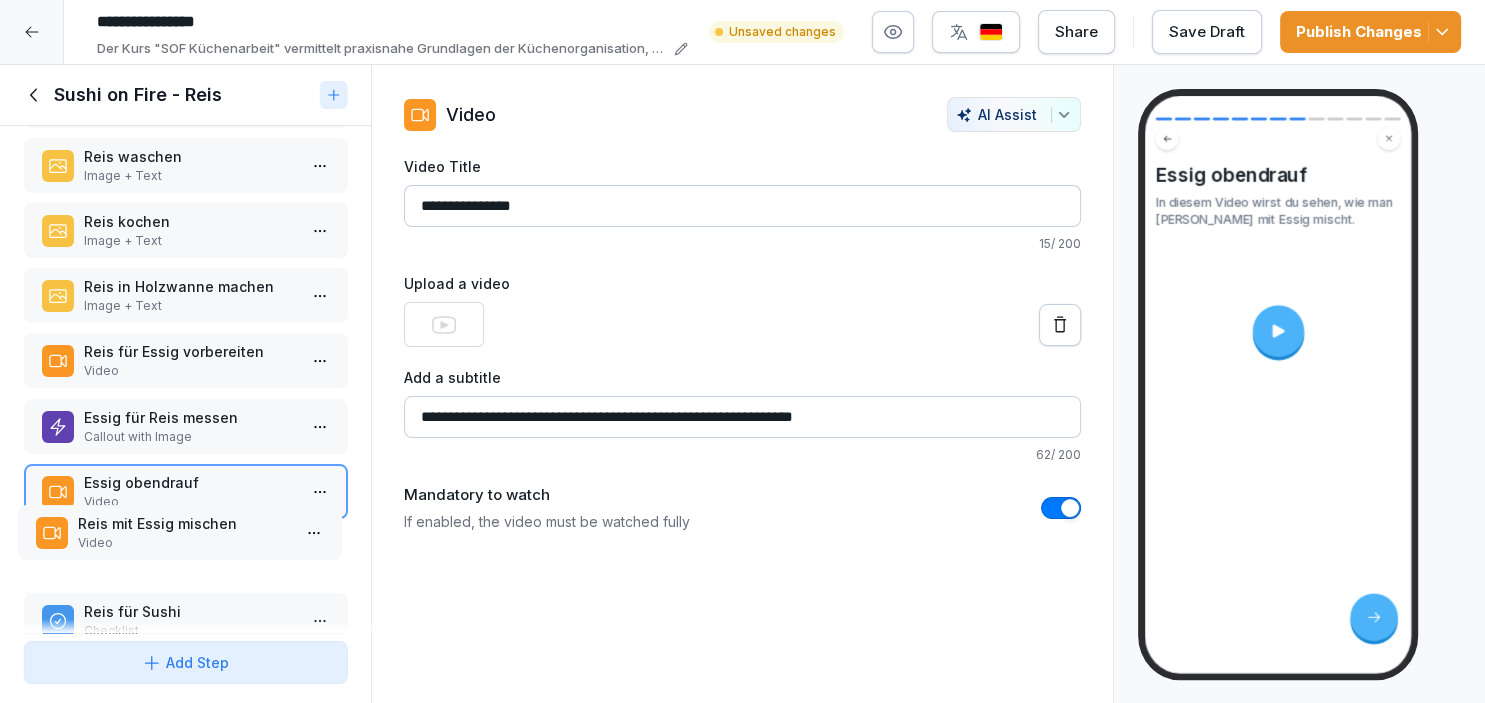 drag, startPoint x: 226, startPoint y: 435, endPoint x: 220, endPoint y: 535, distance: 100.17984 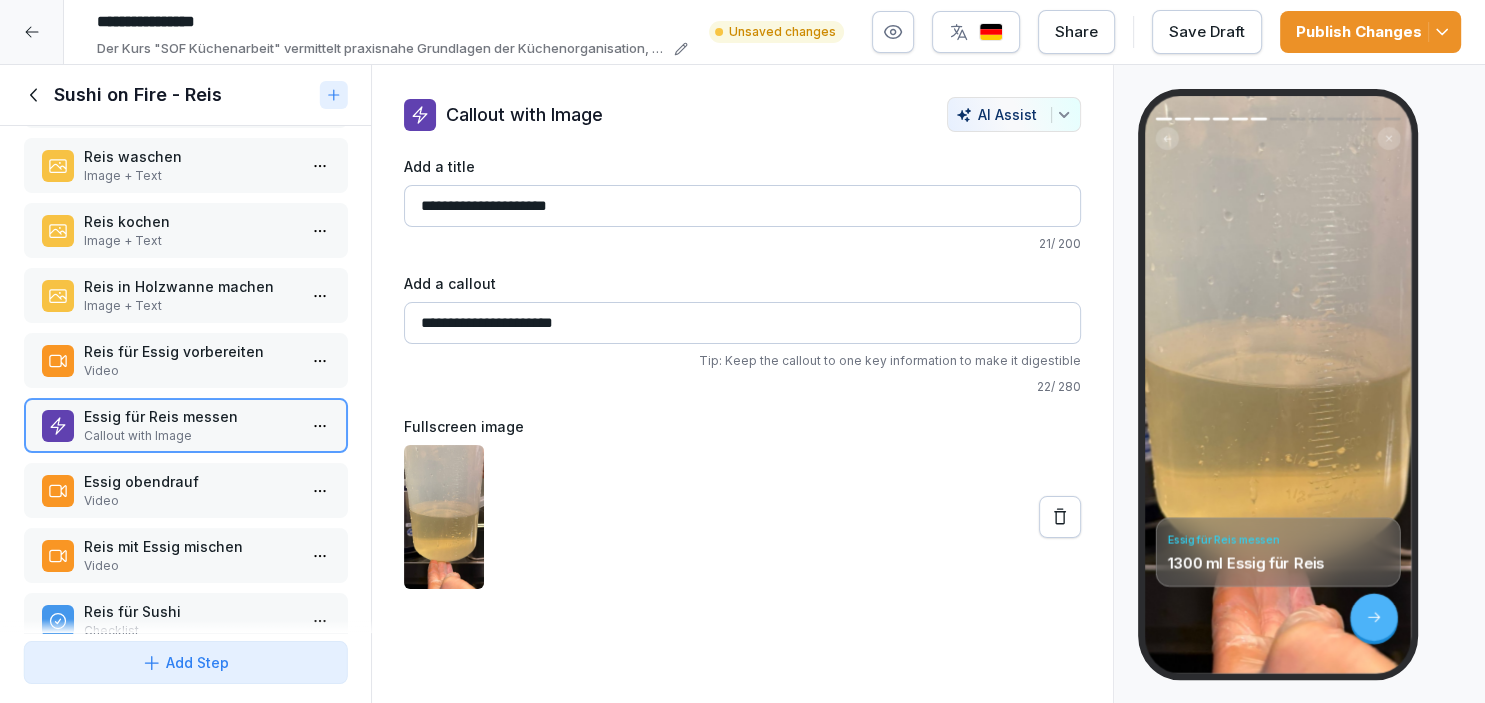 click on "Reis für Essig vorbereiten" at bounding box center [189, 351] 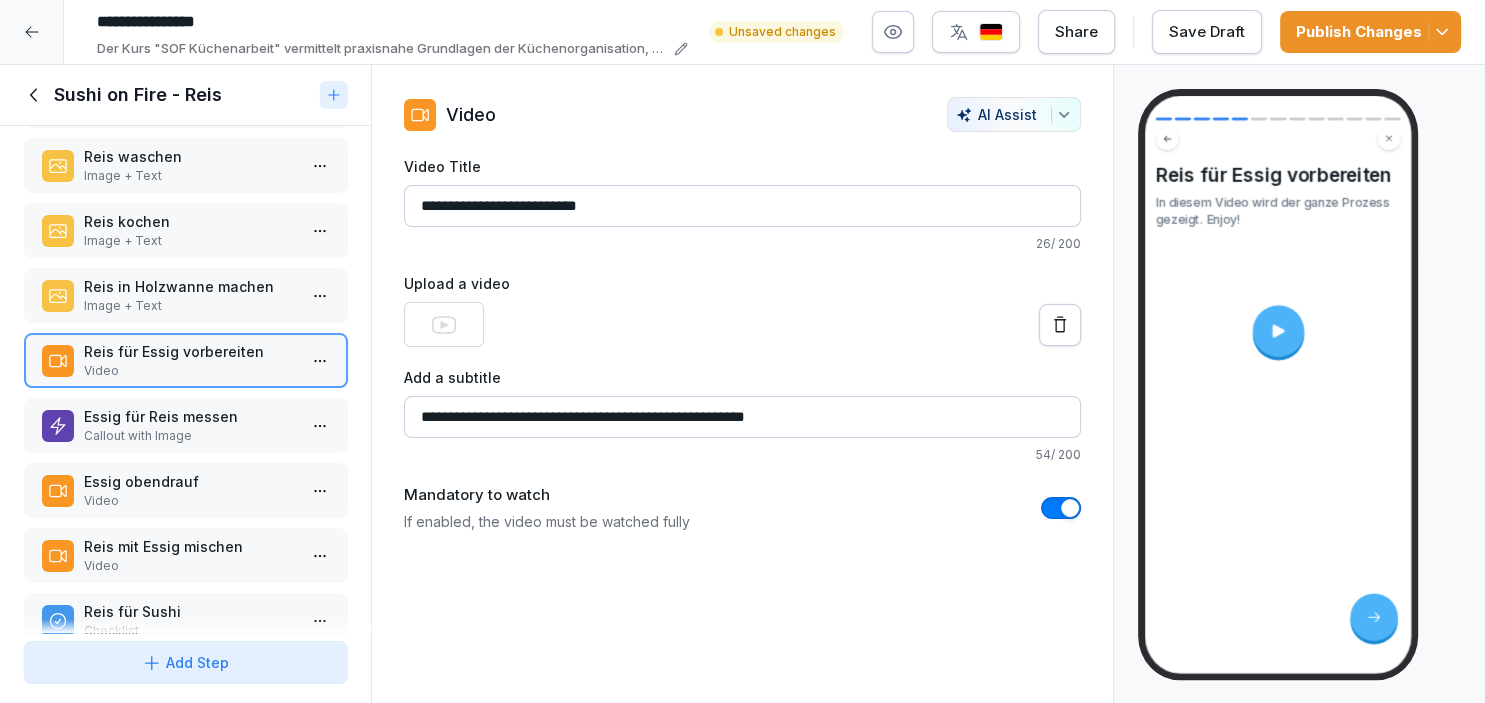 click on "Video" at bounding box center [189, 501] 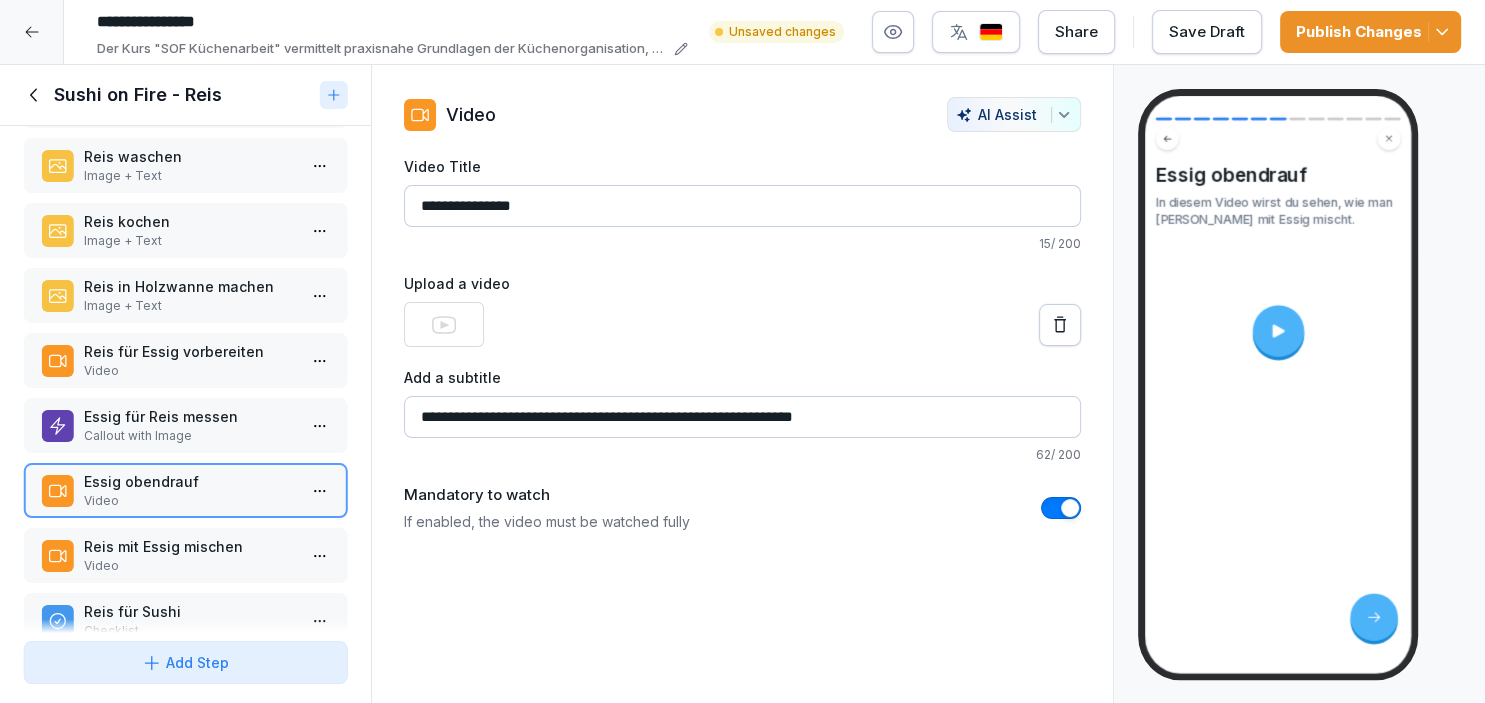 click on "Reis mit Essig mischen" at bounding box center (189, 546) 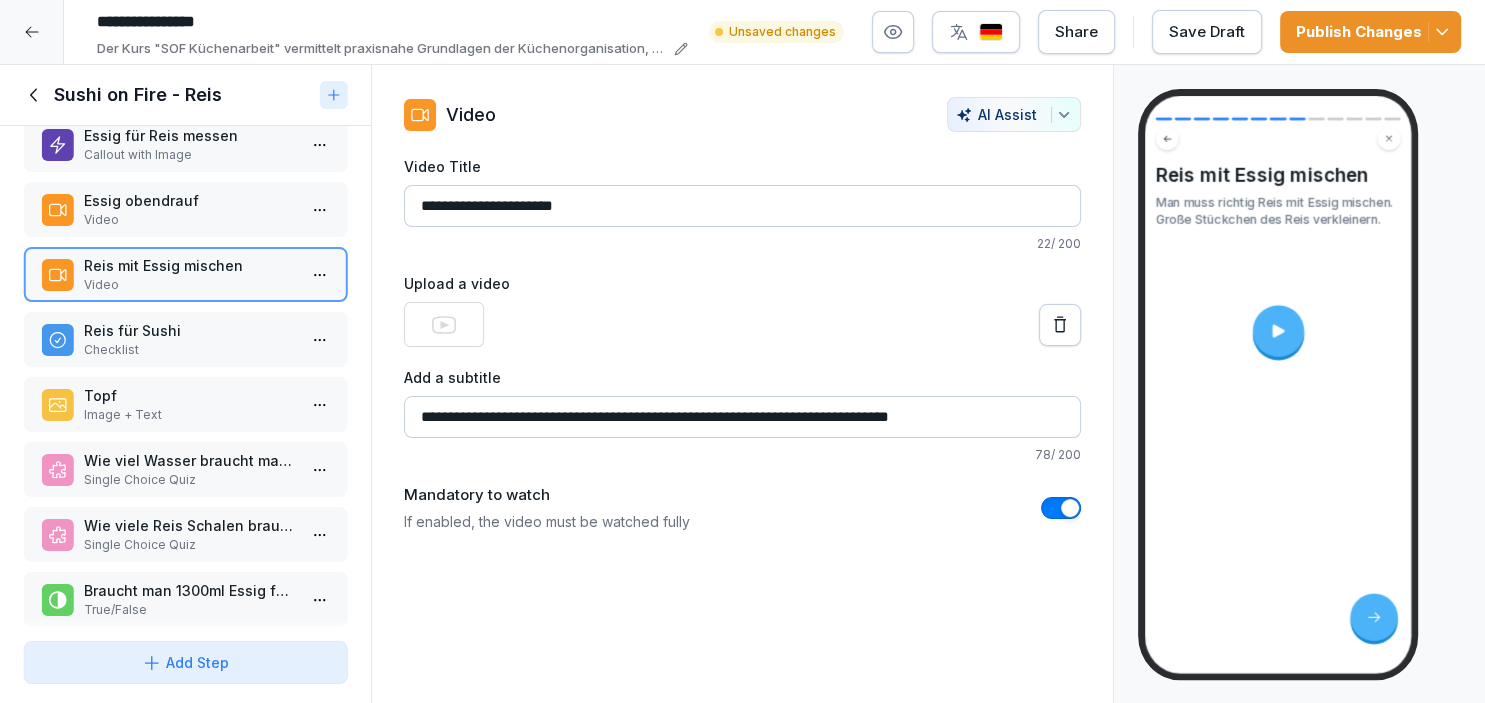 scroll, scrollTop: 365, scrollLeft: 0, axis: vertical 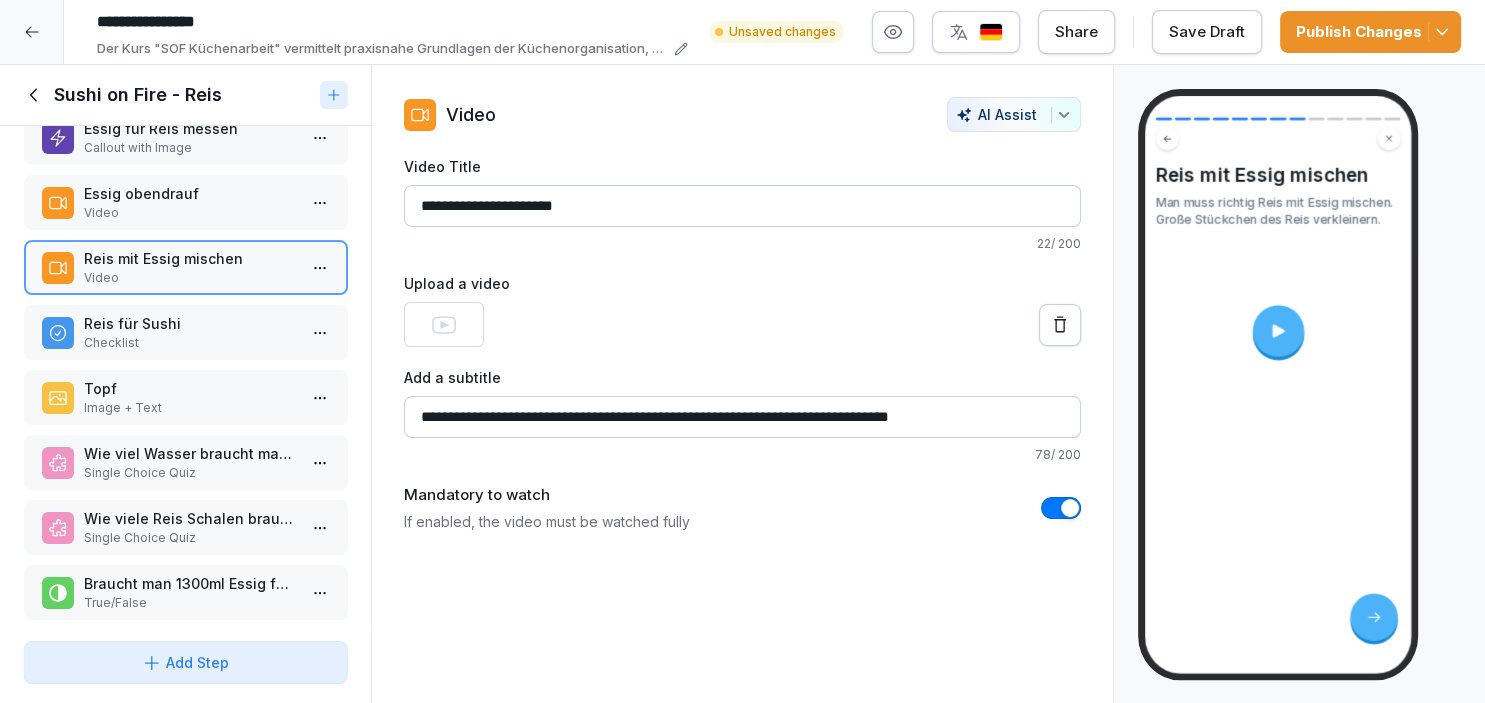 click on "Essig obendrauf" at bounding box center (189, 193) 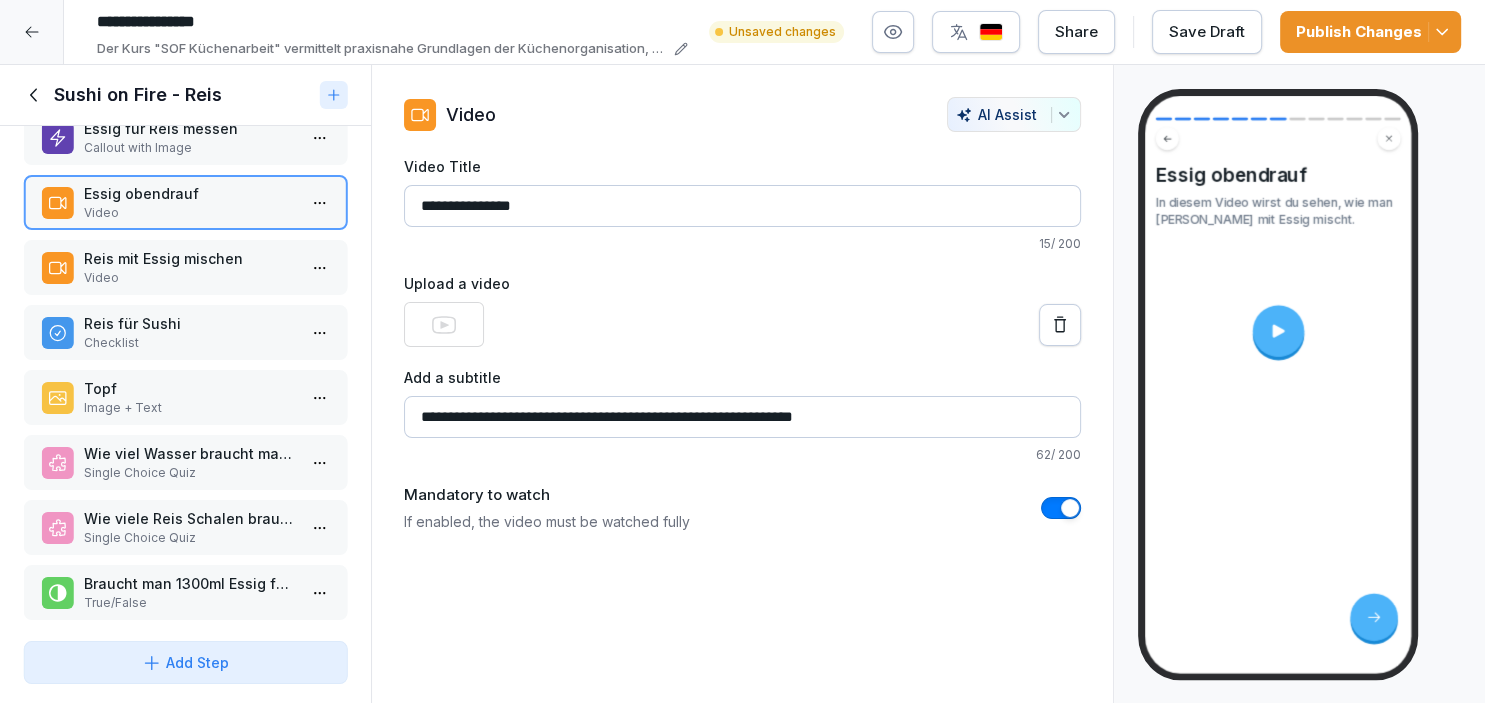 drag, startPoint x: 882, startPoint y: 405, endPoint x: 42, endPoint y: 442, distance: 840.8145 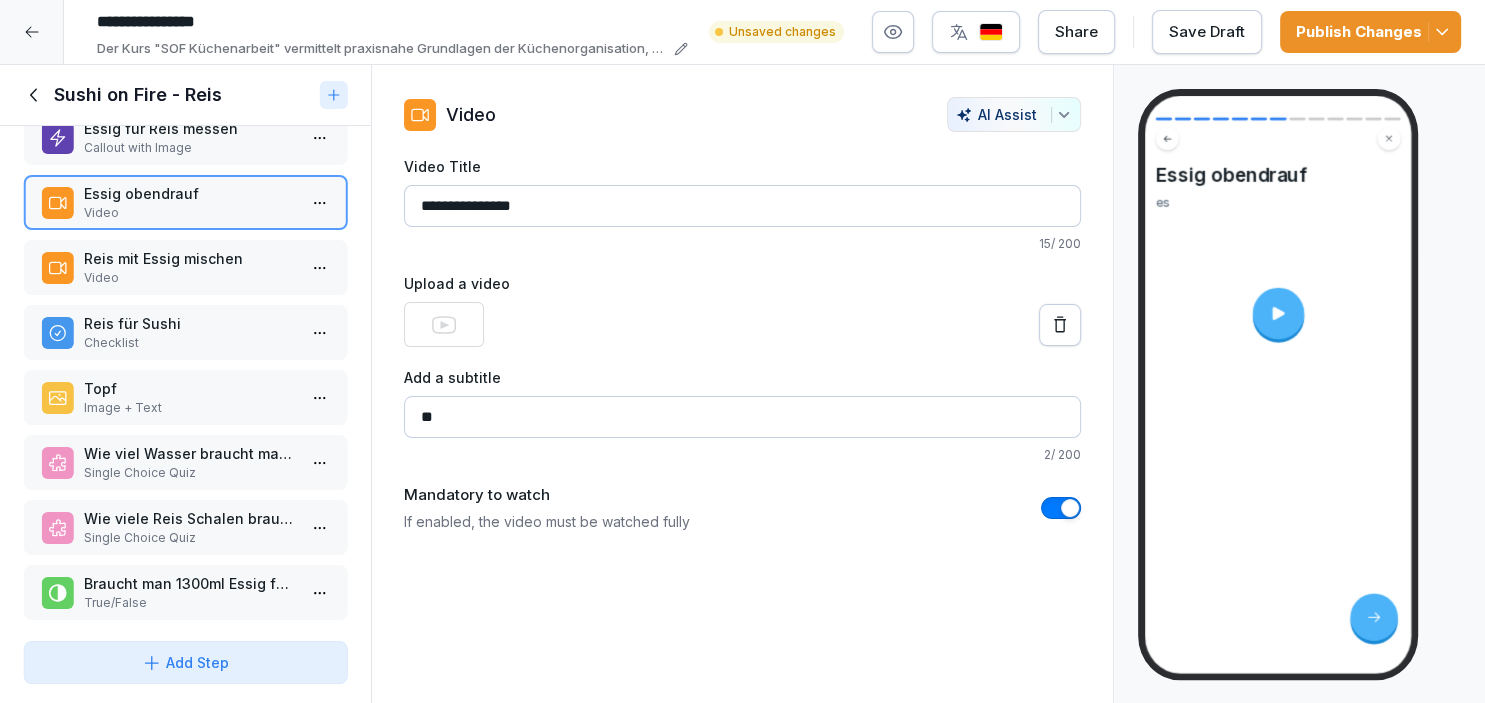 type on "*" 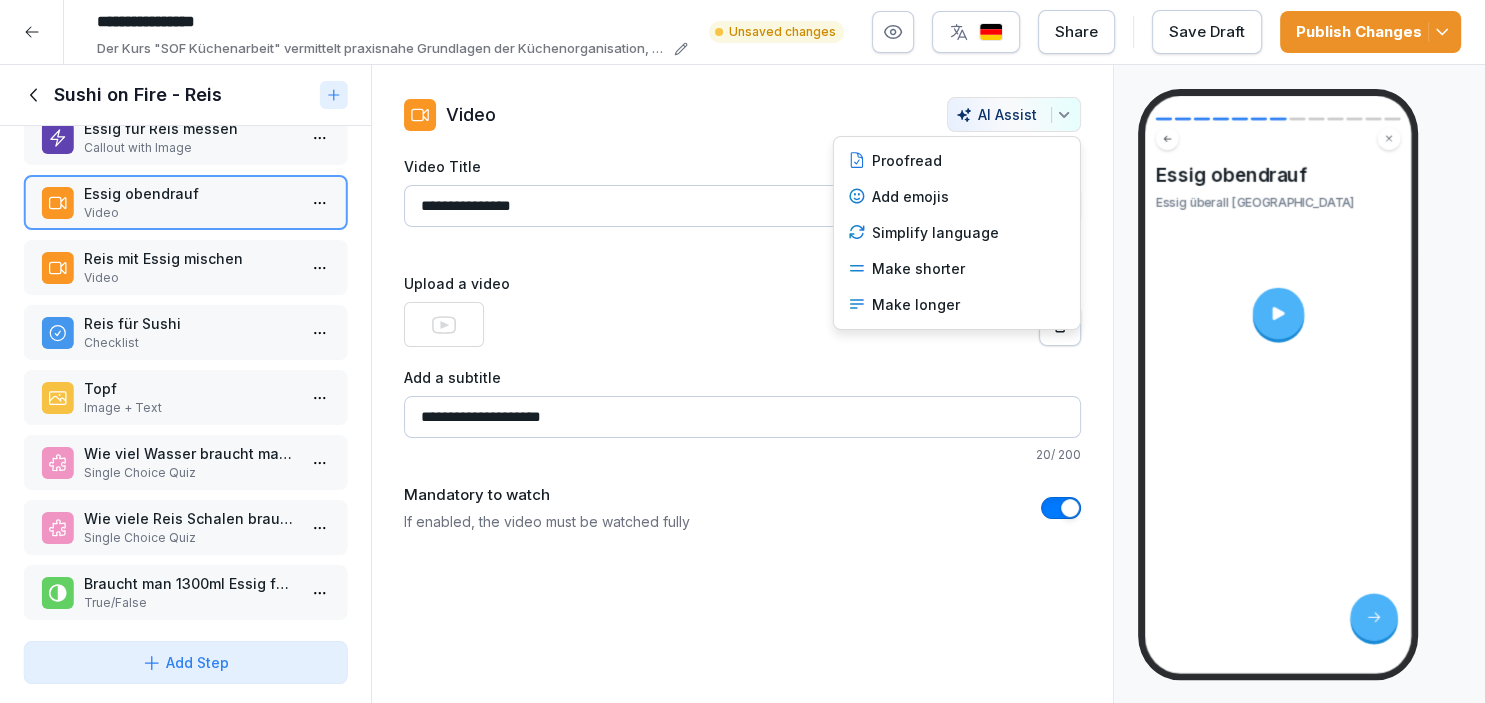 click on "AI Assist" at bounding box center (1014, 114) 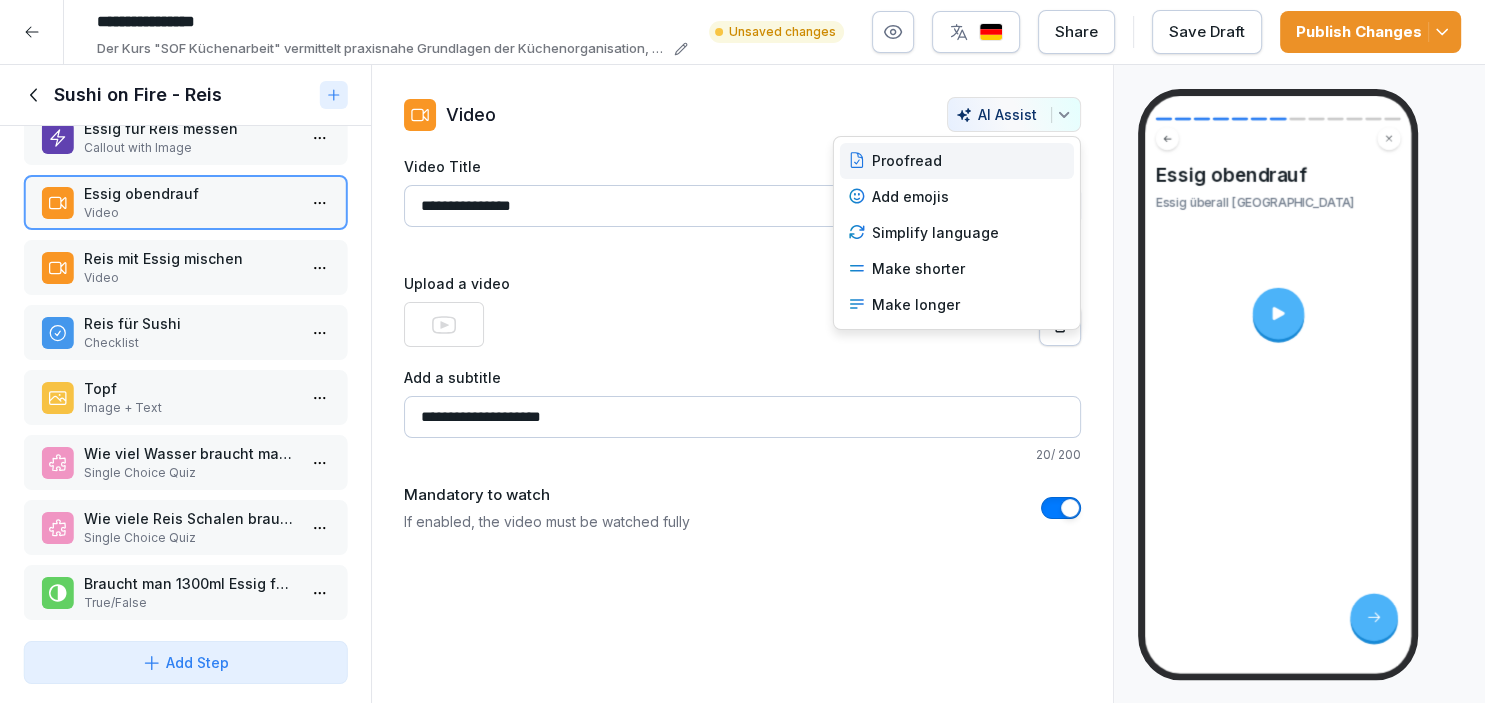 click on "Proofread" at bounding box center (957, 161) 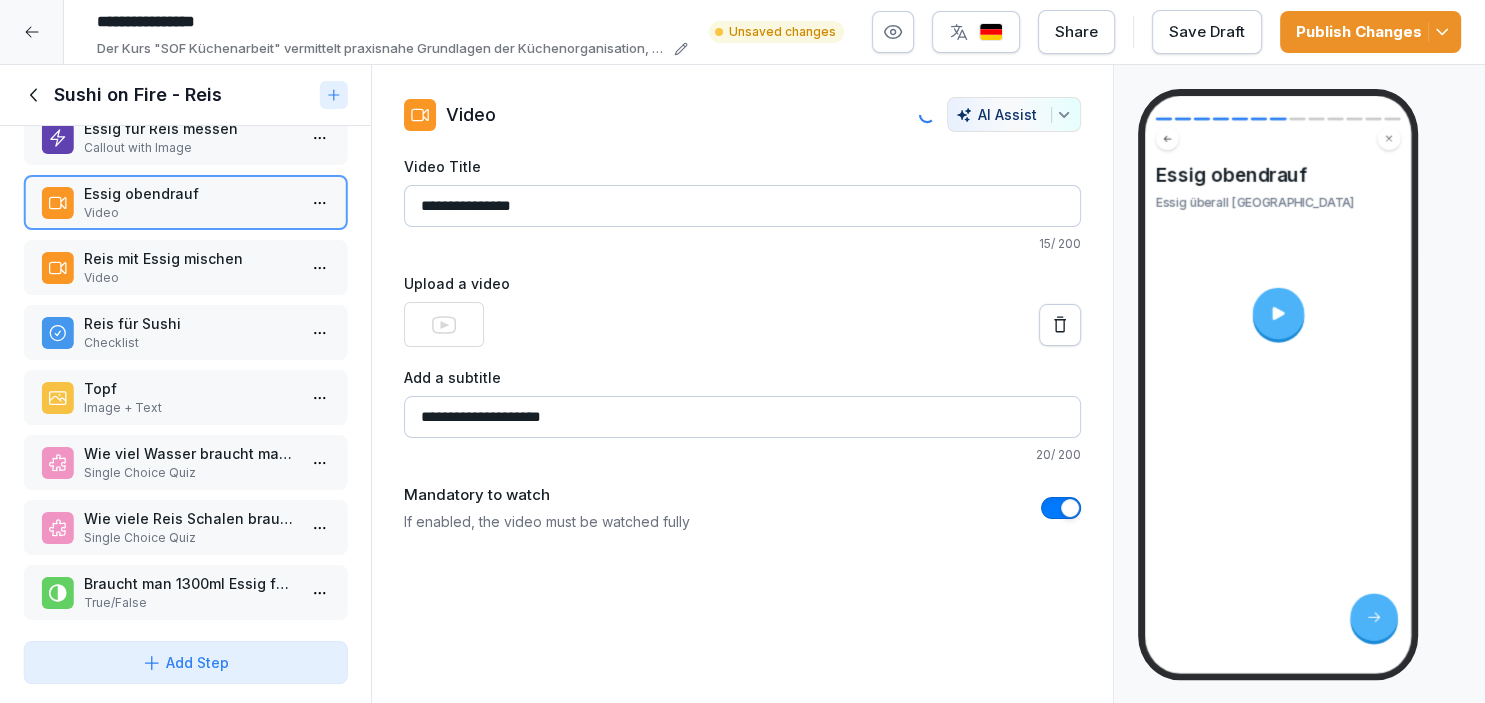 scroll, scrollTop: 365, scrollLeft: 0, axis: vertical 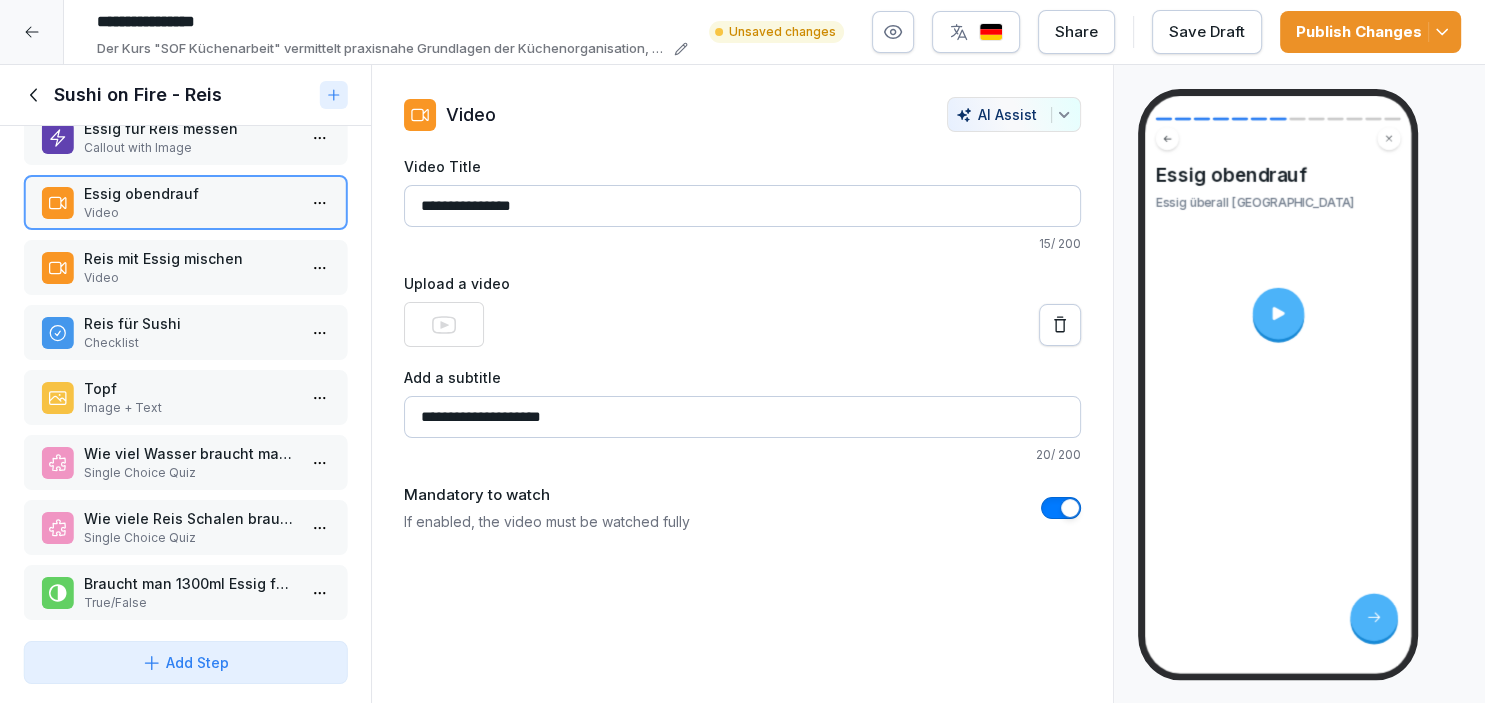 click on "AI Assist" at bounding box center [1014, 114] 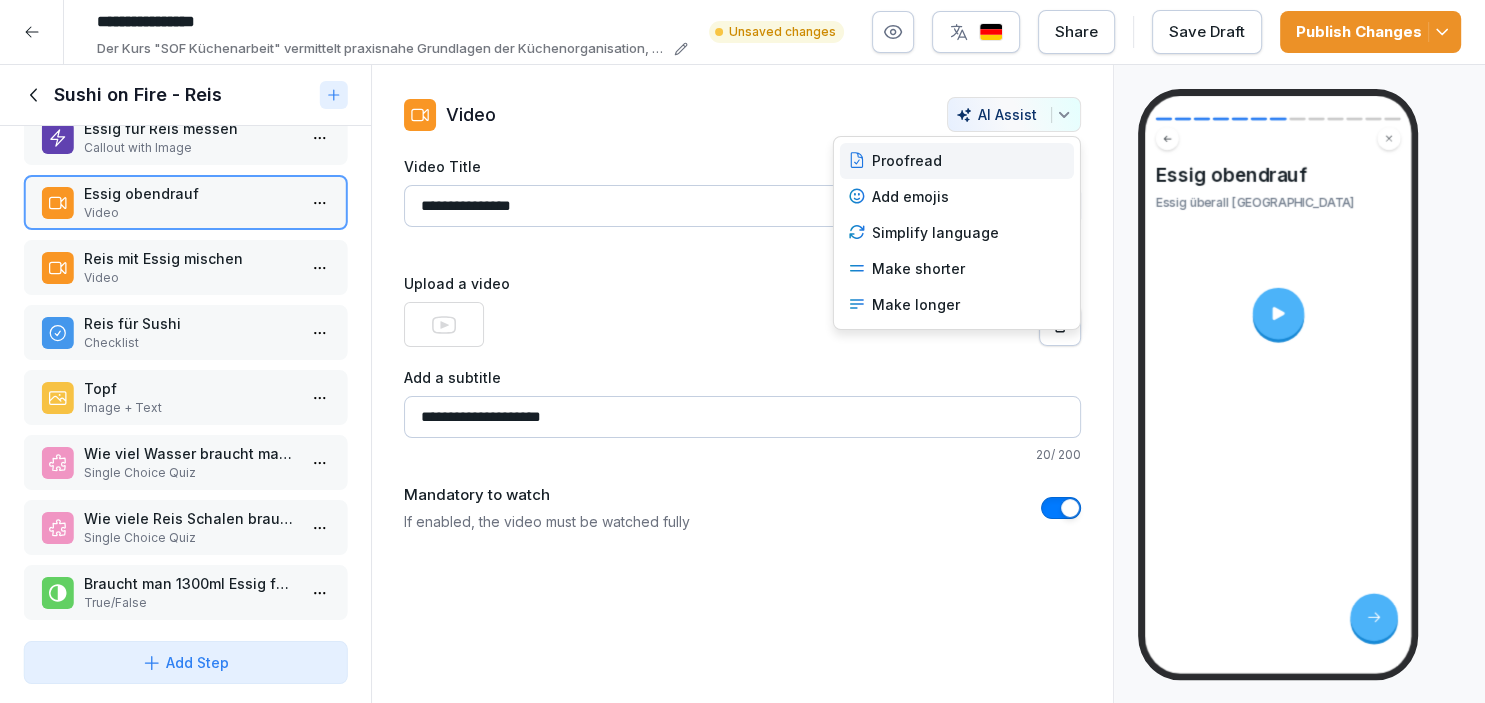click on "Proofread" at bounding box center (957, 161) 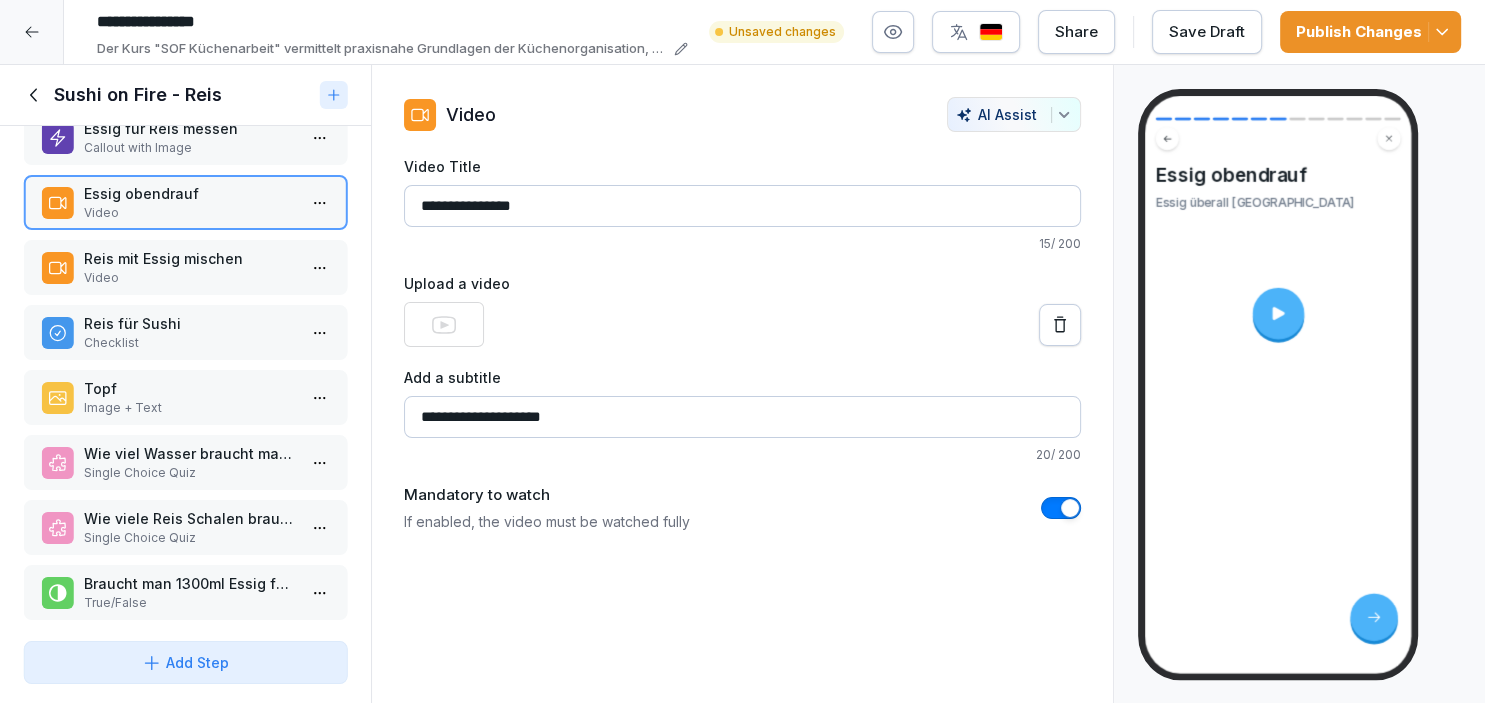click on "**********" at bounding box center [742, 417] 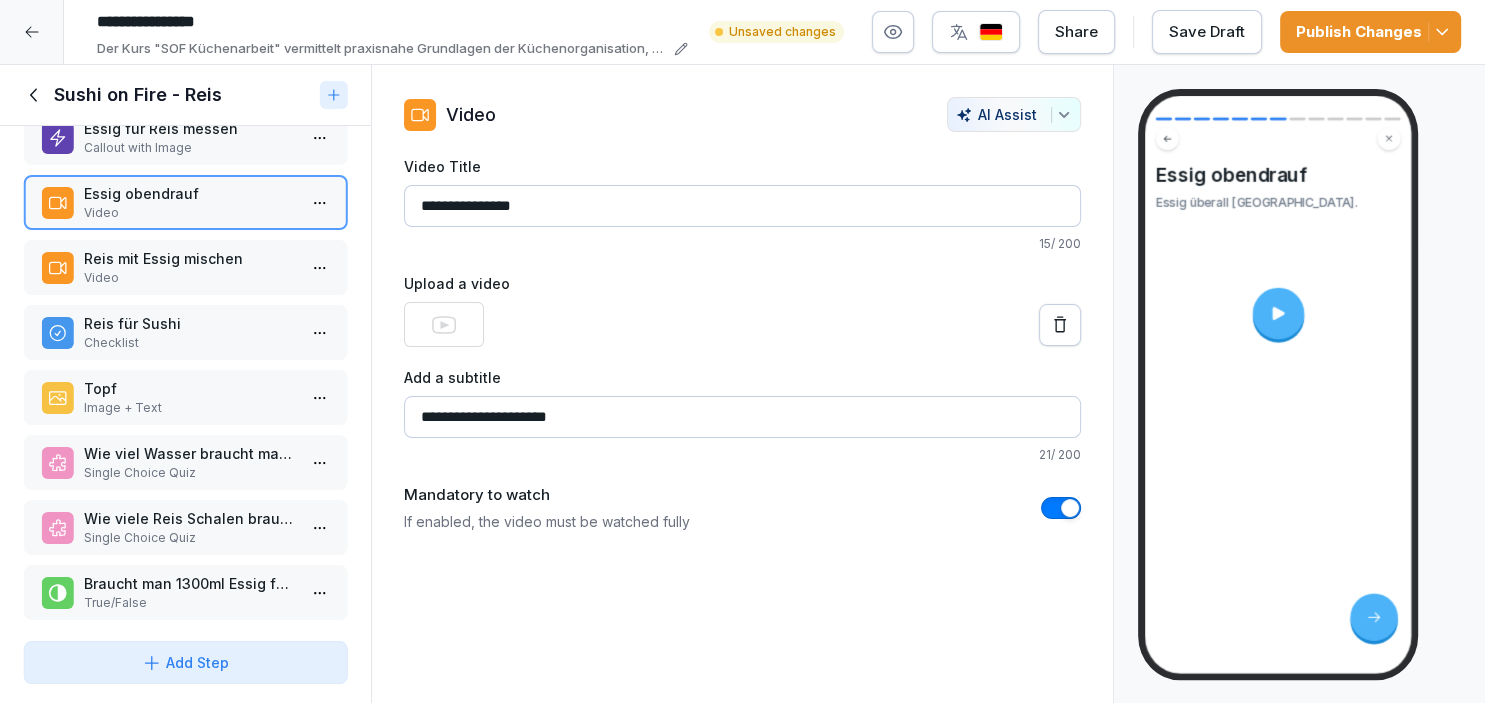 type on "**********" 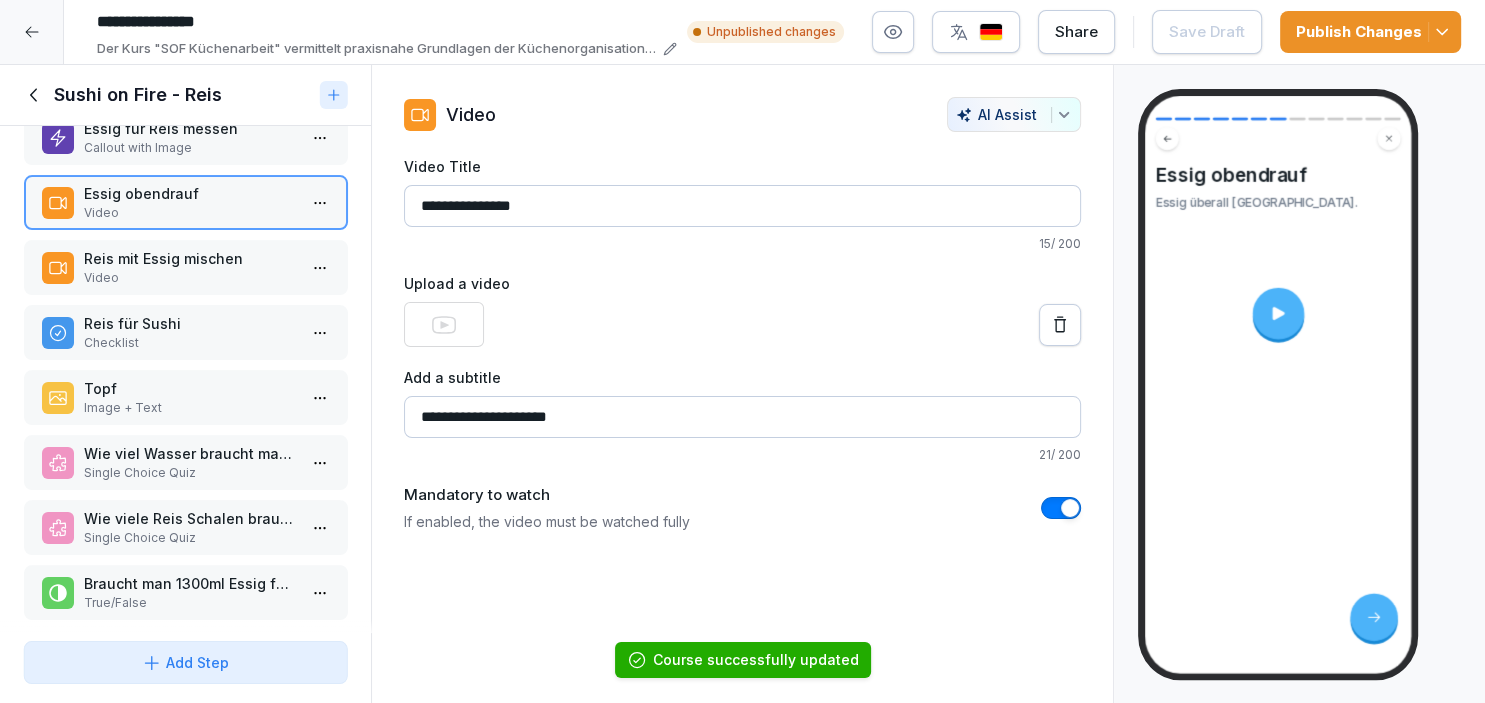 click on "True/False" at bounding box center (189, 603) 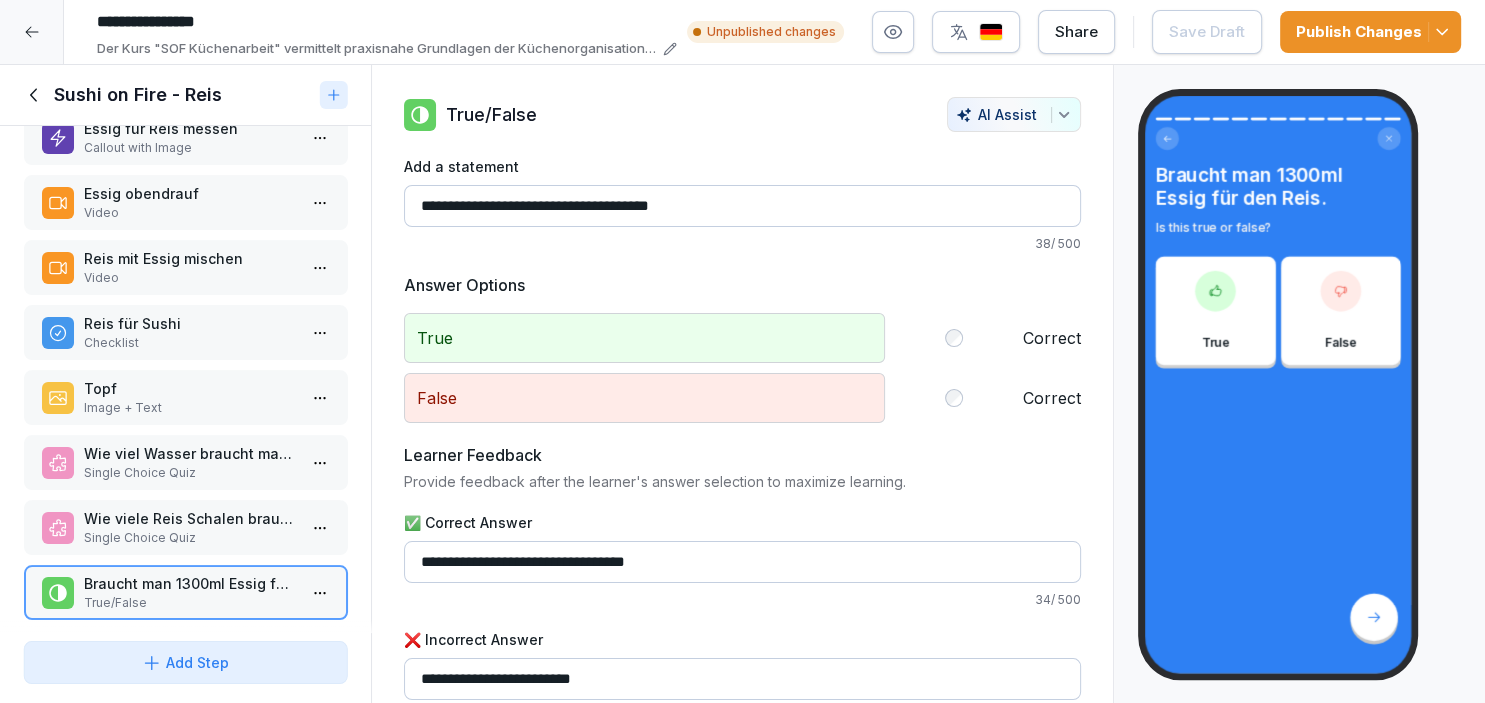 click on "Single Choice Quiz" at bounding box center [189, 473] 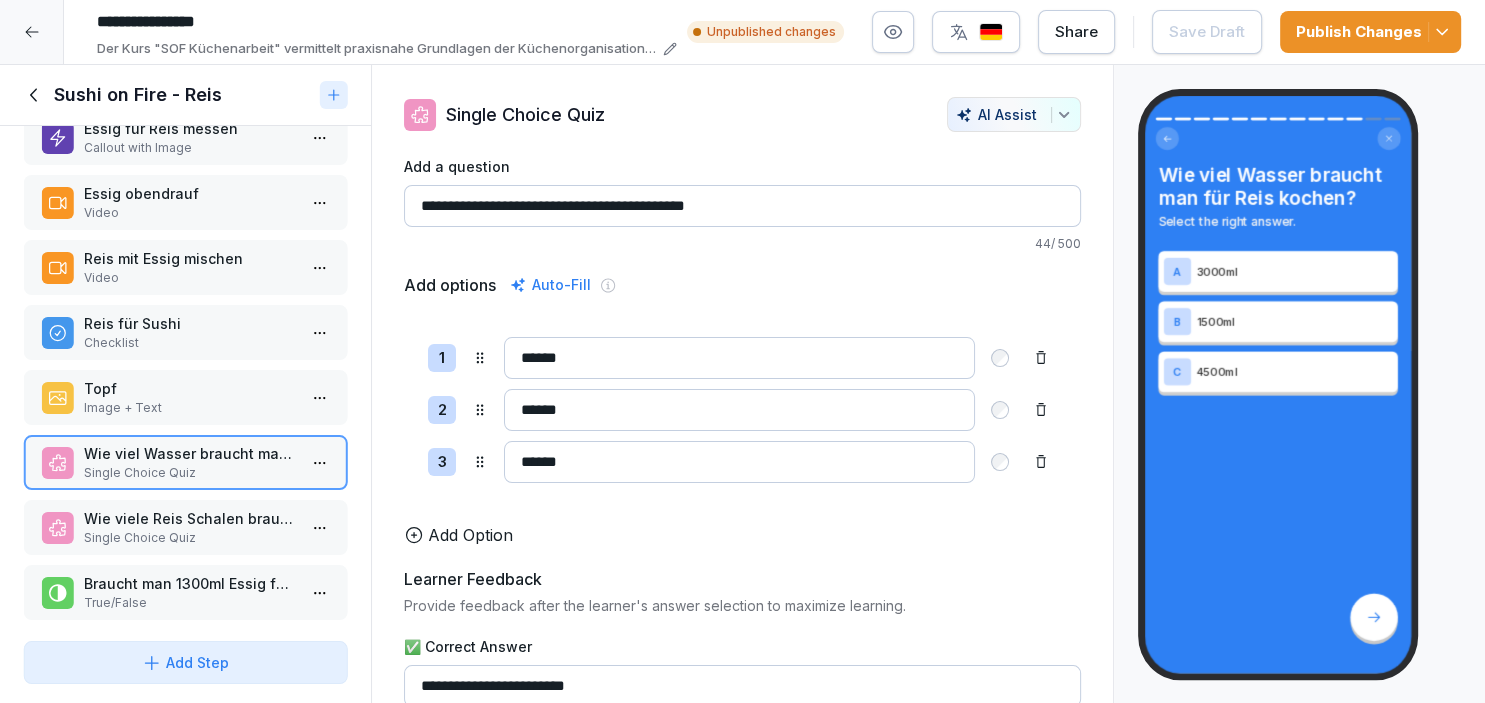 click on "Wie viele Reis Schalen braucht man für Reis kochen ?" at bounding box center (189, 518) 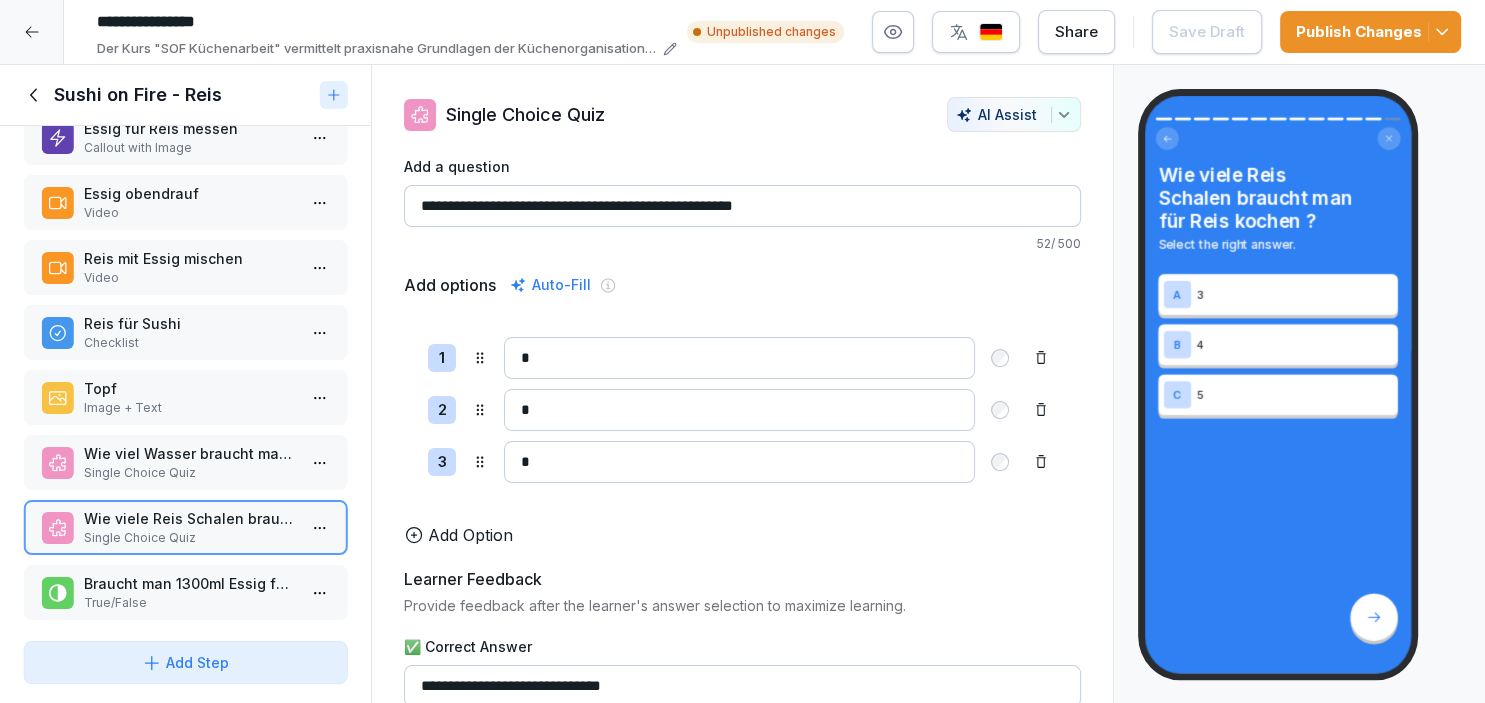 click on "Braucht man 1300ml Essig für den Reis. True/False" at bounding box center [185, 592] 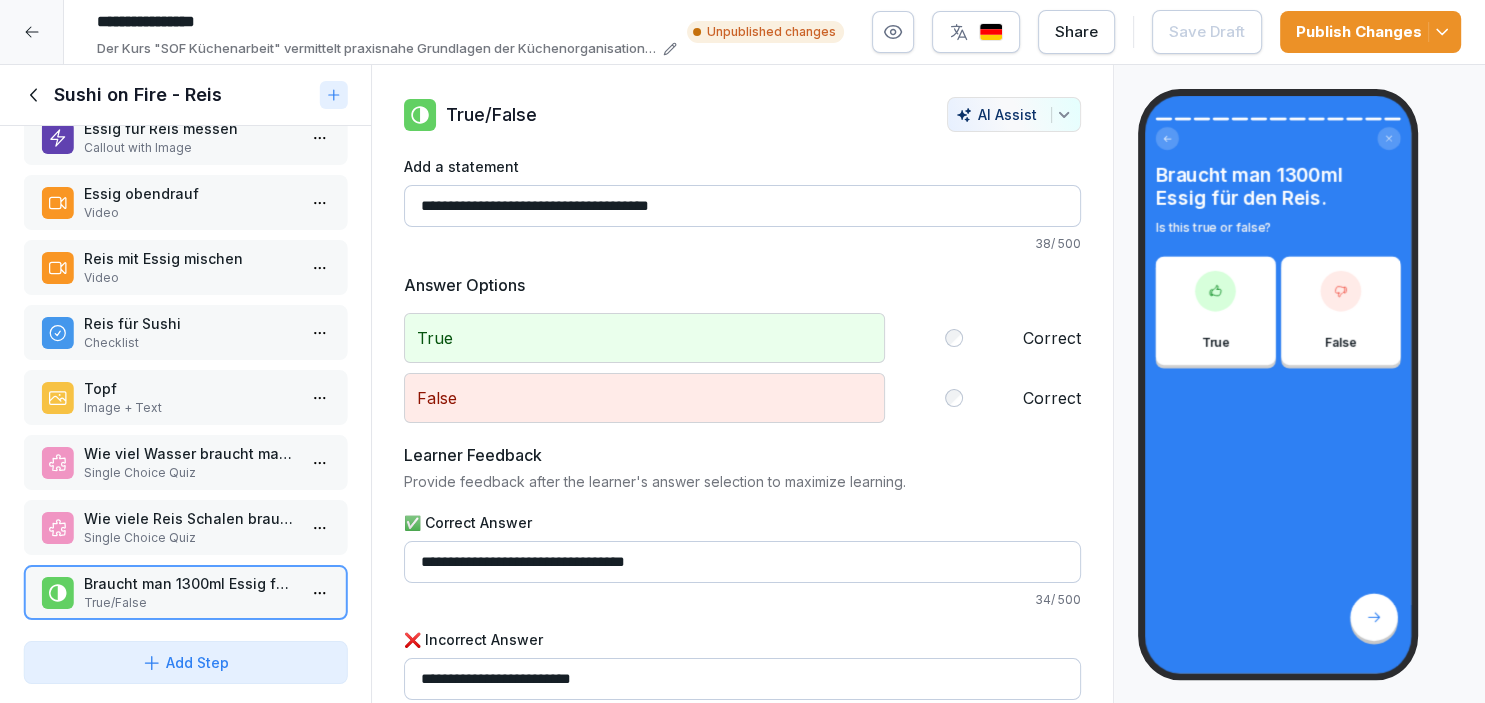click on "Sushi on Fire - Reis" at bounding box center (167, 95) 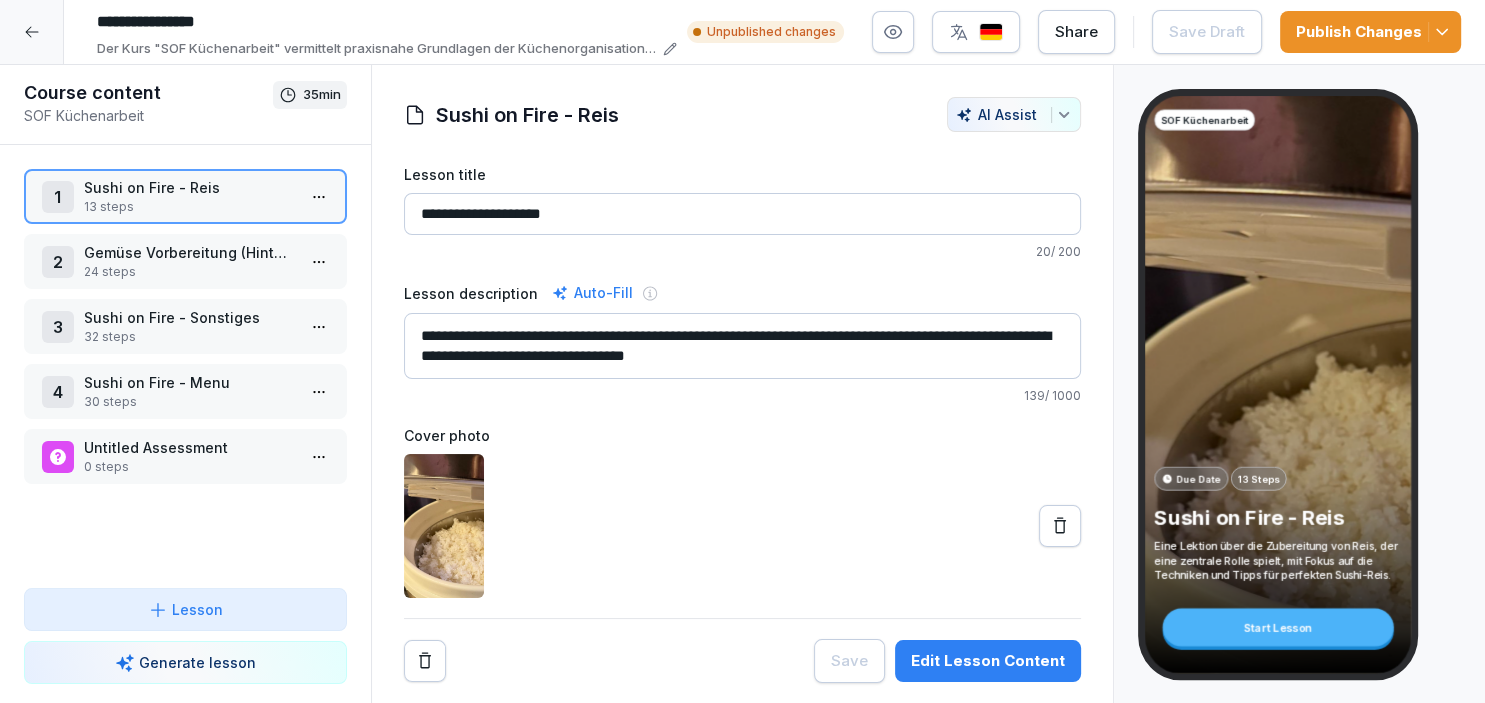 scroll, scrollTop: 365, scrollLeft: 0, axis: vertical 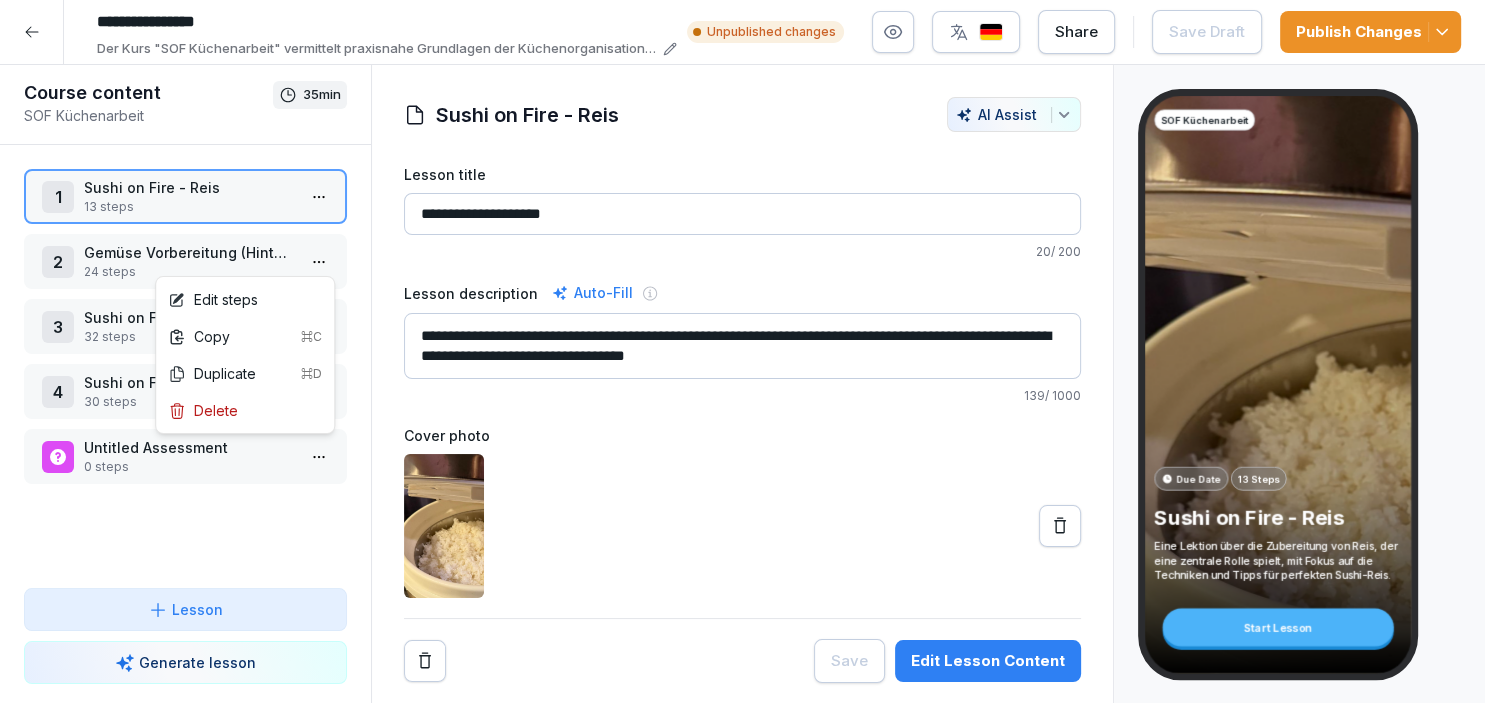 click on "**********" at bounding box center (742, 351) 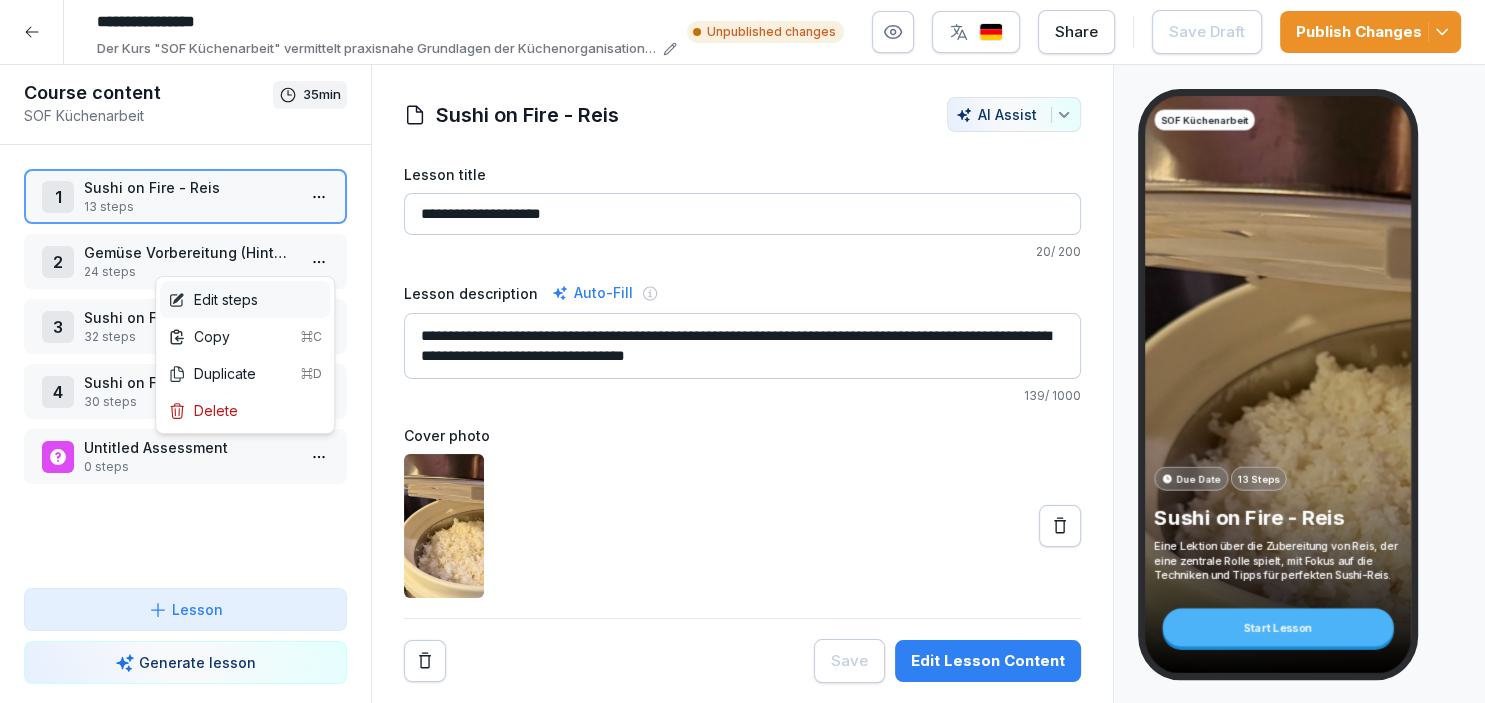 click on "Edit steps" at bounding box center (245, 299) 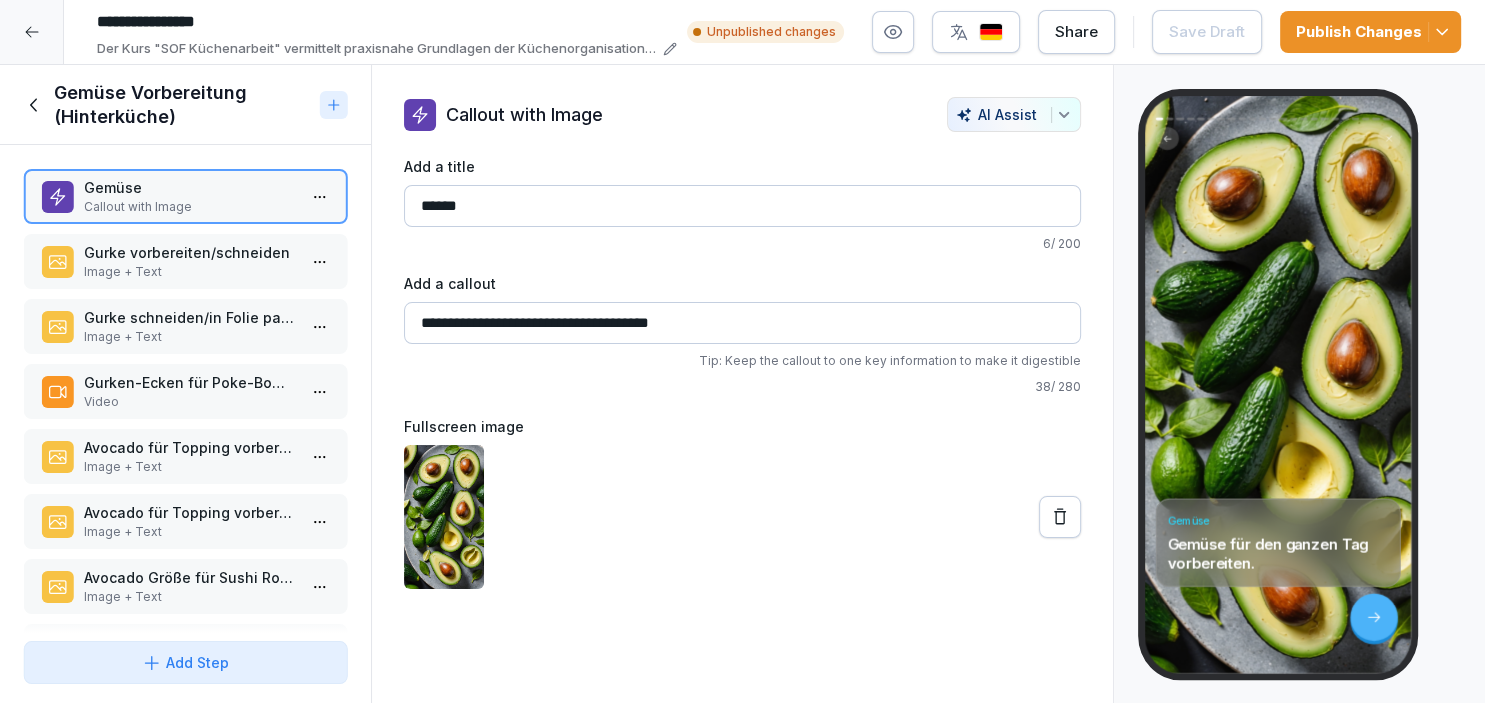 click on "Image + Text" at bounding box center (189, 272) 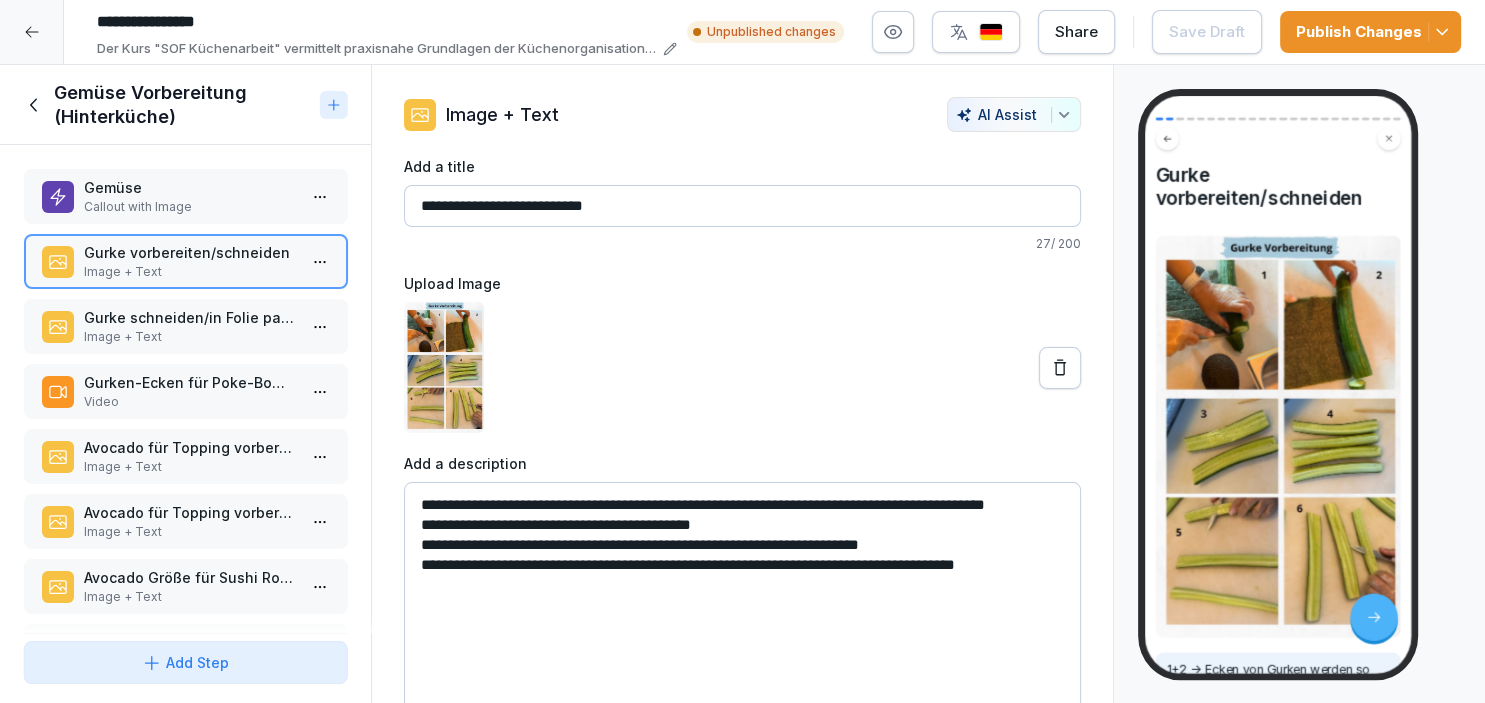 click on "Callout with Image" at bounding box center [189, 207] 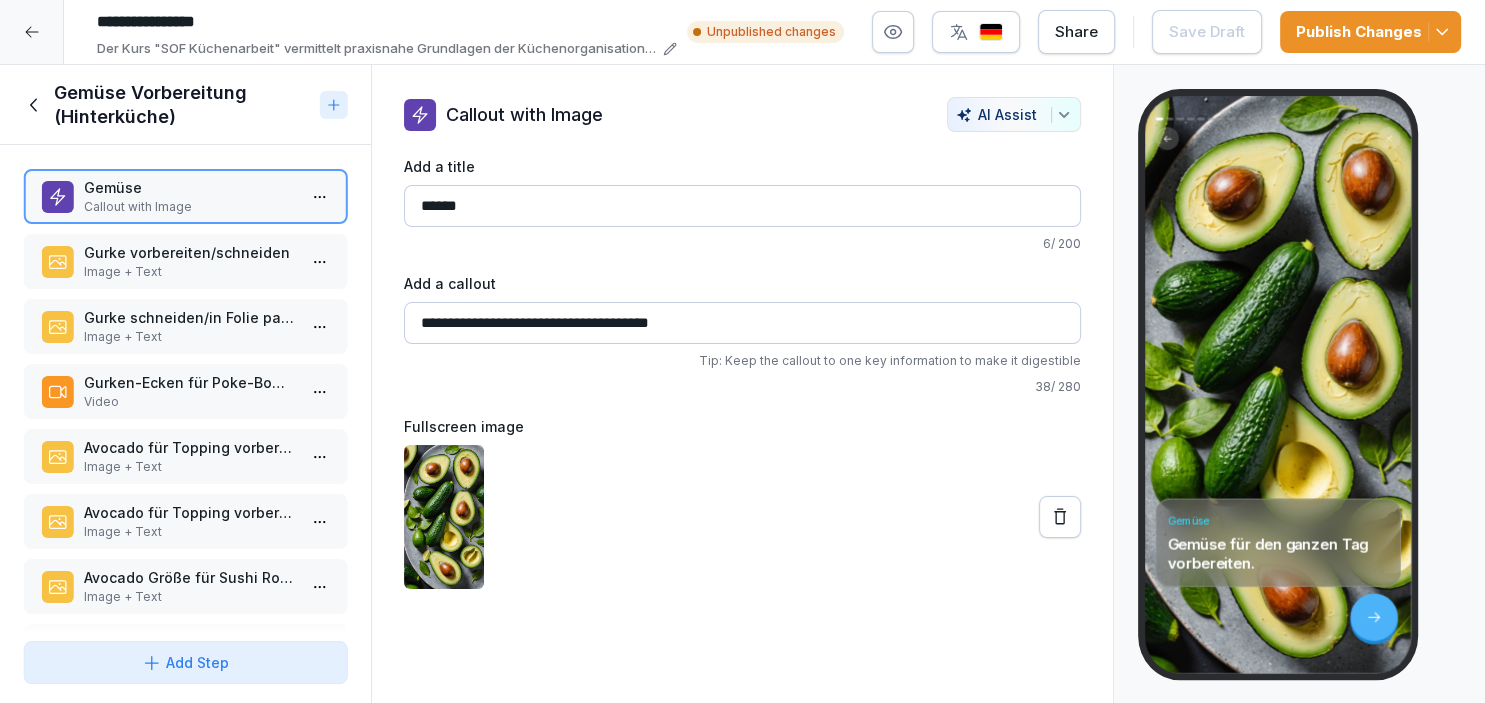 click on "Gemüse Vorbereitung (Hinterküche)" at bounding box center [167, 105] 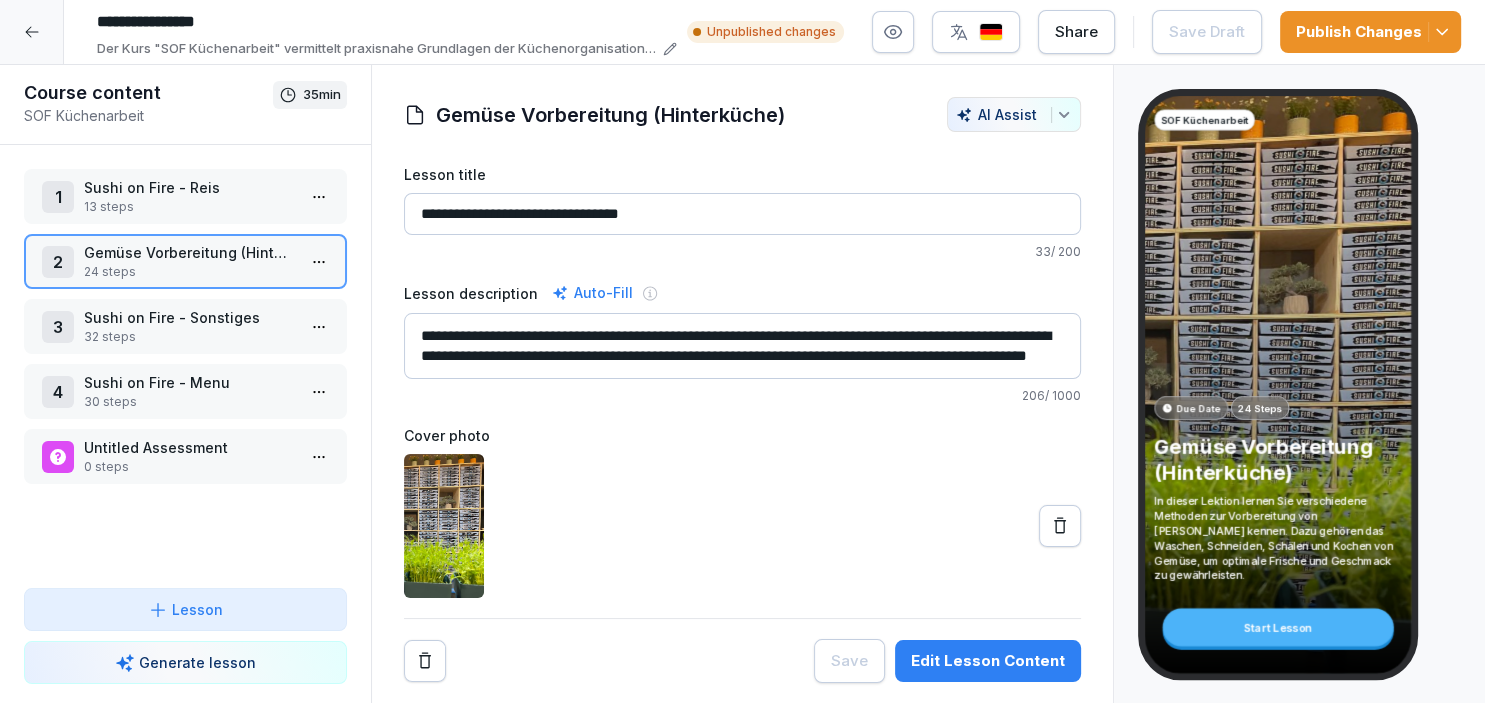 scroll, scrollTop: 20, scrollLeft: 0, axis: vertical 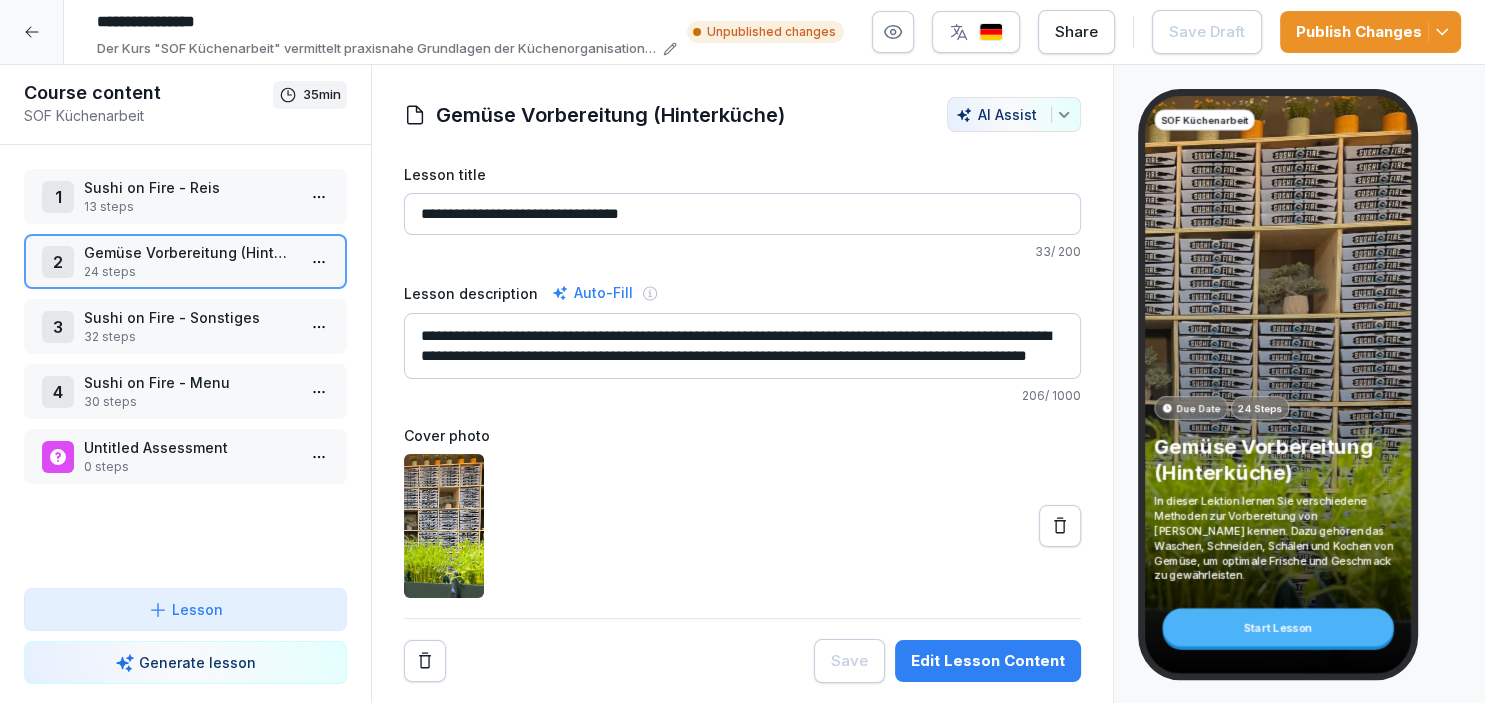 drag, startPoint x: 836, startPoint y: 330, endPoint x: 948, endPoint y: 331, distance: 112.00446 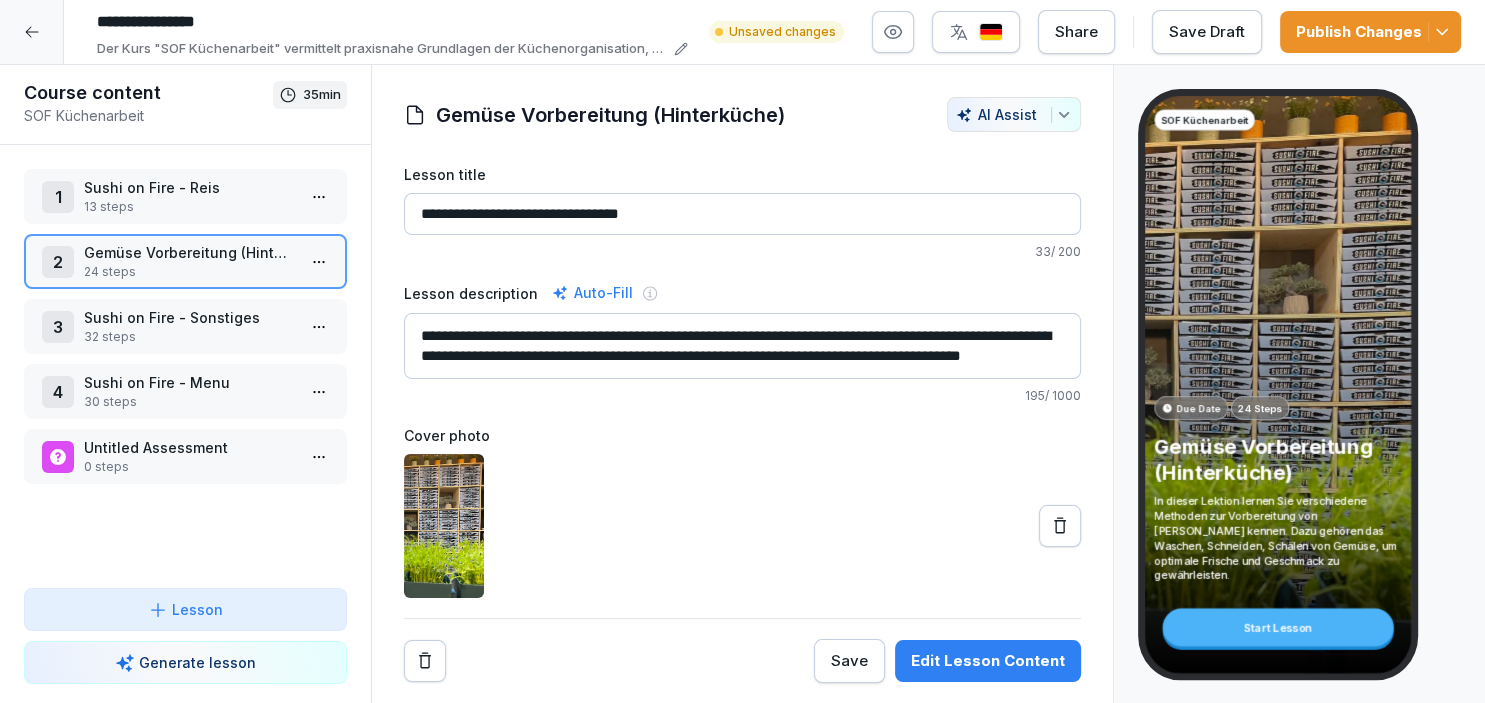 click on "AI Assist" at bounding box center [1014, 114] 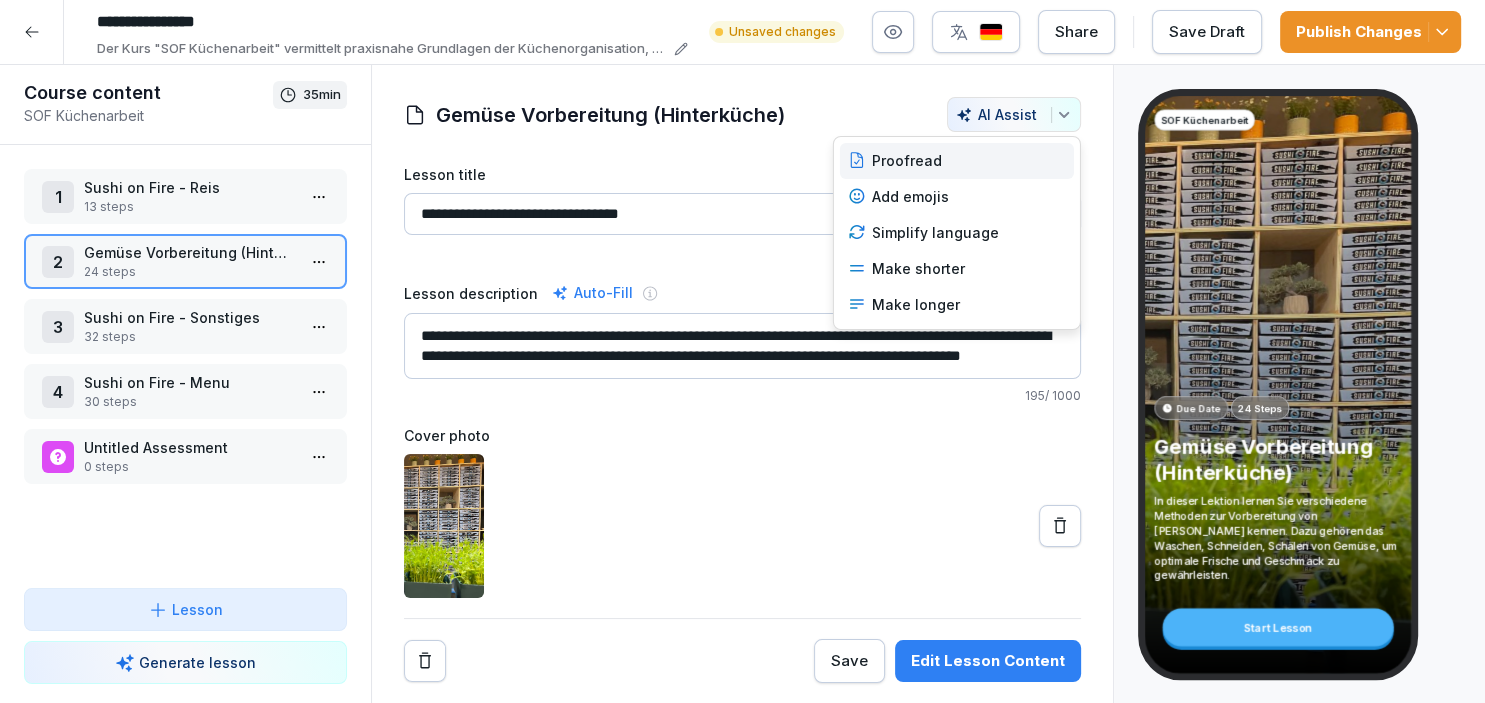 click on "Proofread" at bounding box center [957, 161] 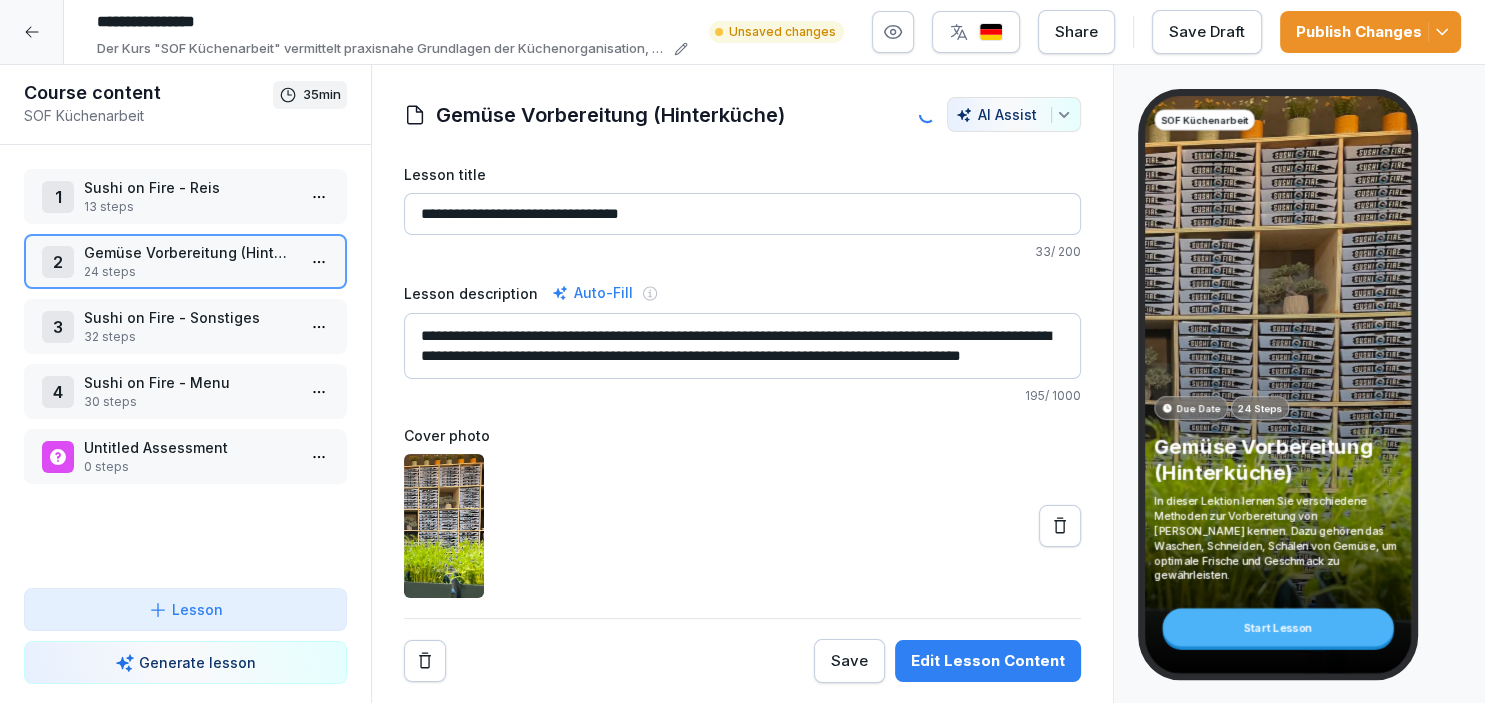 type on "**********" 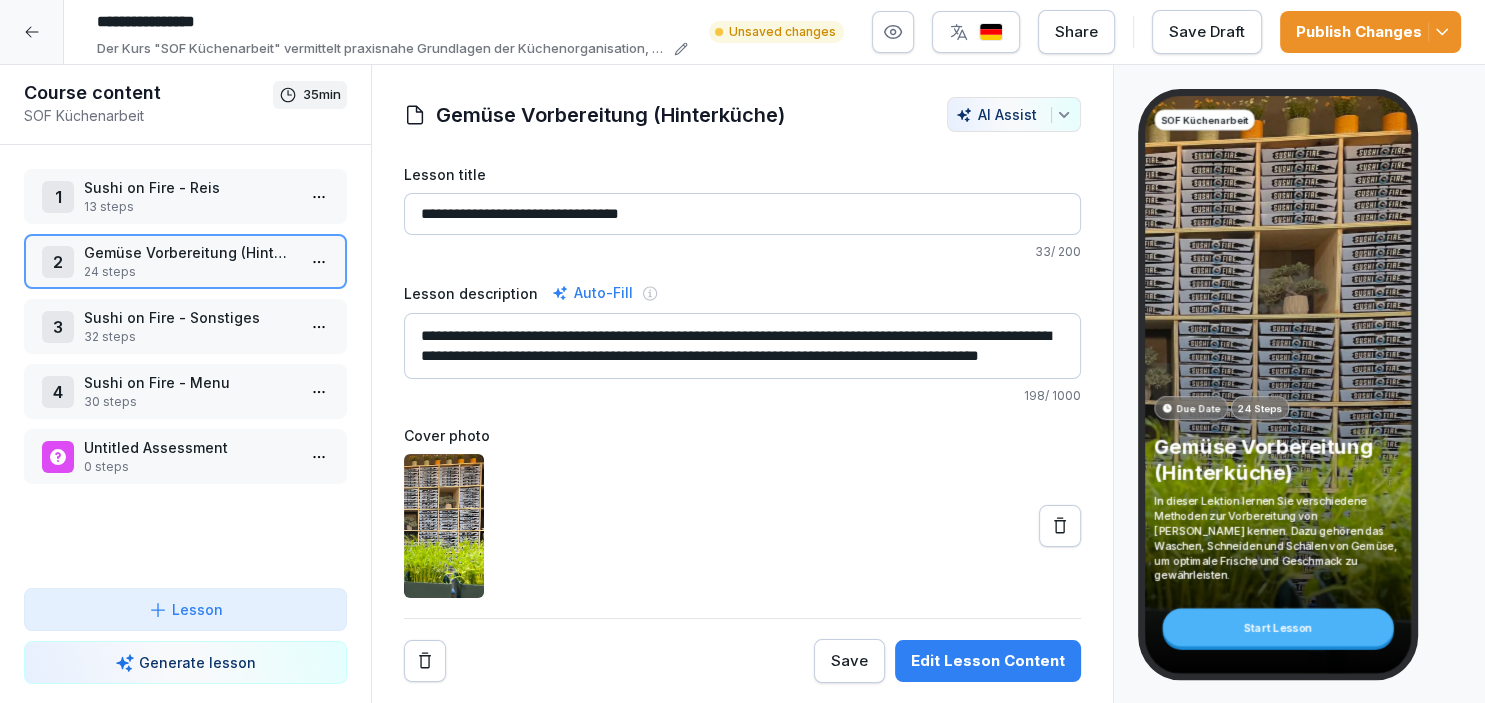 click on "Save Draft" at bounding box center (1207, 32) 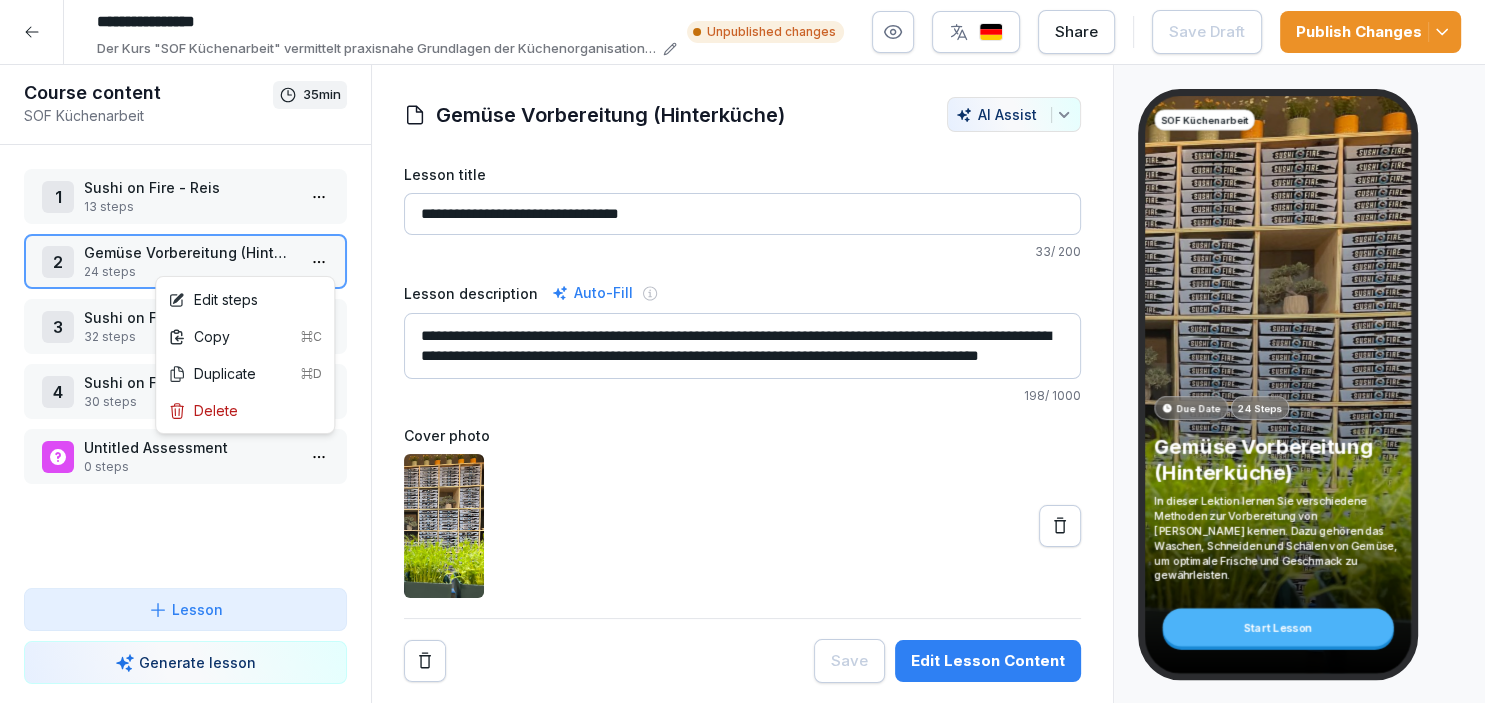click on "**********" at bounding box center [742, 351] 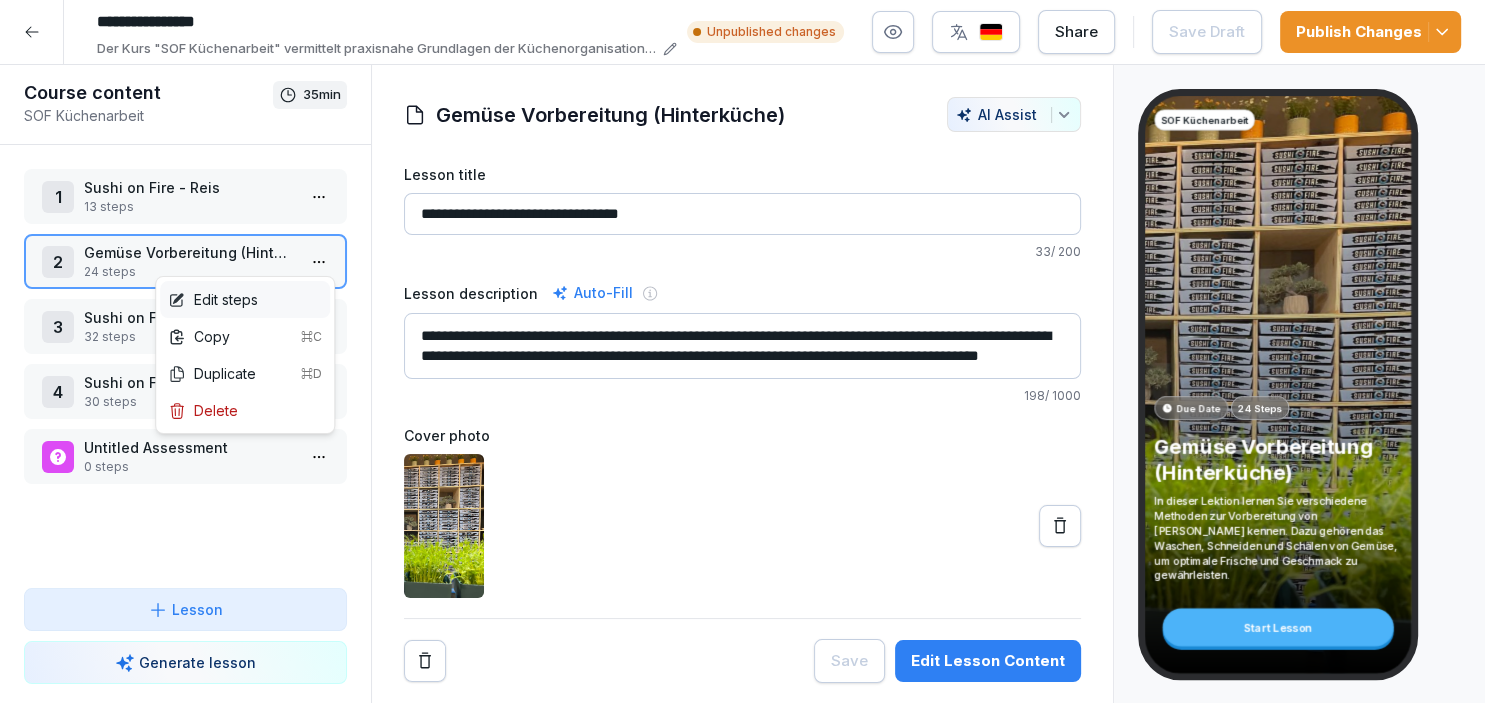 click on "Edit steps" at bounding box center [245, 299] 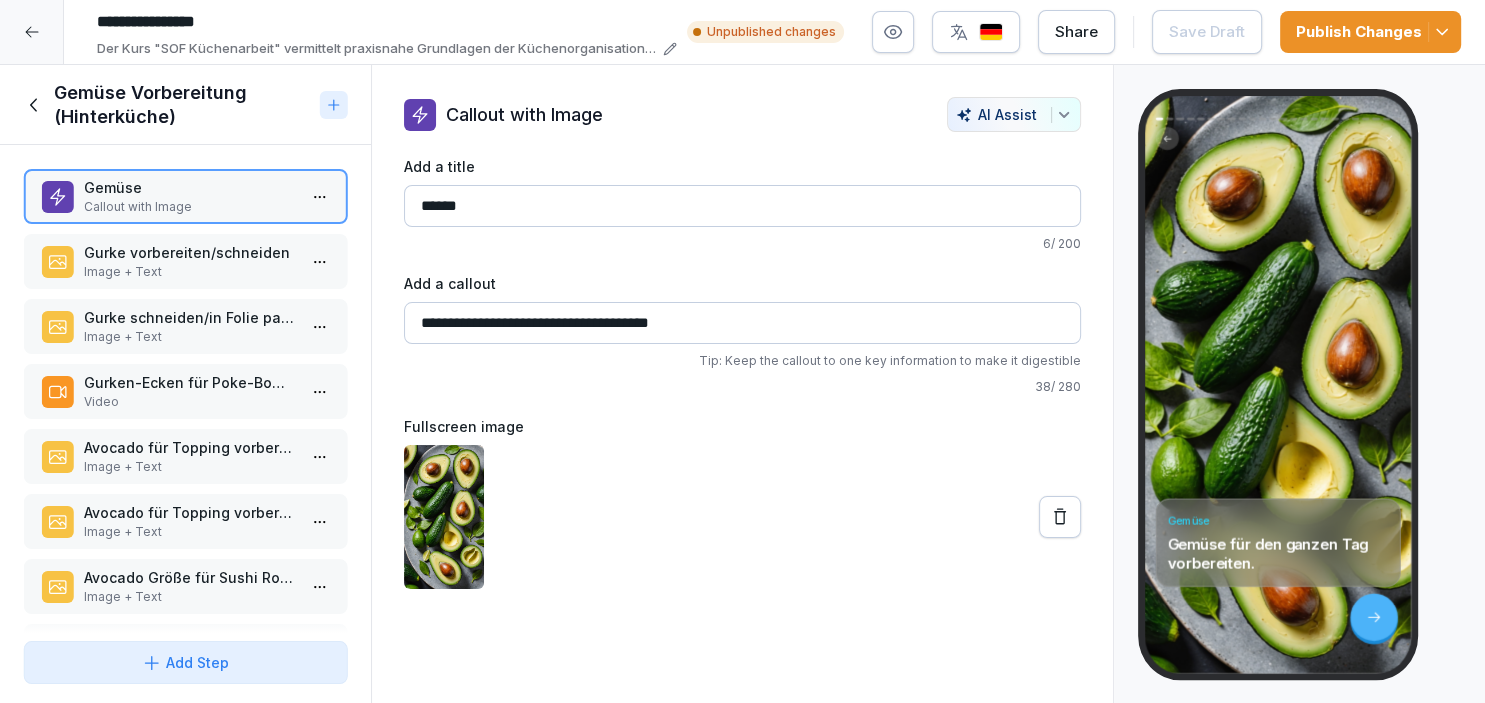 click on "Image + Text" at bounding box center (189, 272) 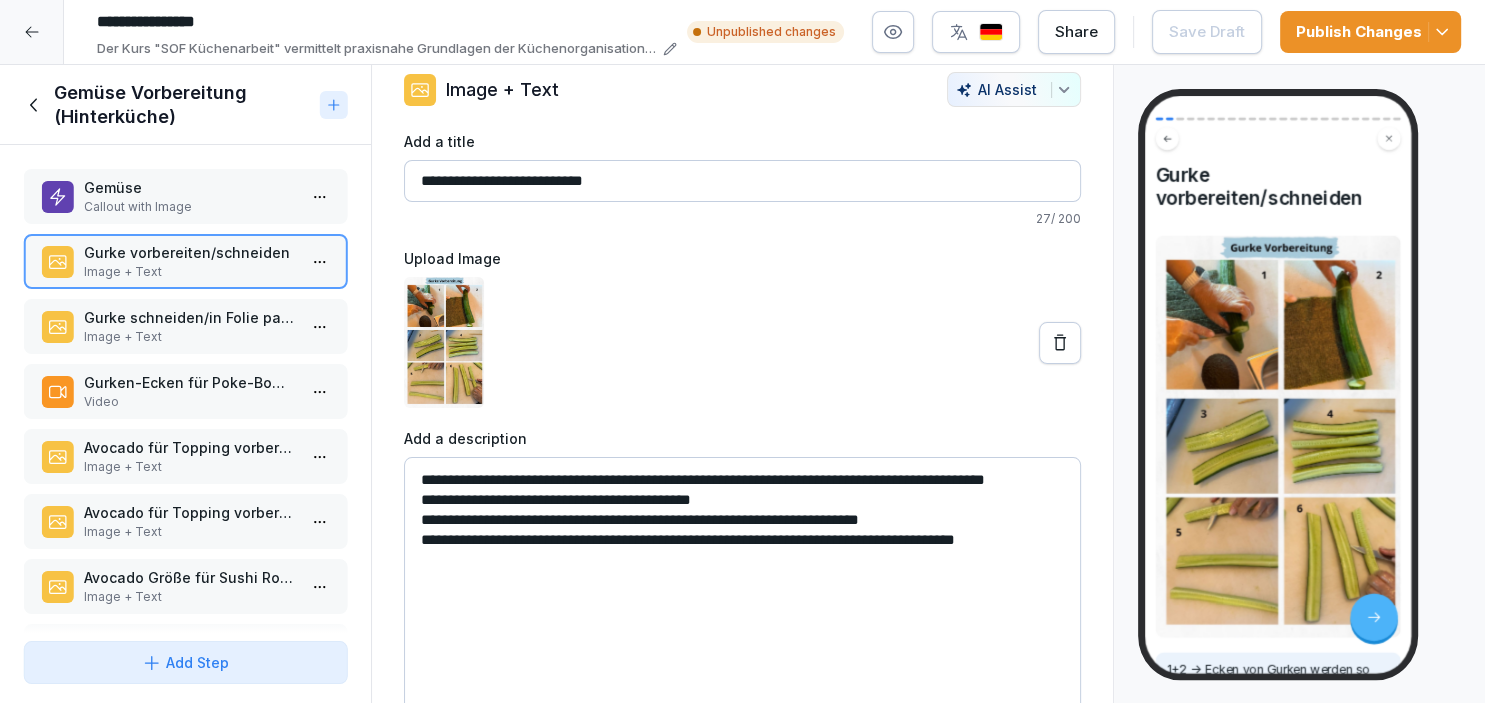 scroll, scrollTop: 26, scrollLeft: 0, axis: vertical 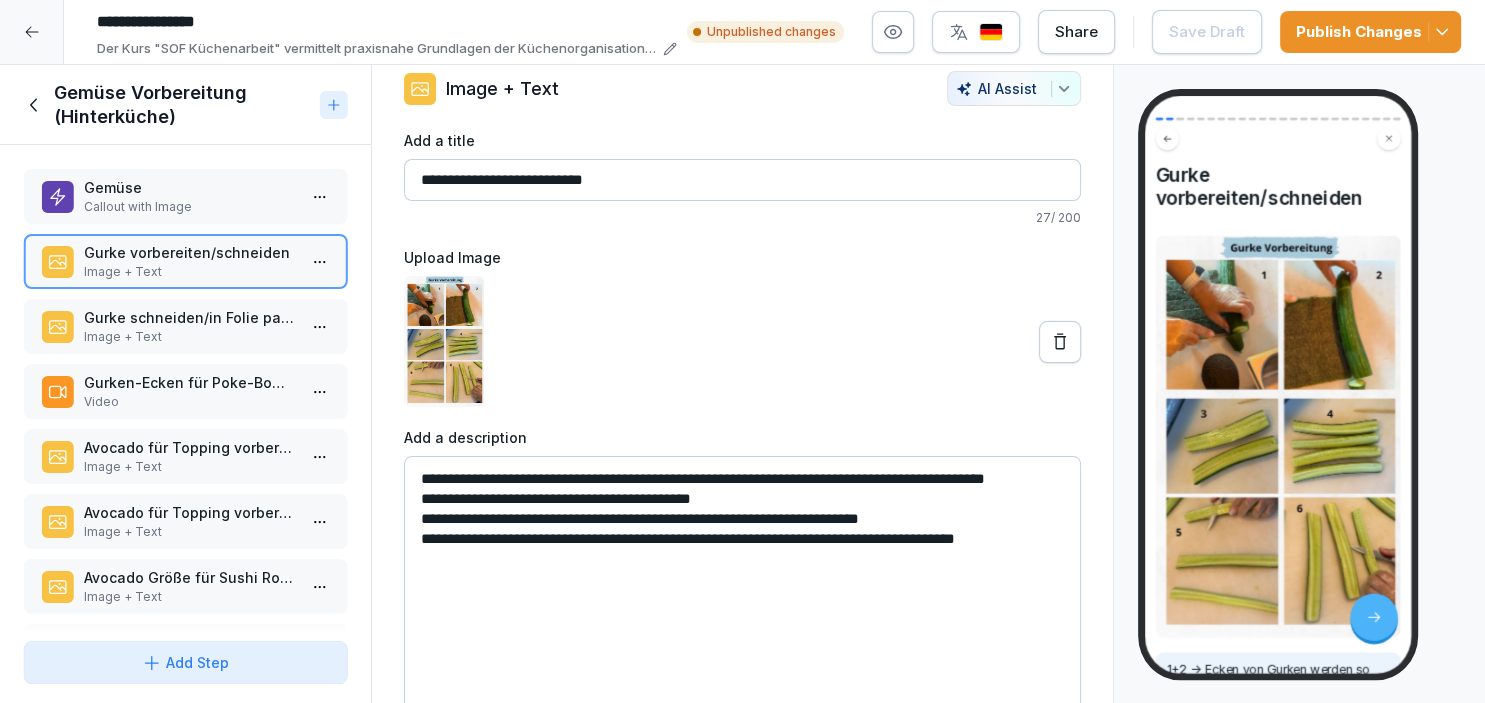click on "**********" at bounding box center (742, 606) 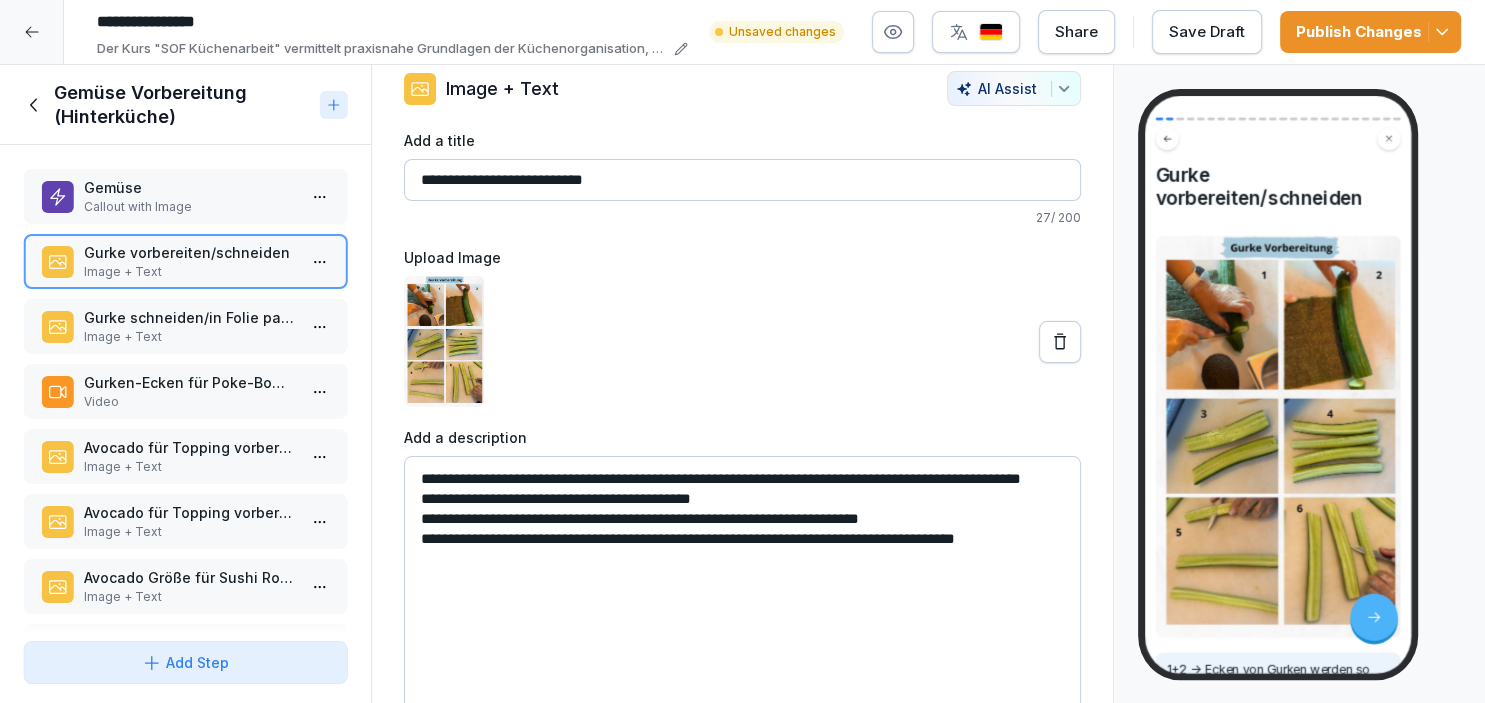 type on "**********" 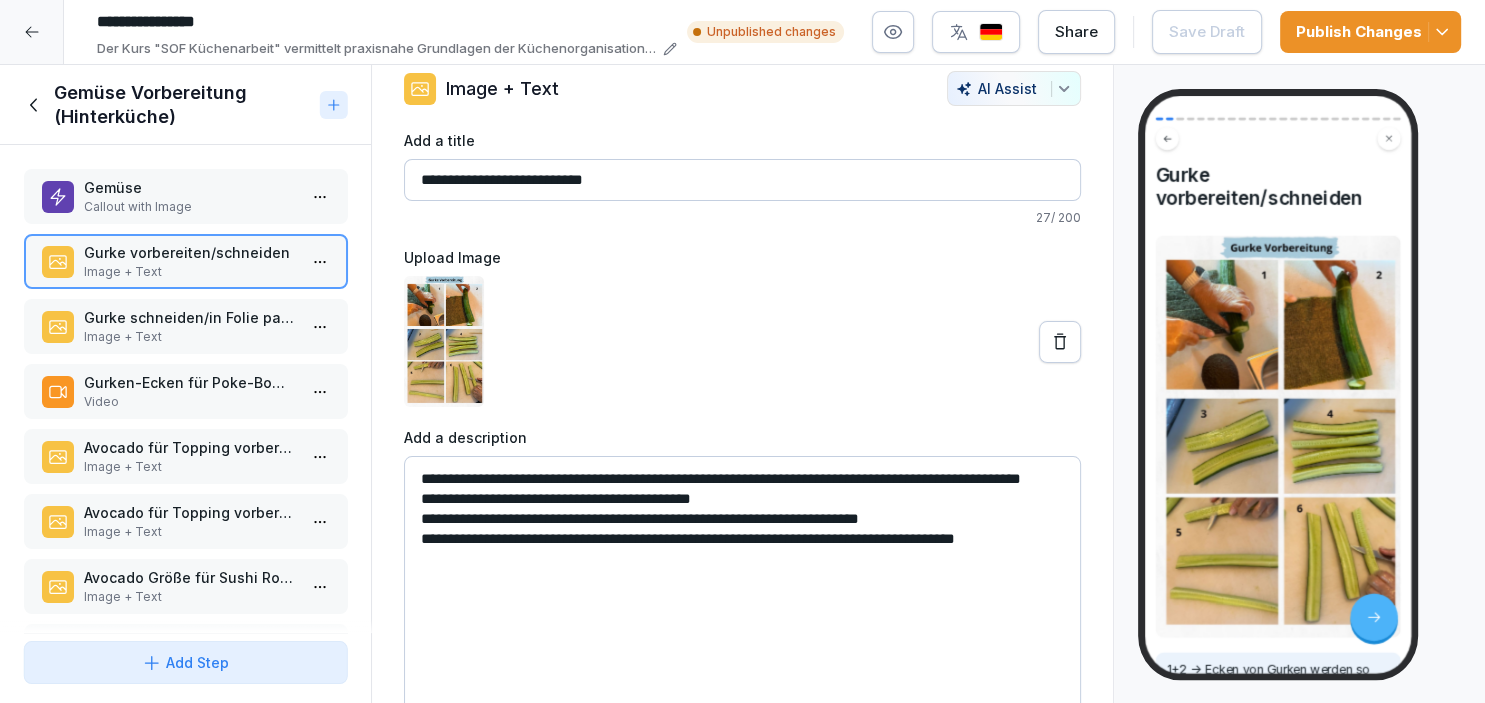 click on "Gurke schneiden/in Folie packen Image + Text" at bounding box center (185, 326) 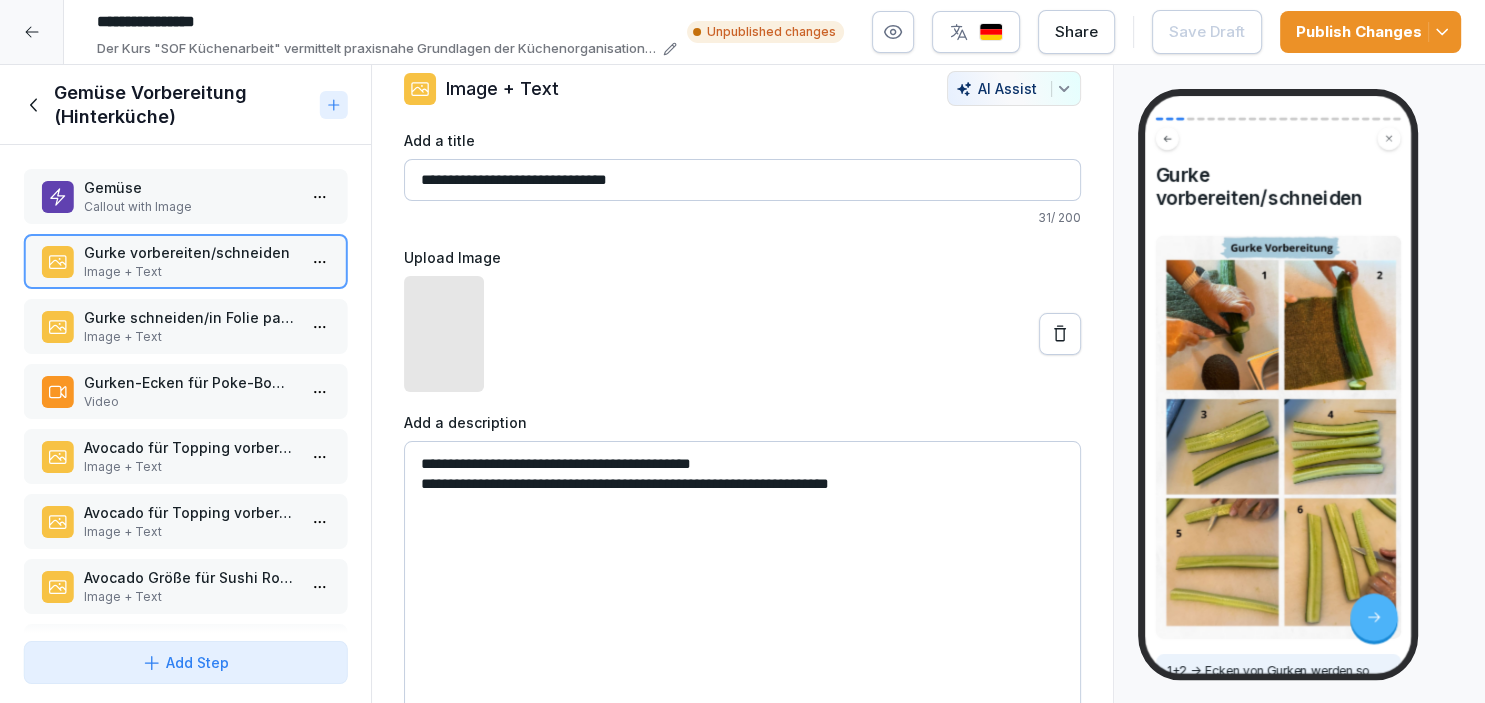 scroll, scrollTop: 14, scrollLeft: 0, axis: vertical 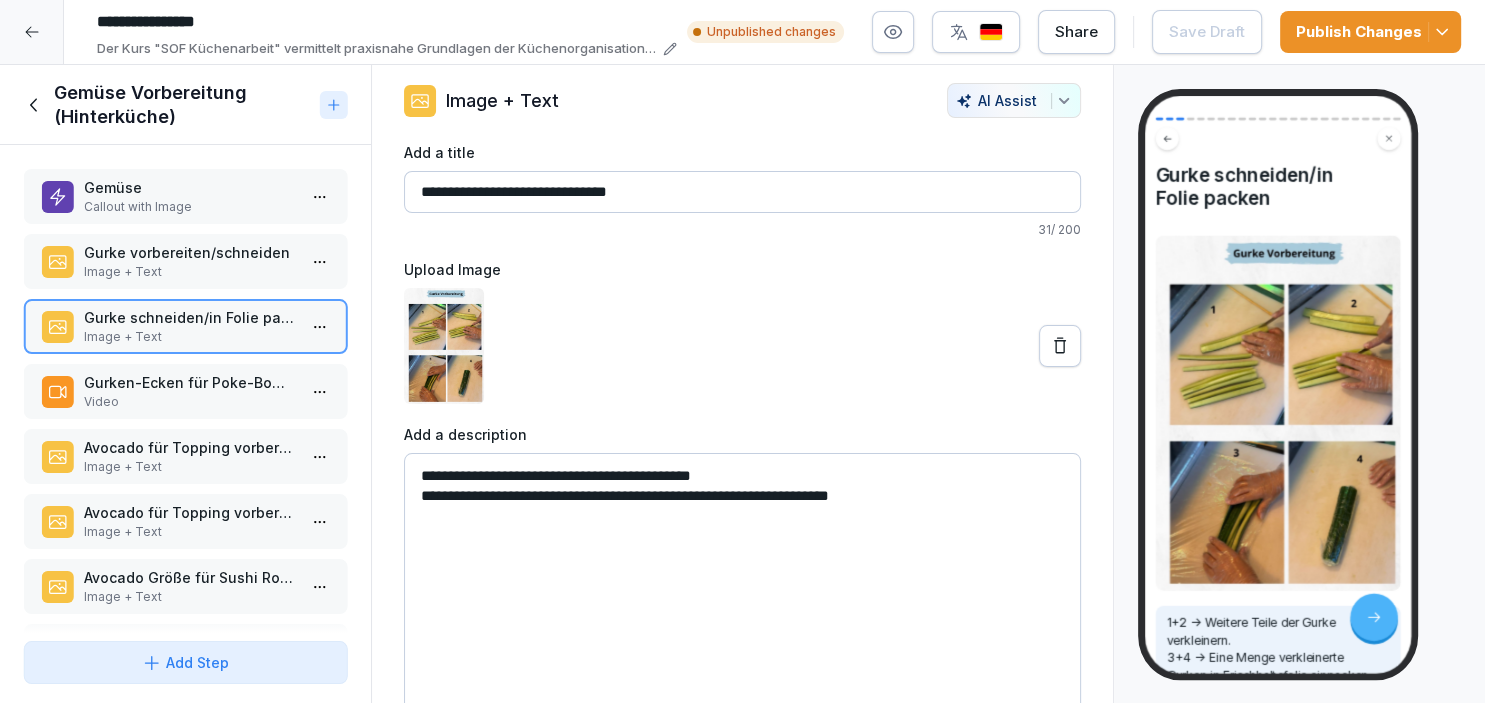 click on "Gurken-Ecken für Poke-Bowl-Salat vorbereiten" at bounding box center (189, 382) 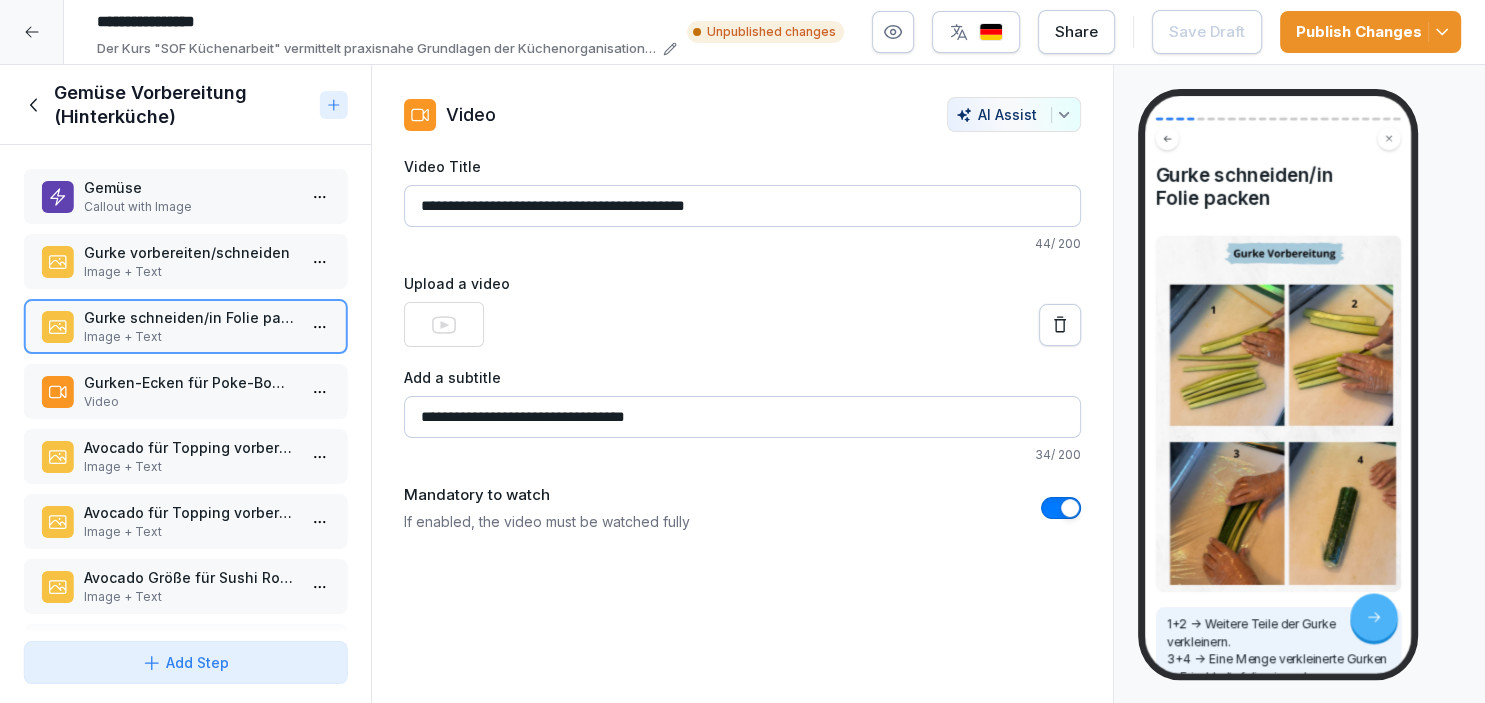 scroll, scrollTop: 0, scrollLeft: 0, axis: both 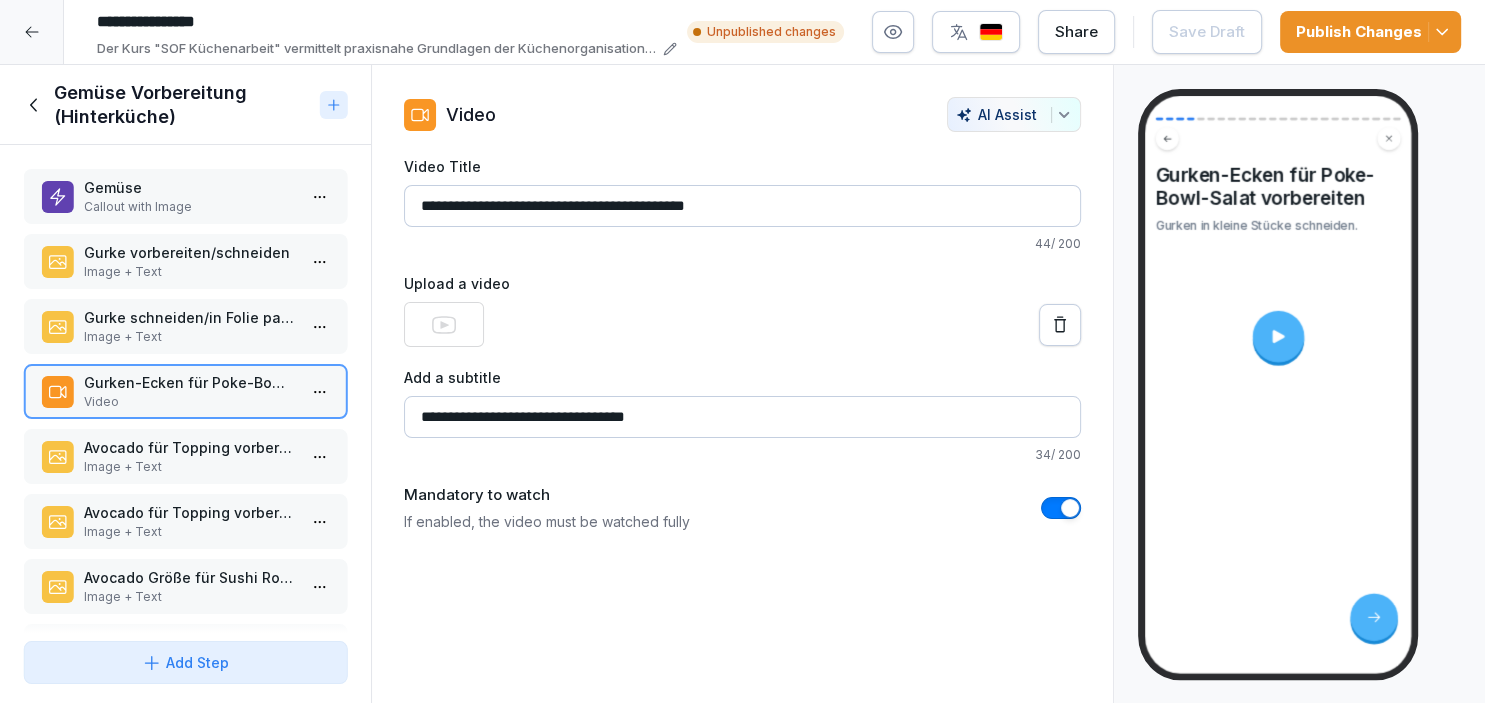drag, startPoint x: 630, startPoint y: 205, endPoint x: 553, endPoint y: 197, distance: 77.41447 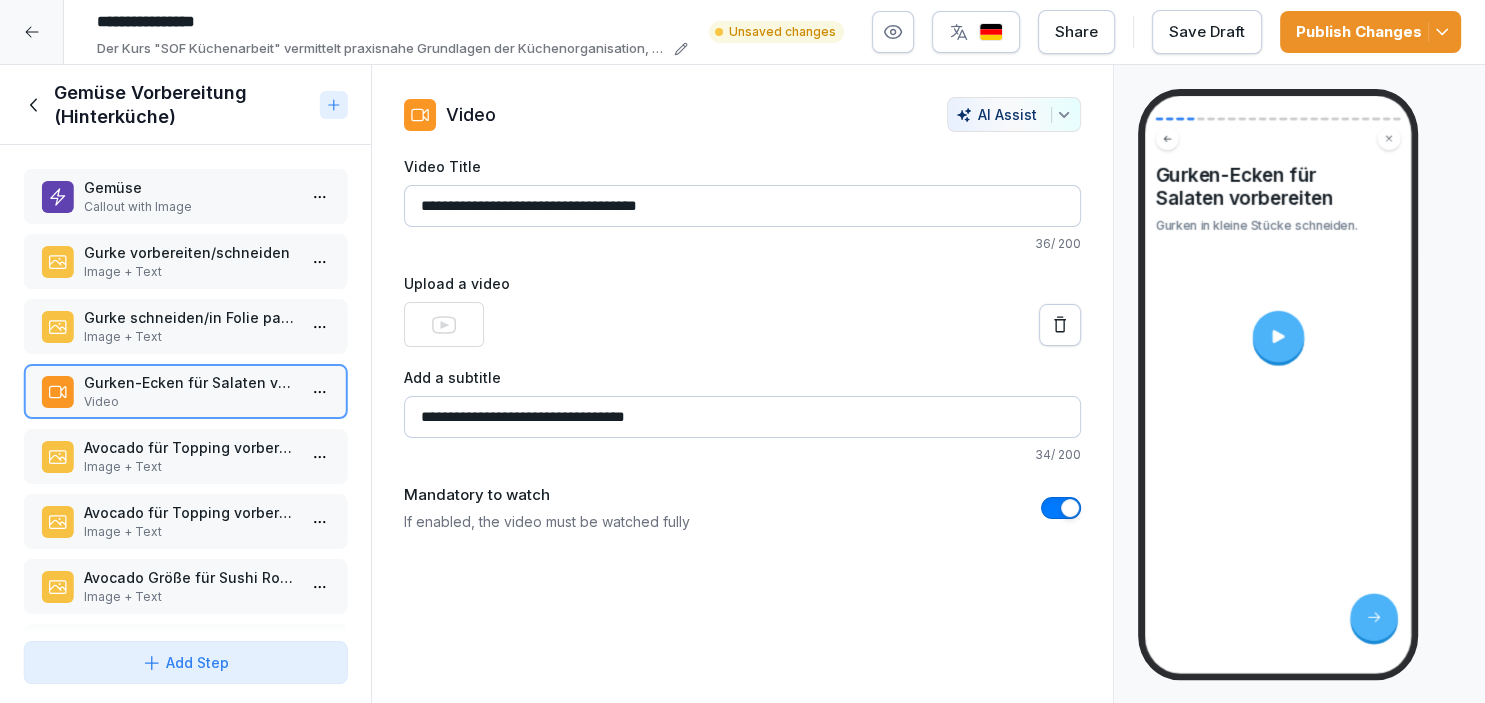 click on "AI Assist" at bounding box center (1014, 114) 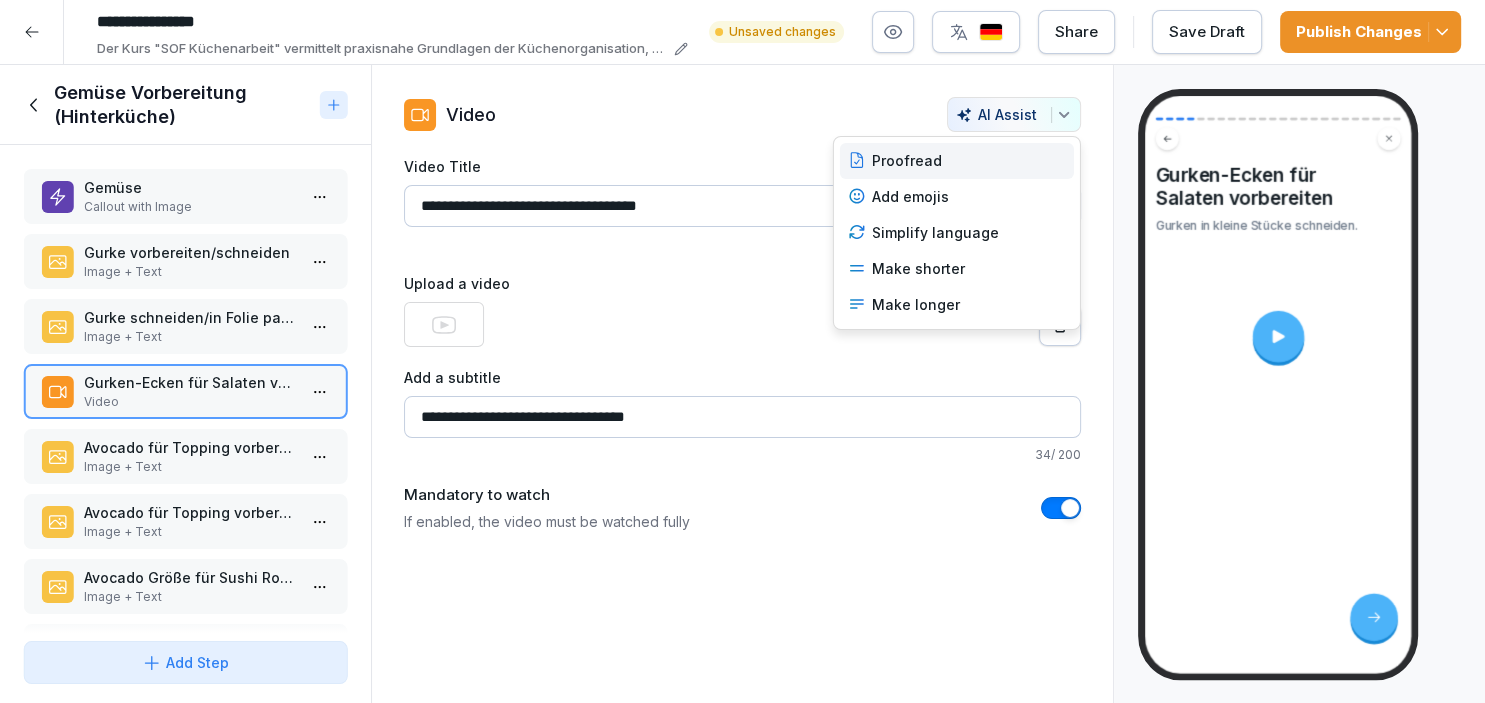 click on "Proofread" at bounding box center (957, 161) 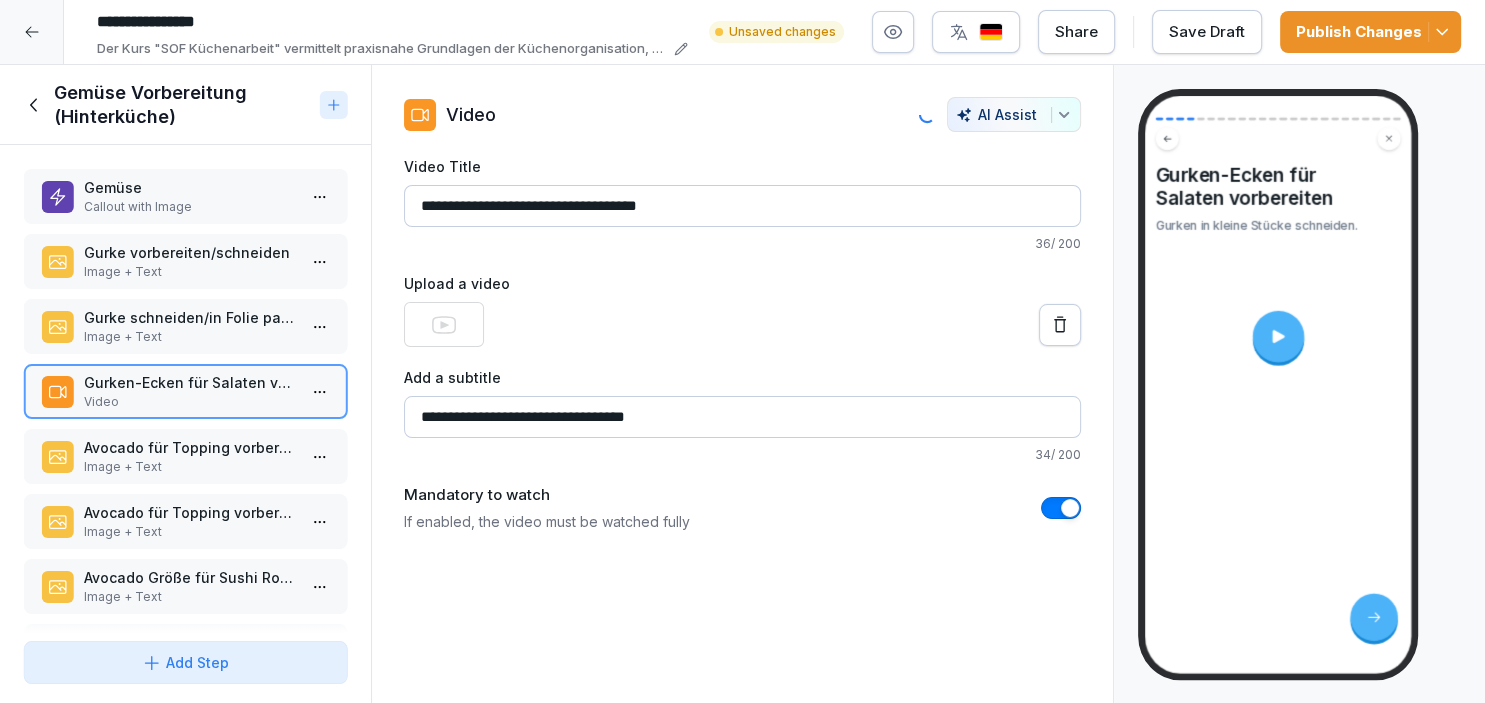 type on "**********" 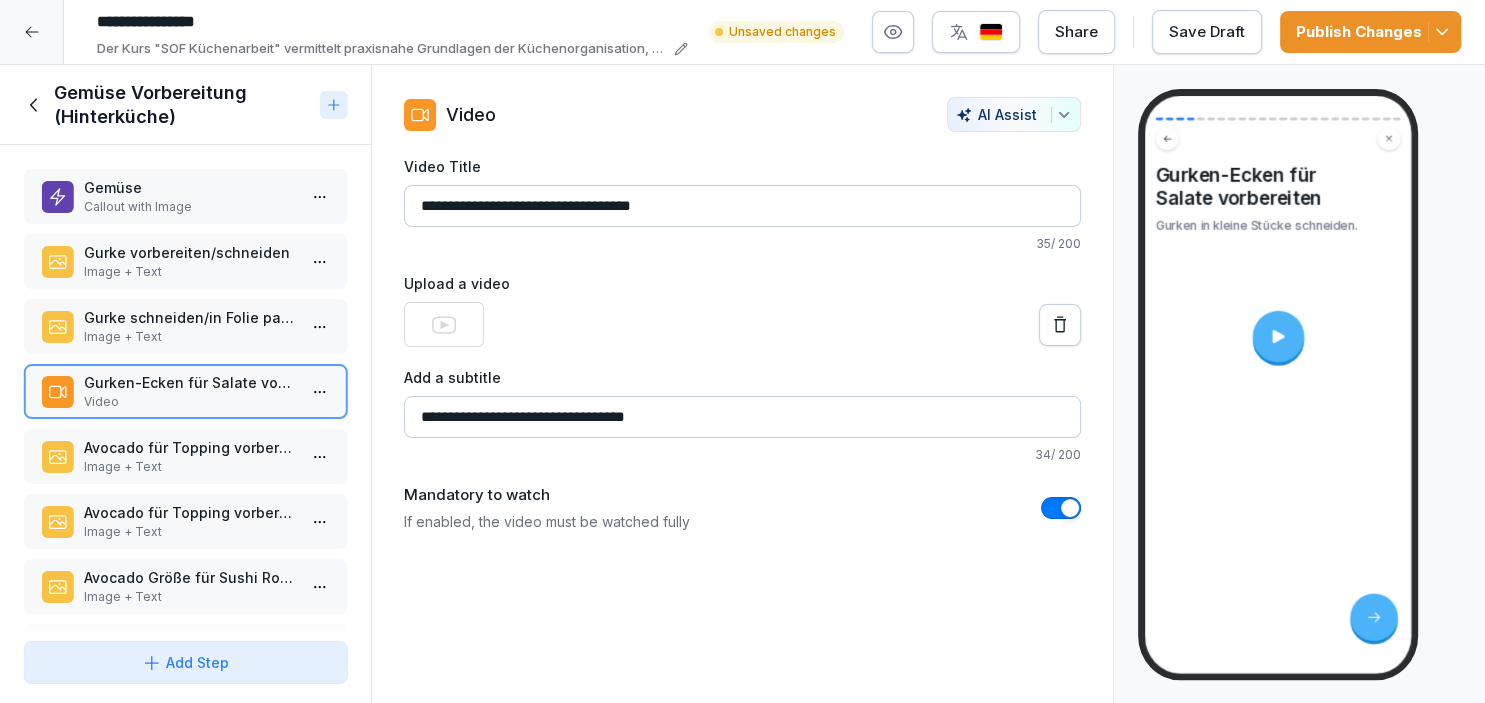 click on "Save Draft" at bounding box center [1207, 32] 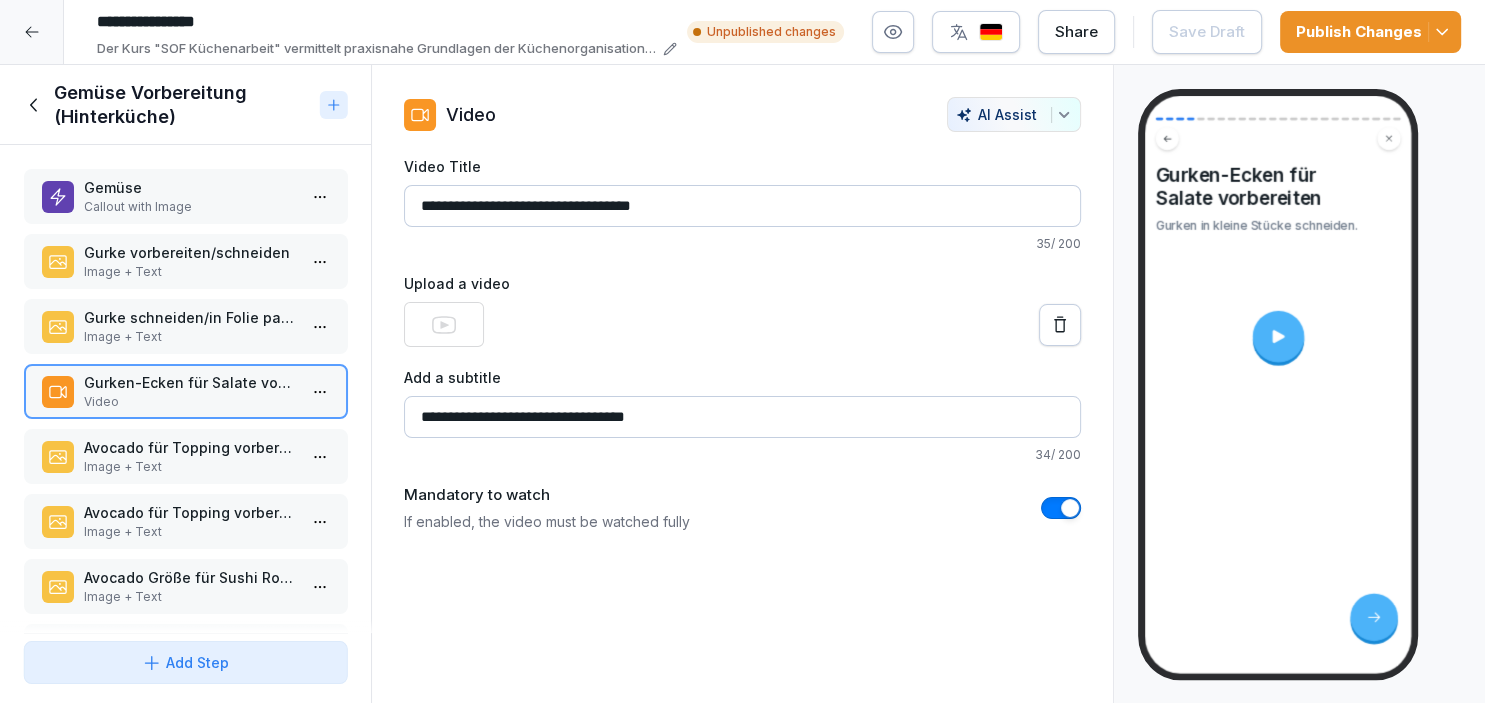 click on "Avocado für Topping vorbereiten" at bounding box center [189, 447] 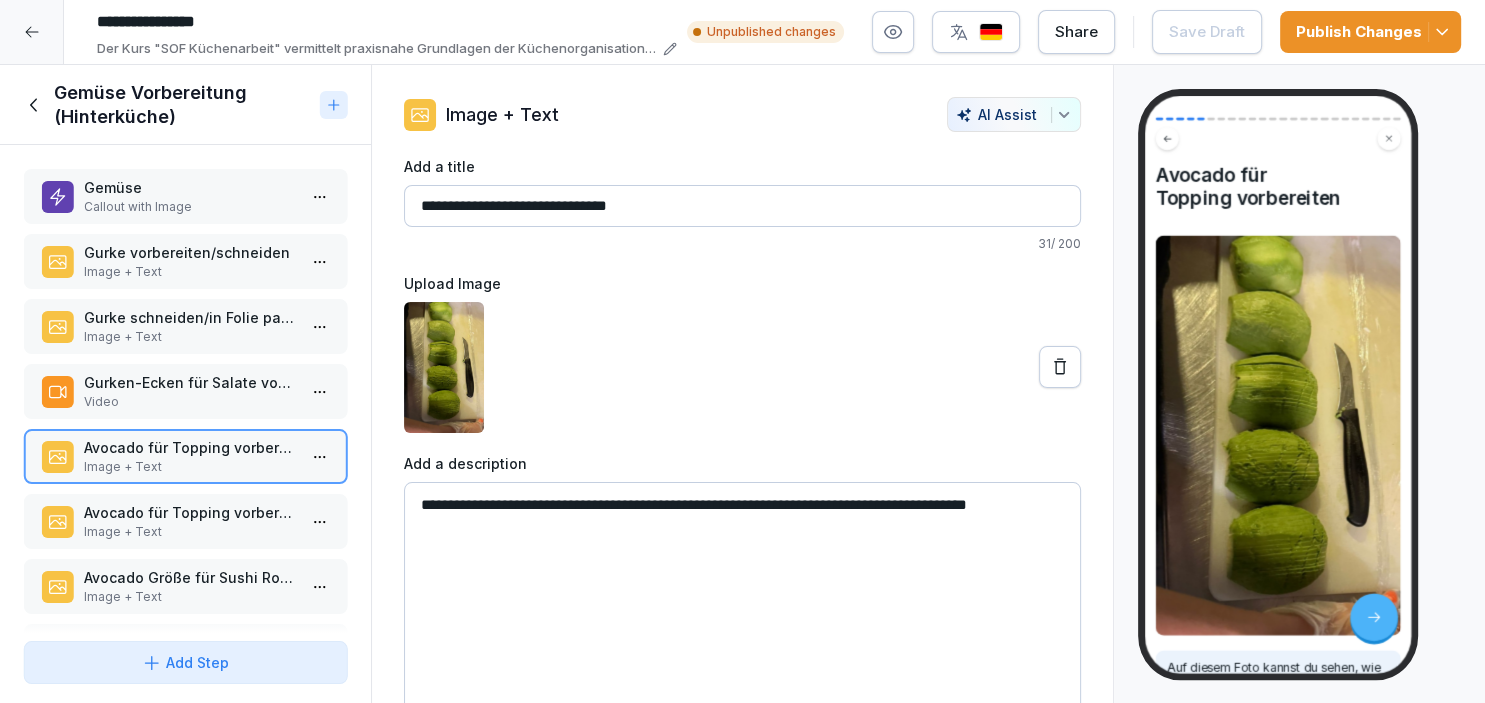 click on "Avocado für Topping vorbereiten" at bounding box center [189, 512] 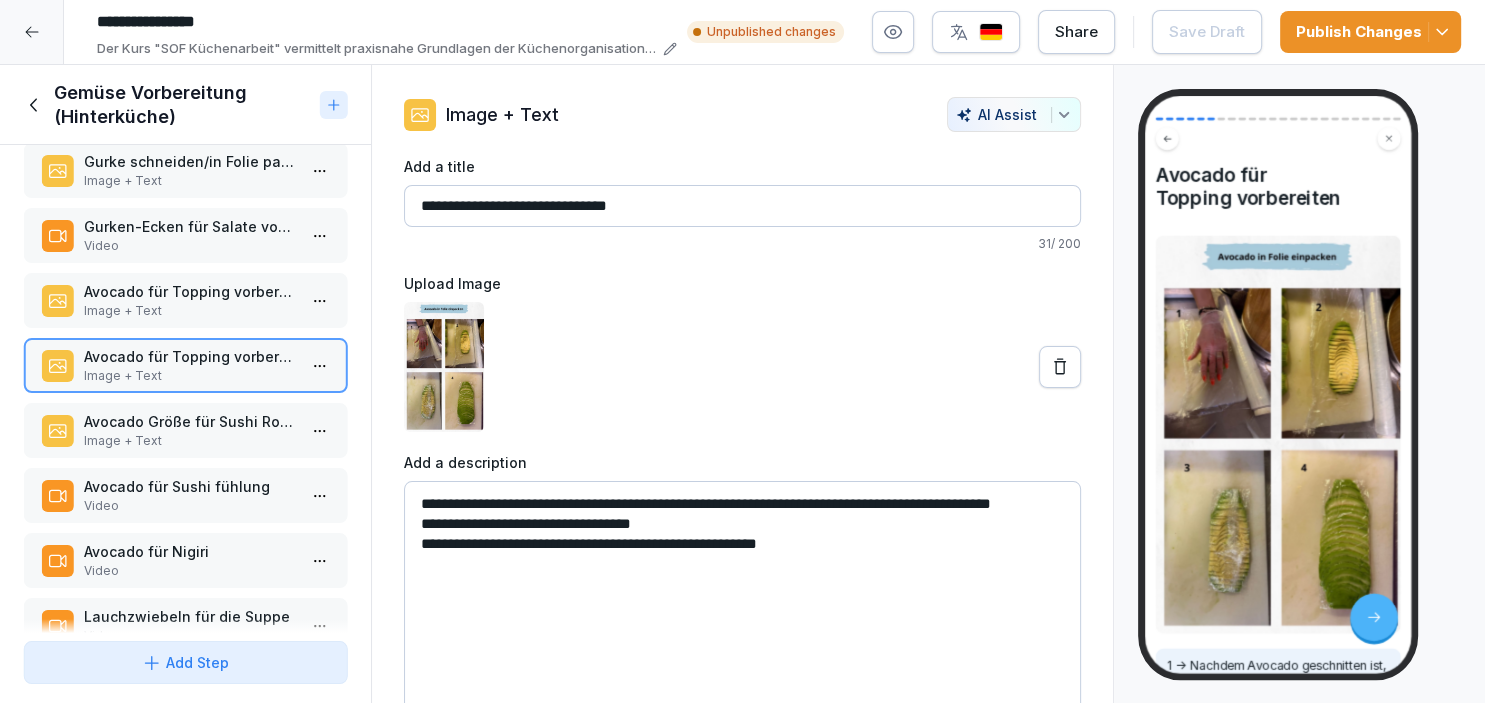 scroll, scrollTop: 159, scrollLeft: 0, axis: vertical 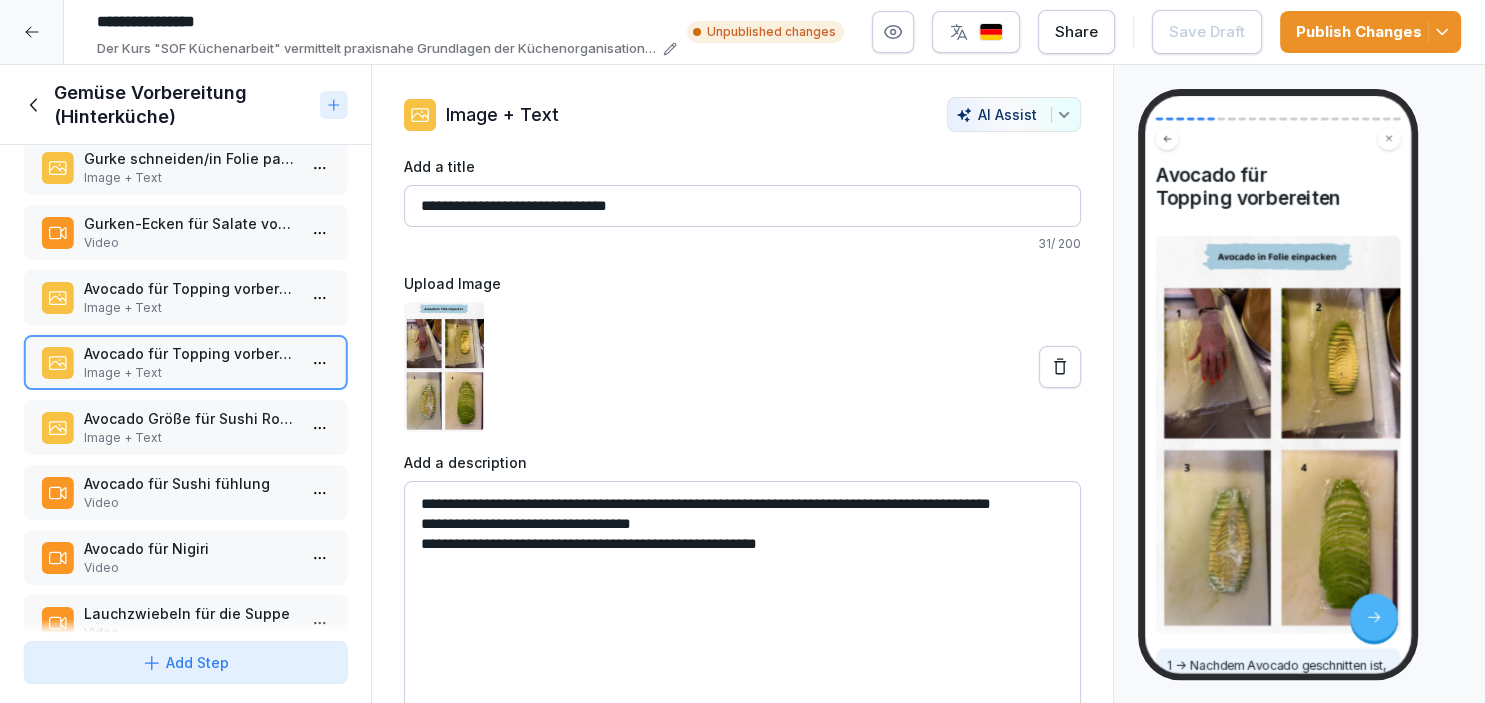 click on "Image + Text" at bounding box center [189, 438] 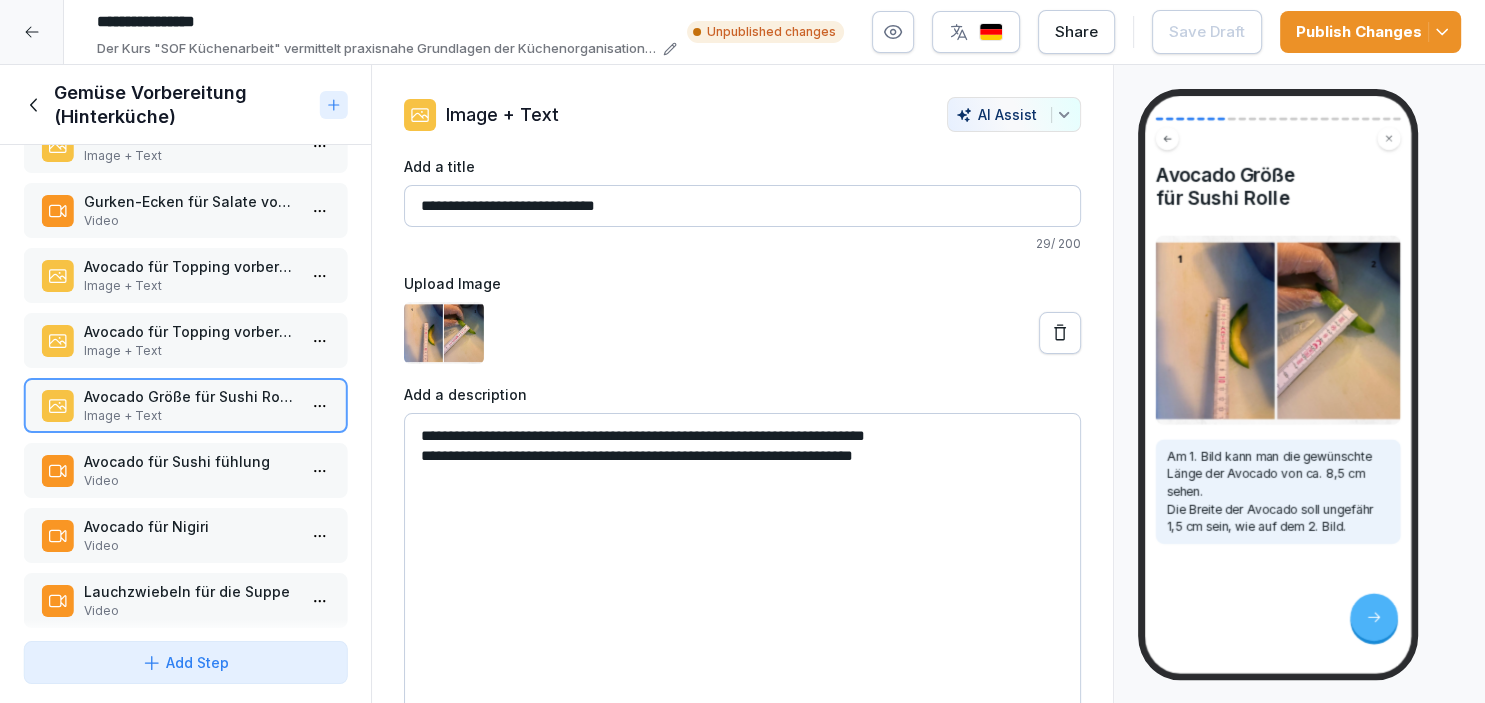 scroll, scrollTop: 184, scrollLeft: 0, axis: vertical 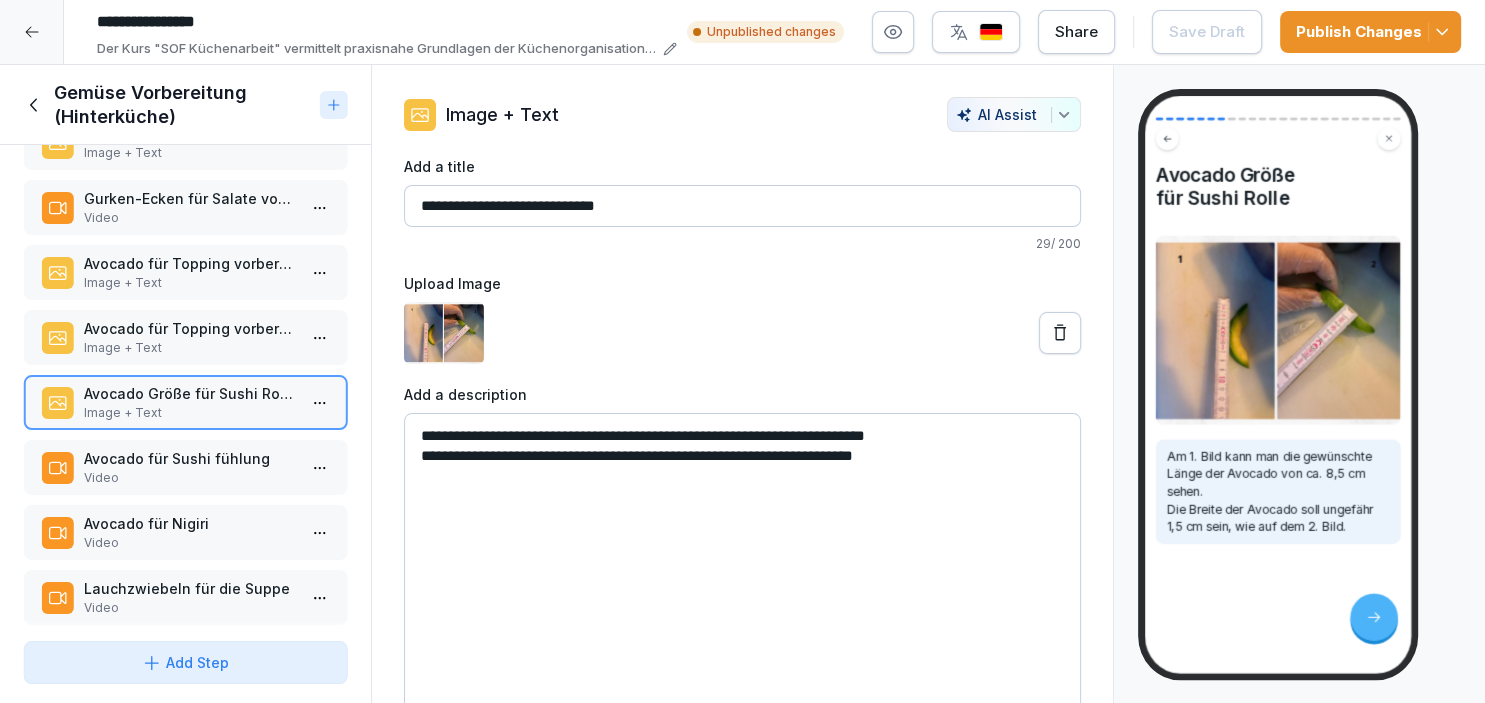 click on "Avocado für Sushi fühlung" at bounding box center (189, 458) 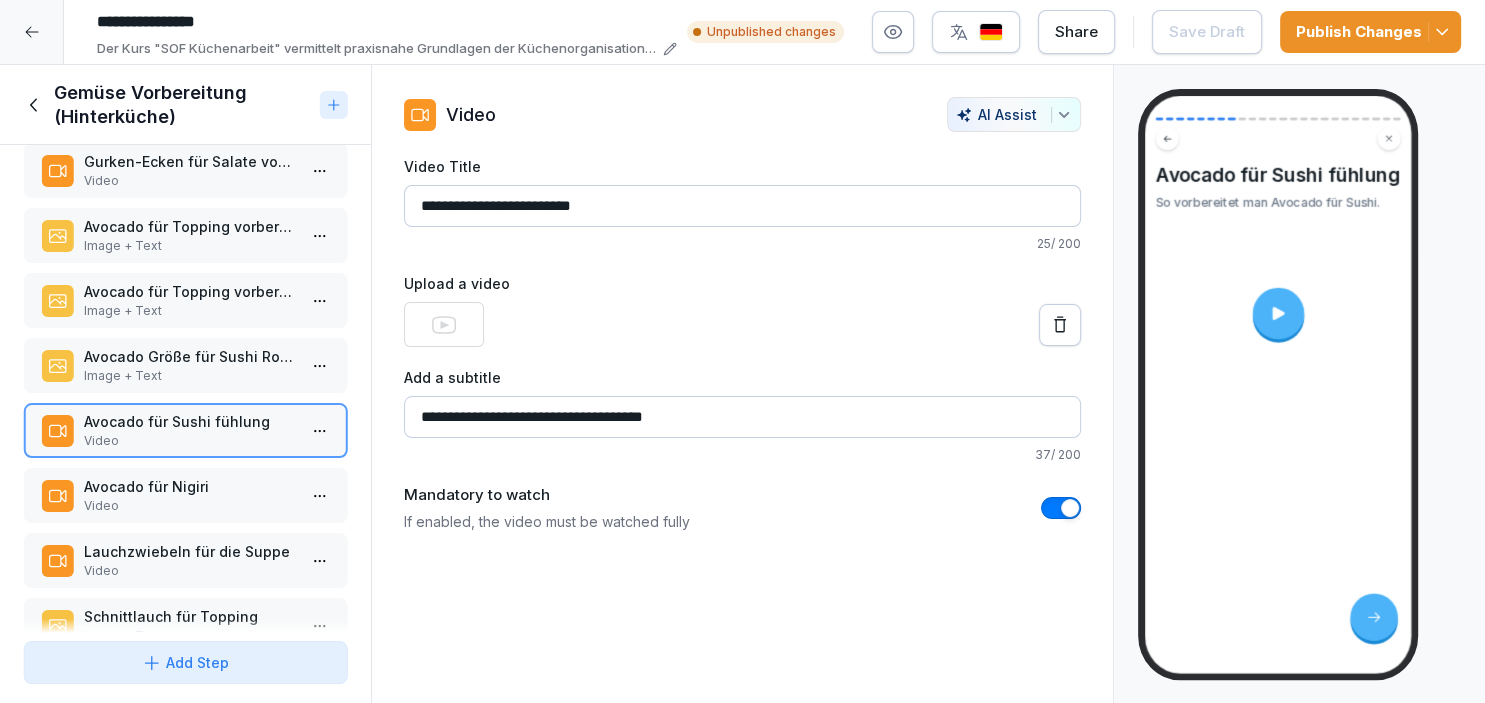 scroll, scrollTop: 234, scrollLeft: 0, axis: vertical 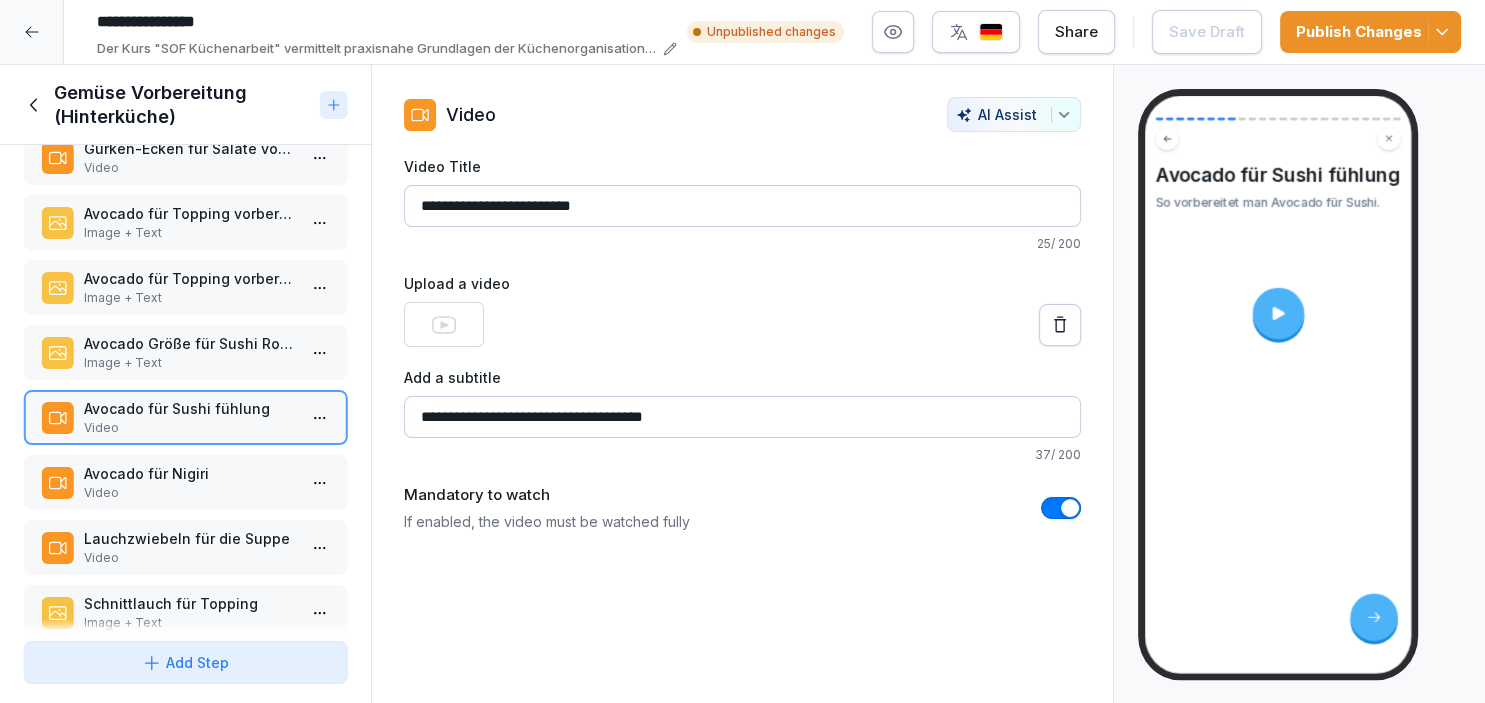 click on "Avocado für Nigiri Video" at bounding box center [185, 482] 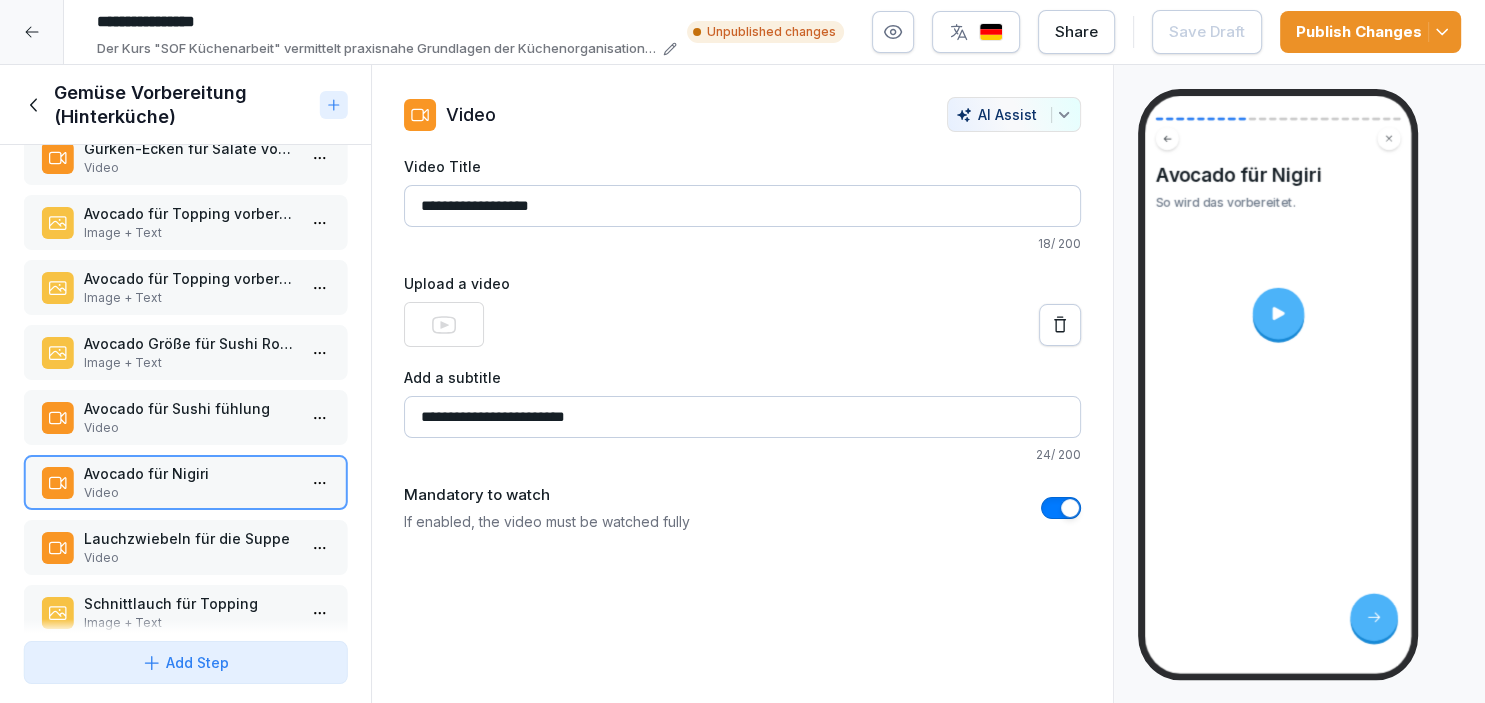 click on "**********" at bounding box center (742, 417) 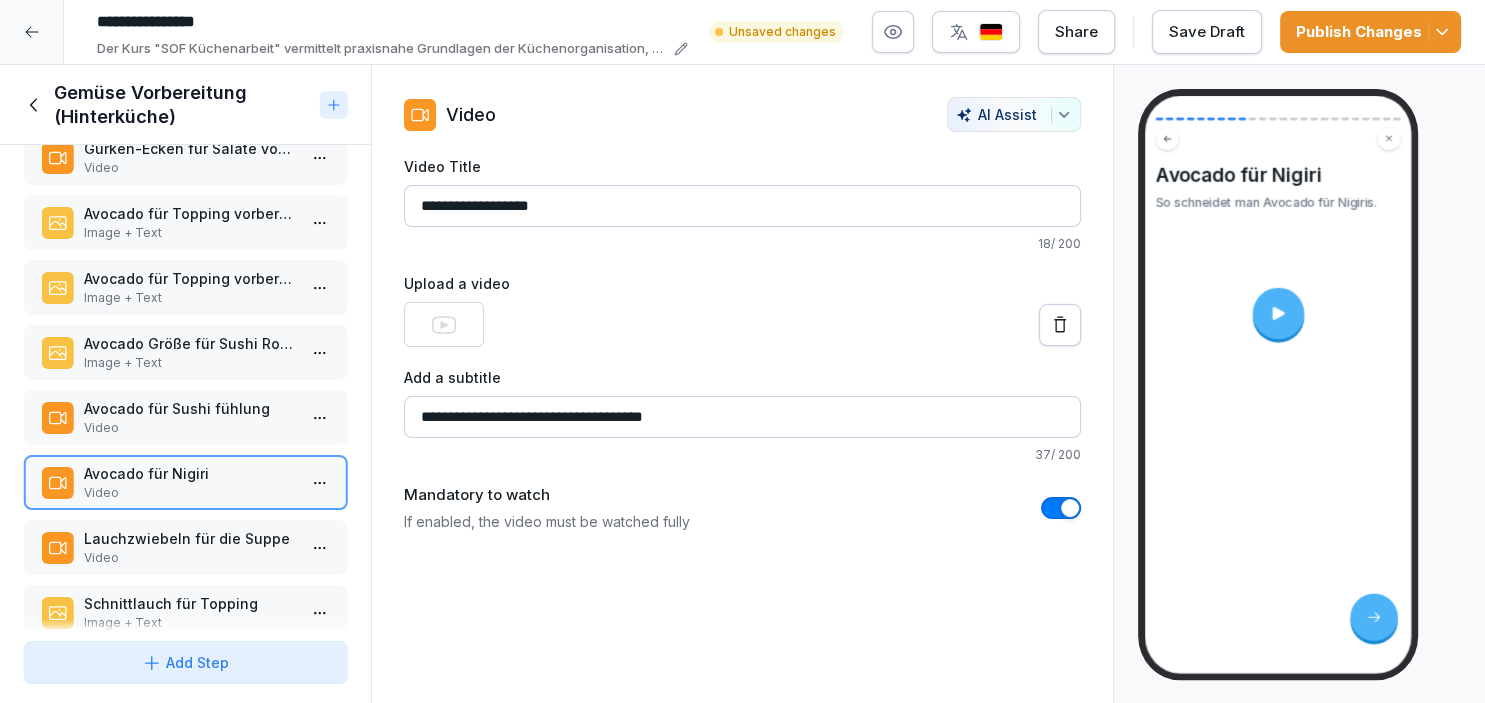 type on "**********" 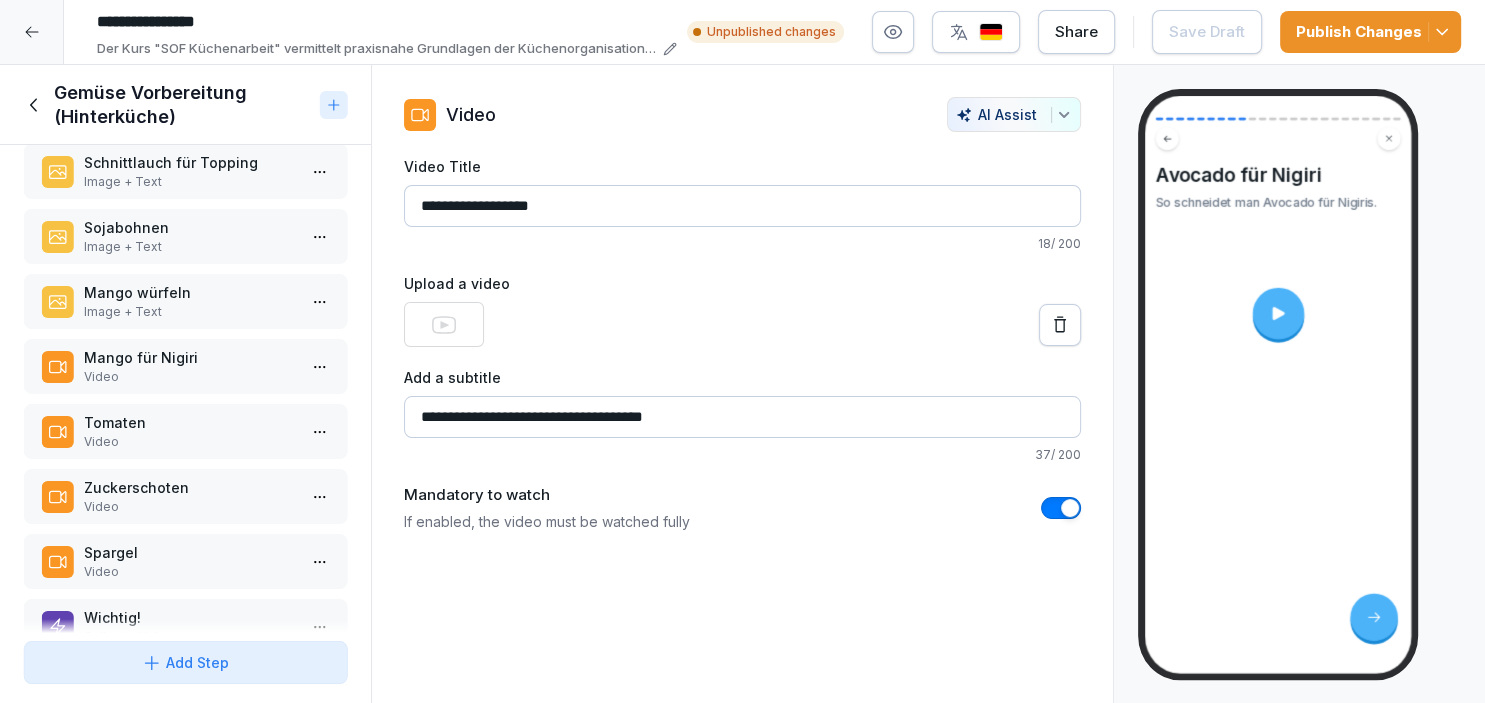 scroll, scrollTop: 1090, scrollLeft: 0, axis: vertical 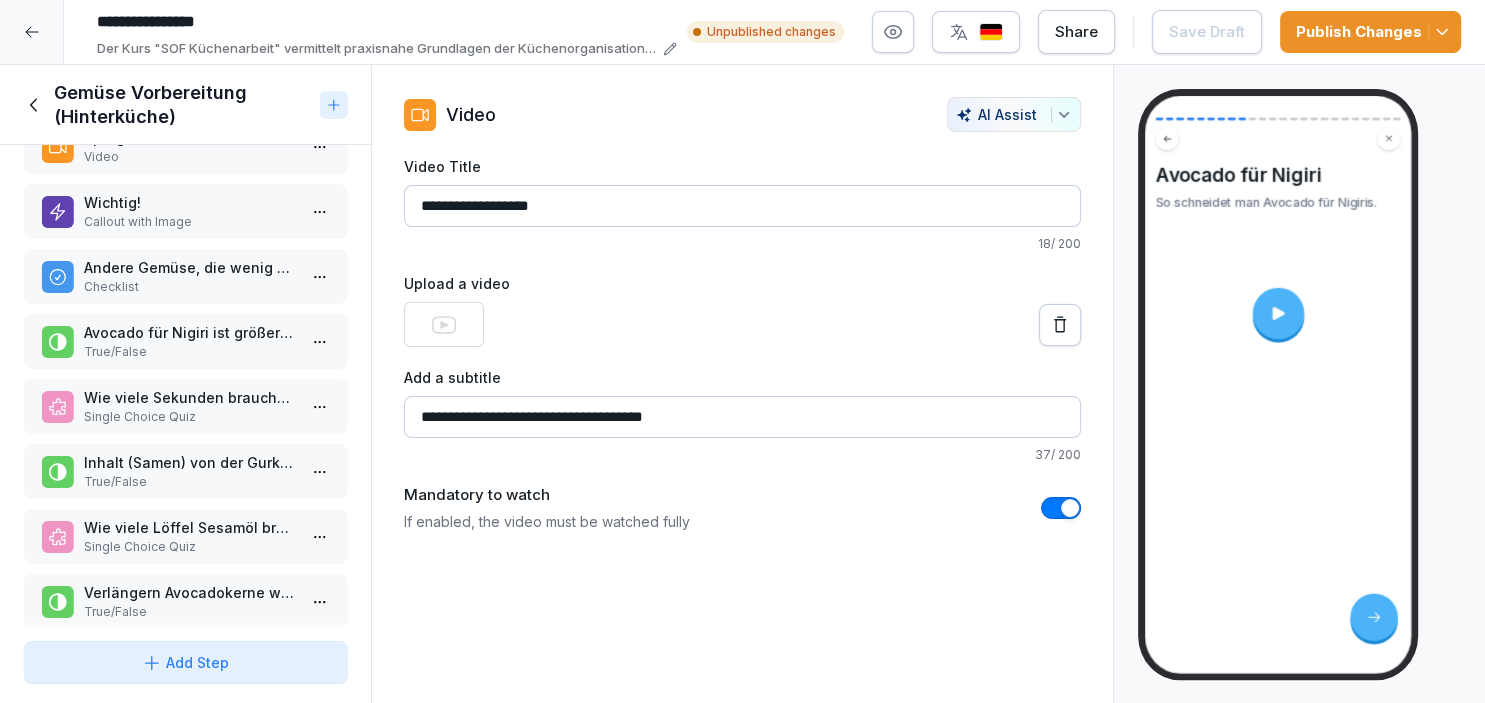 click 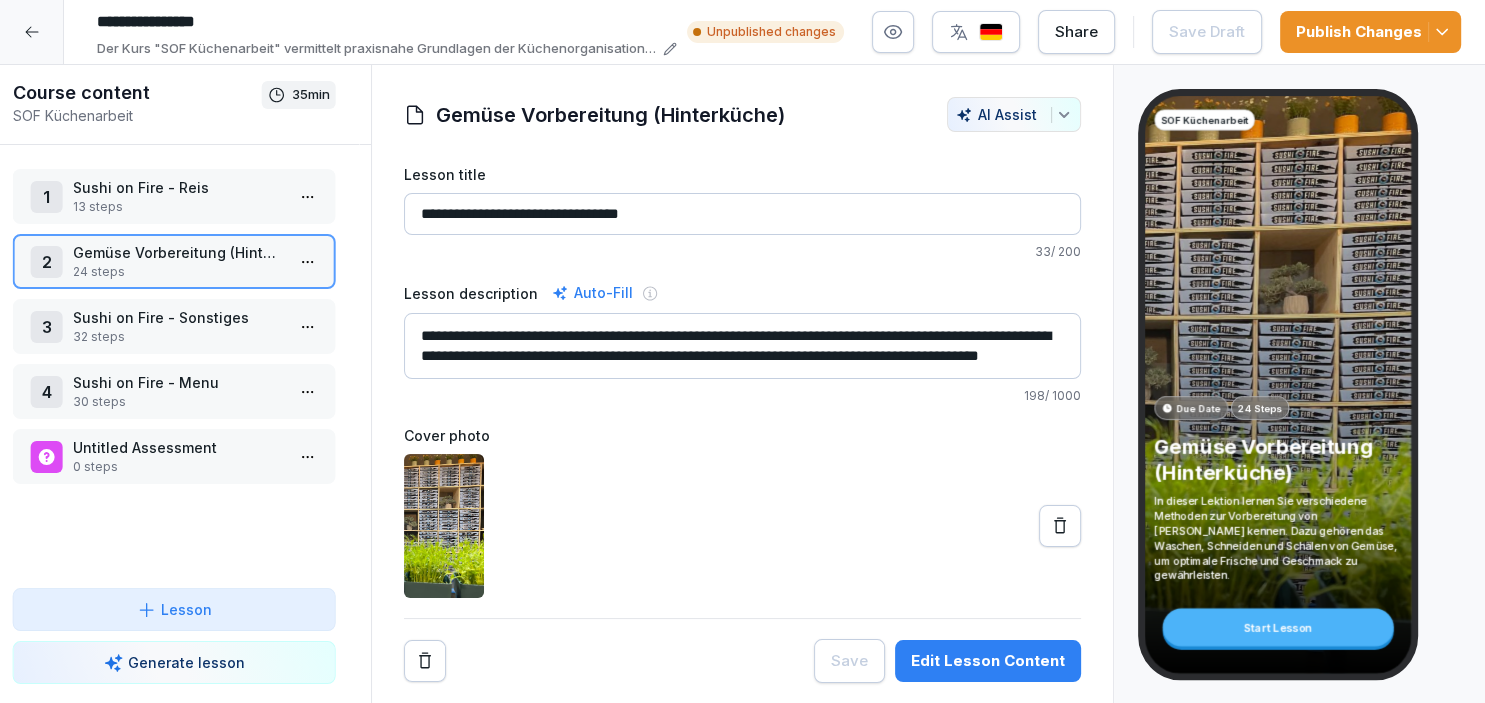 scroll, scrollTop: 1090, scrollLeft: 0, axis: vertical 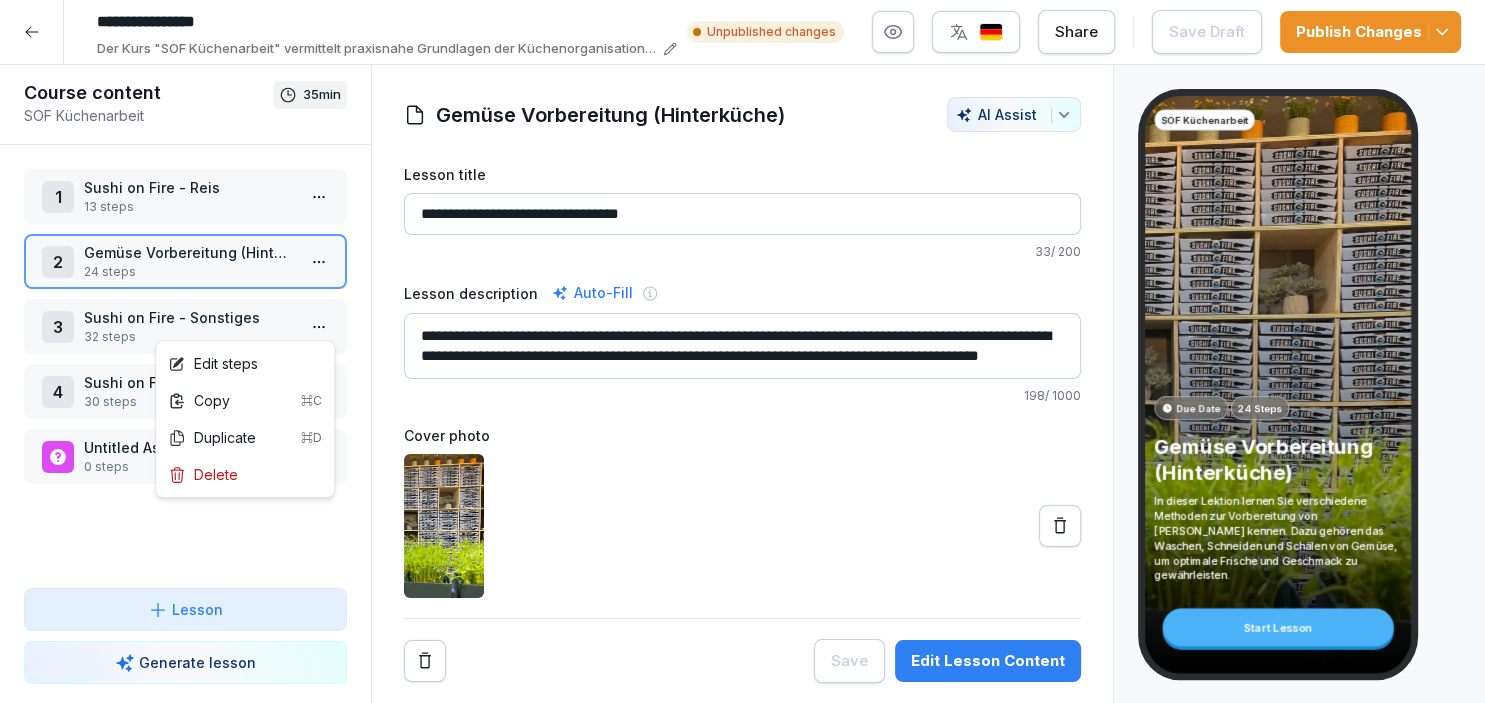 click on "**********" at bounding box center (742, 351) 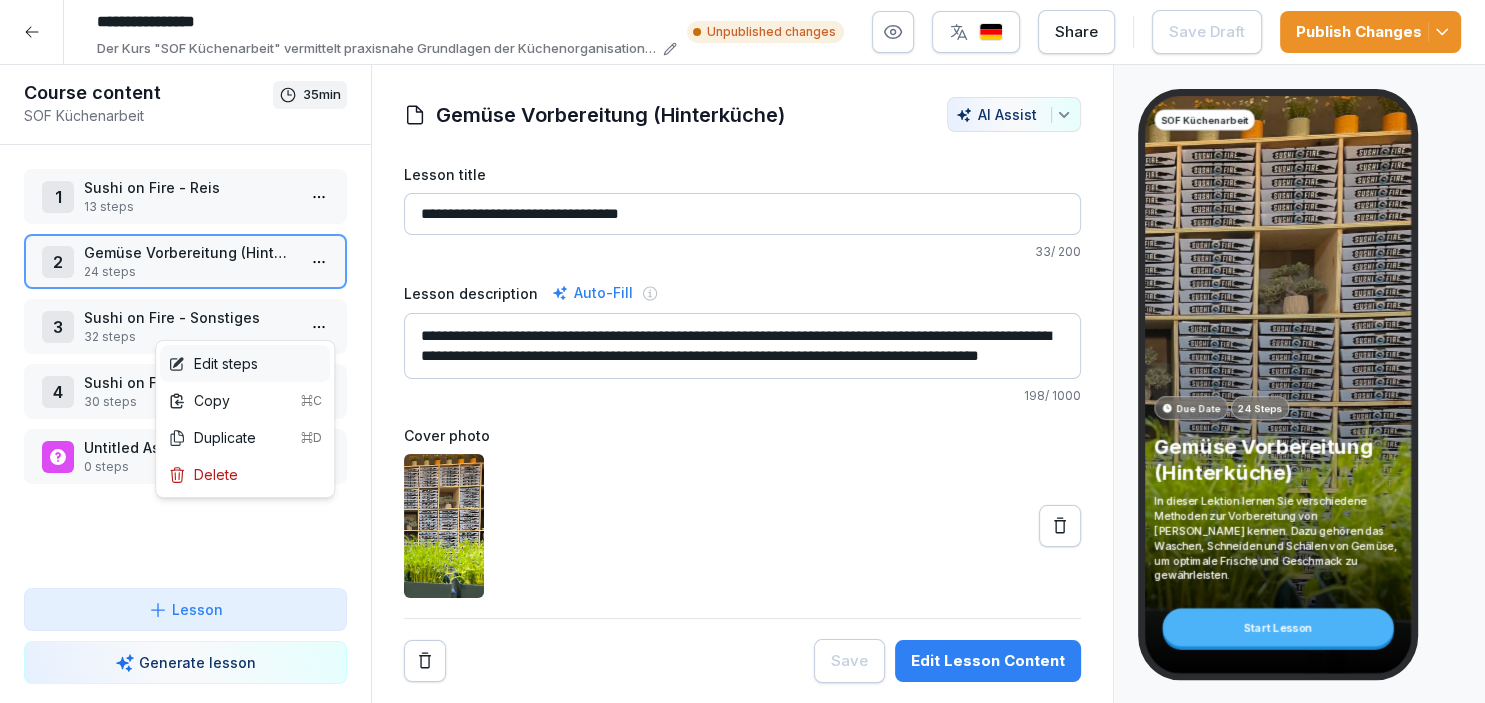 click on "Edit steps" at bounding box center (245, 363) 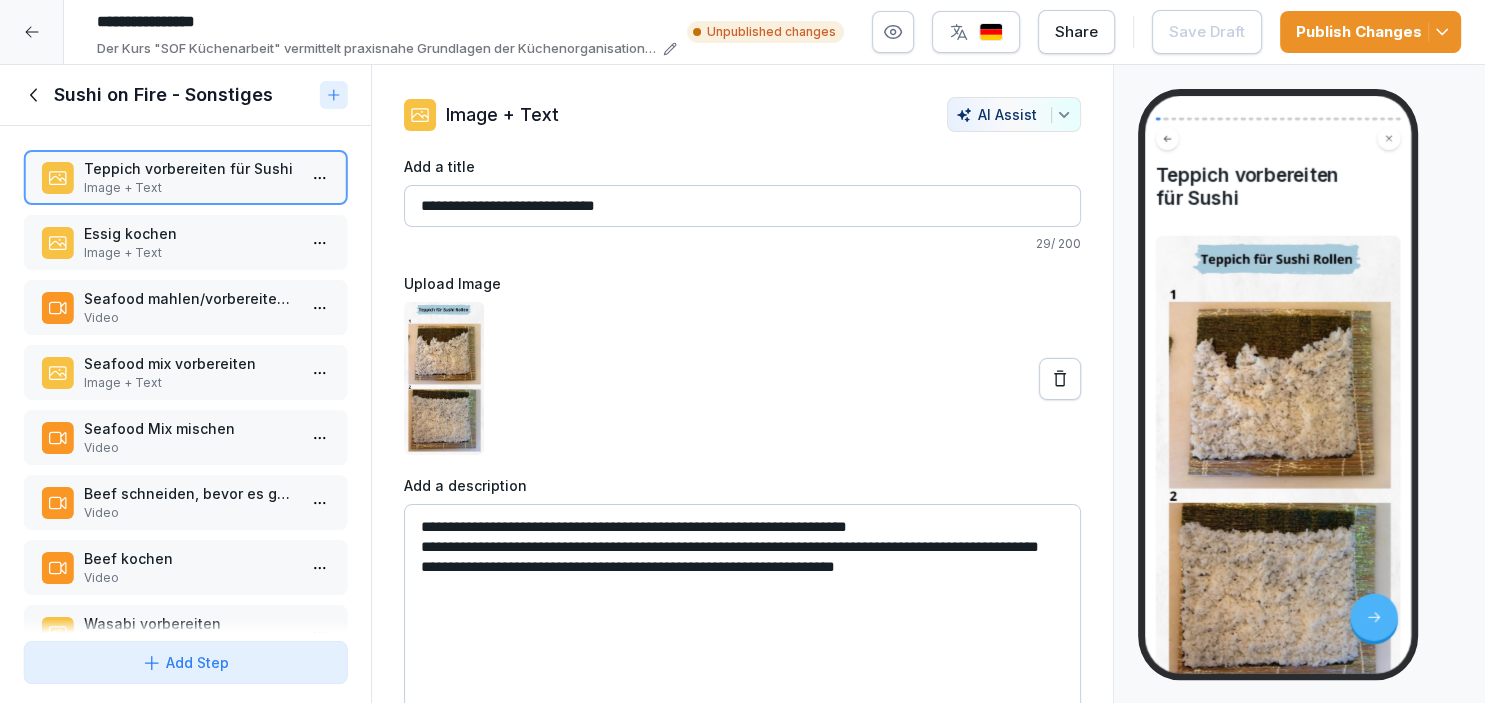 click on "Video" at bounding box center (189, 318) 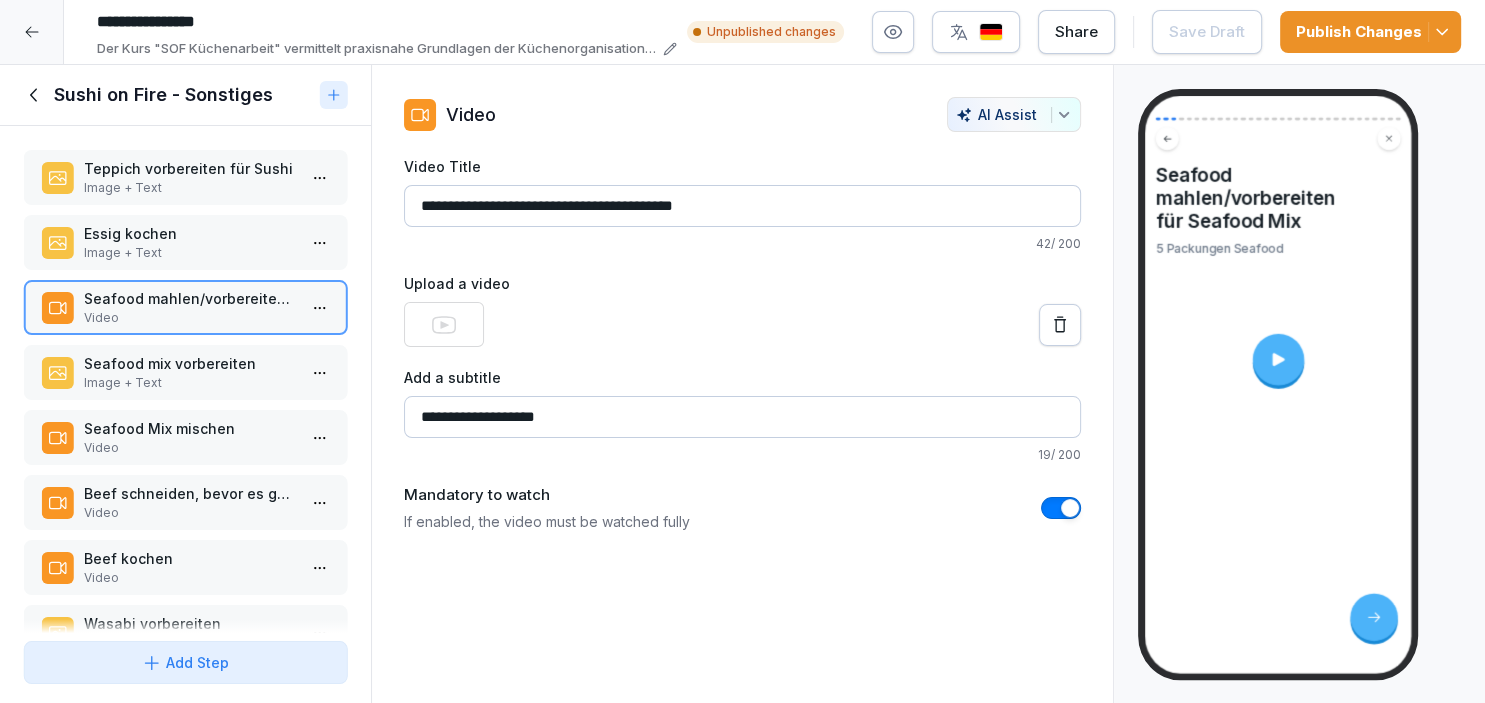 click on "**********" at bounding box center (742, 417) 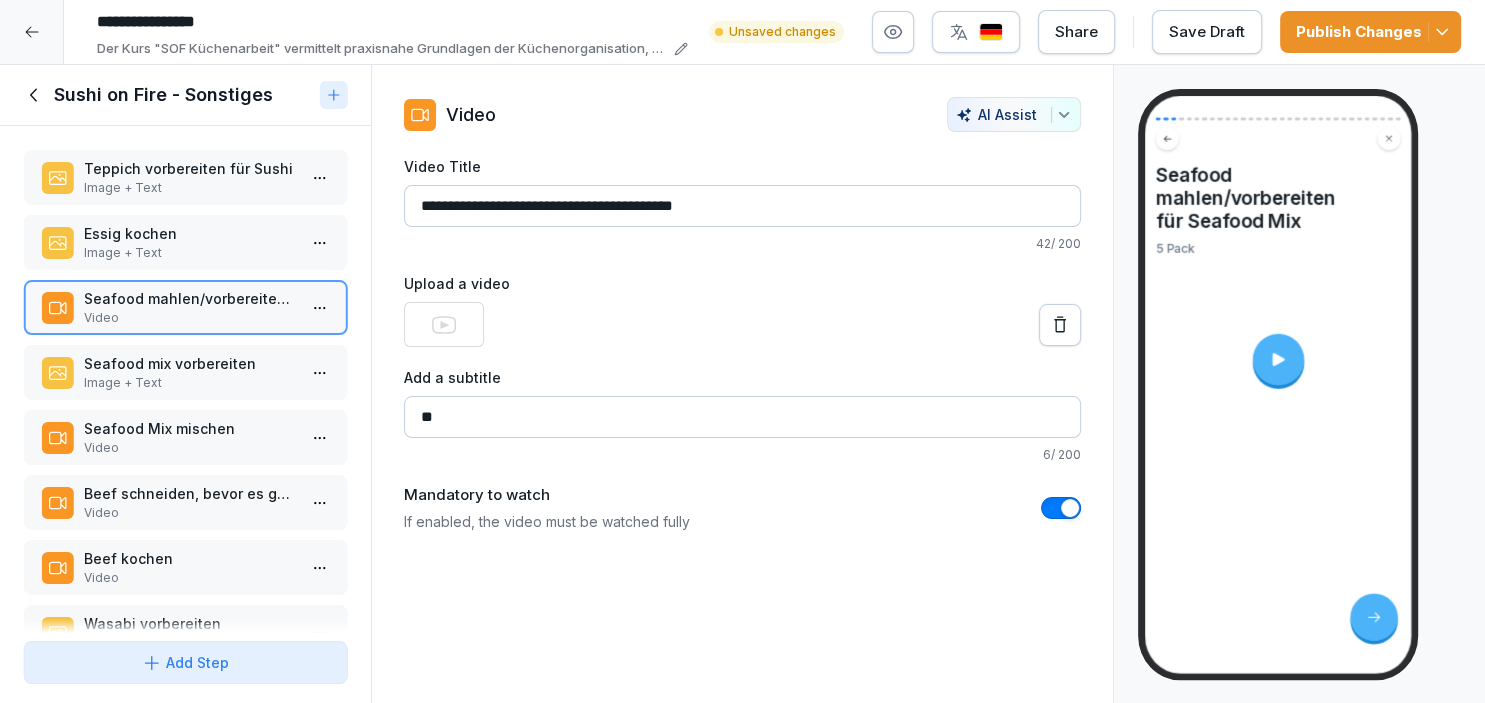 type on "*" 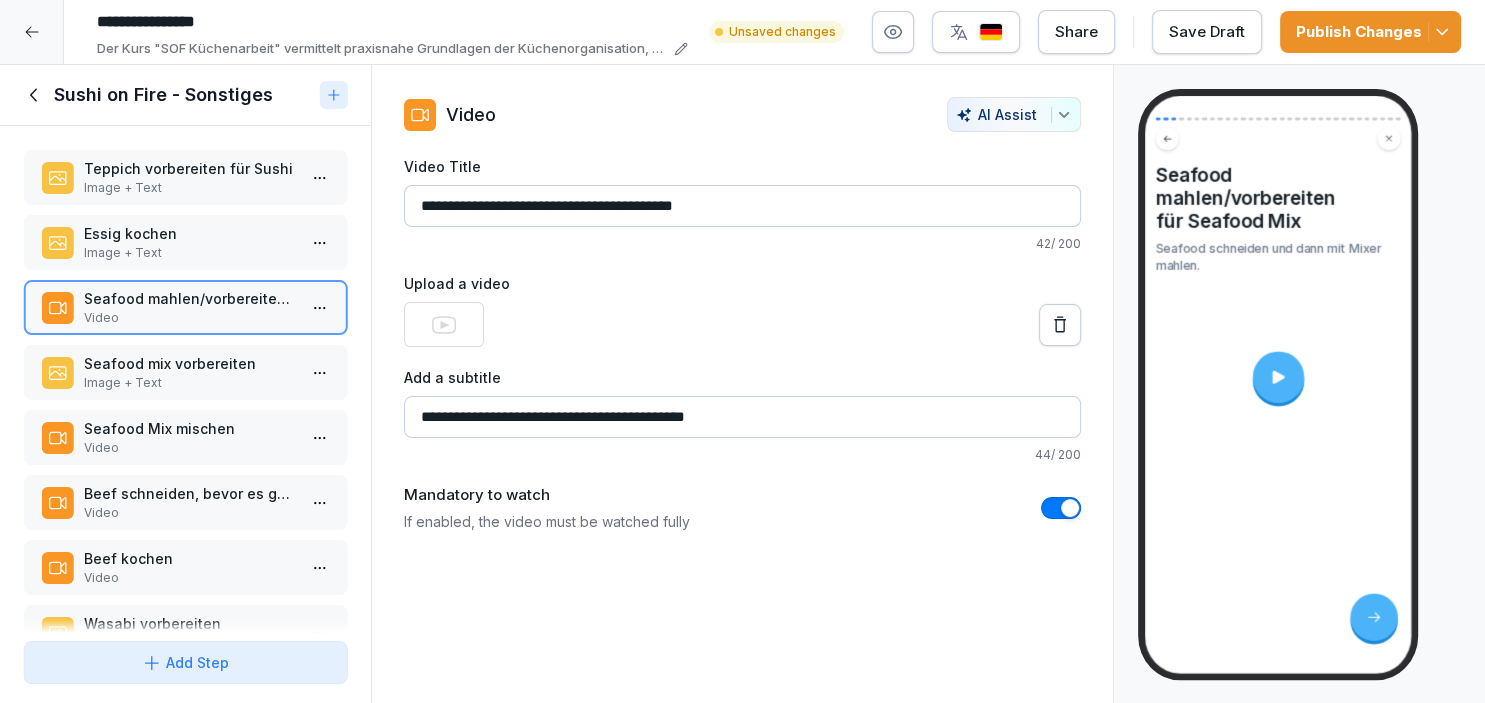 type on "**********" 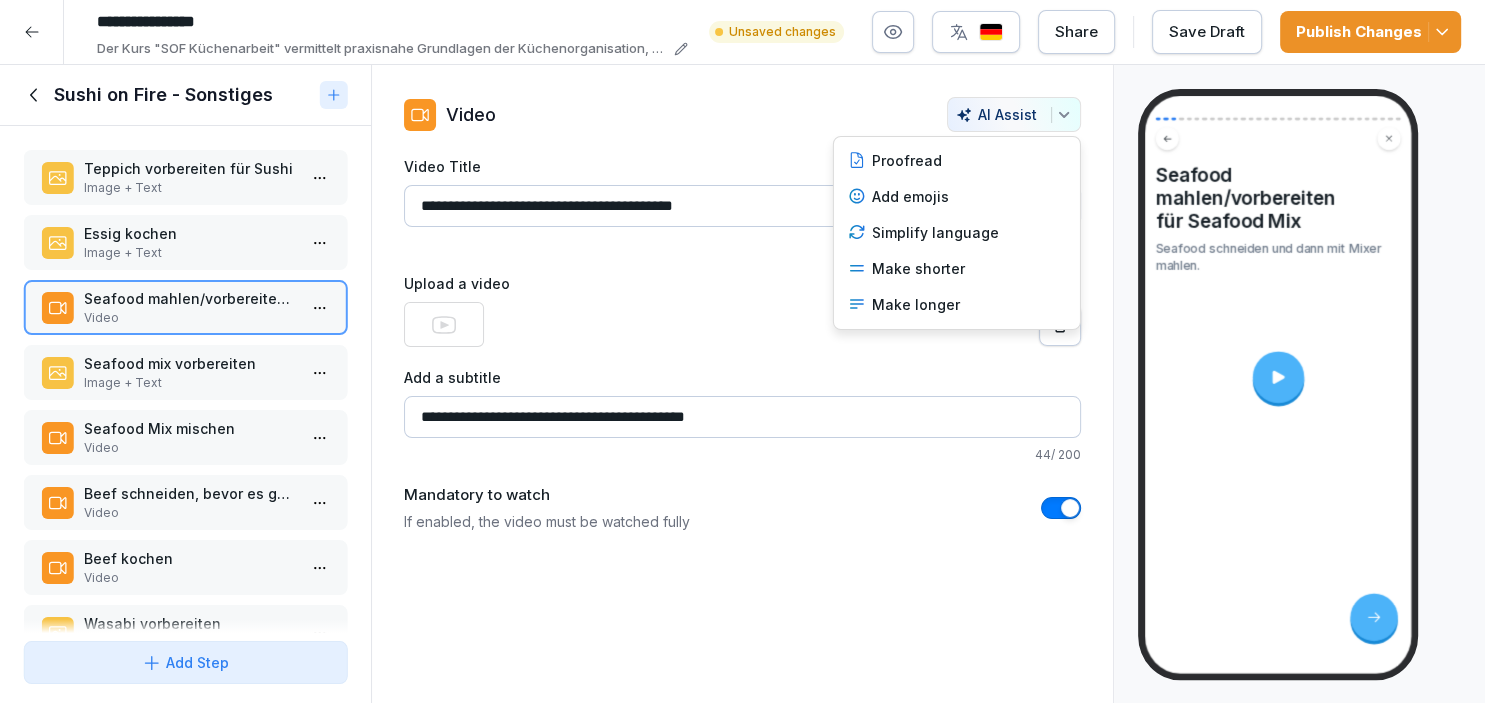 click on "AI Assist" at bounding box center (1014, 114) 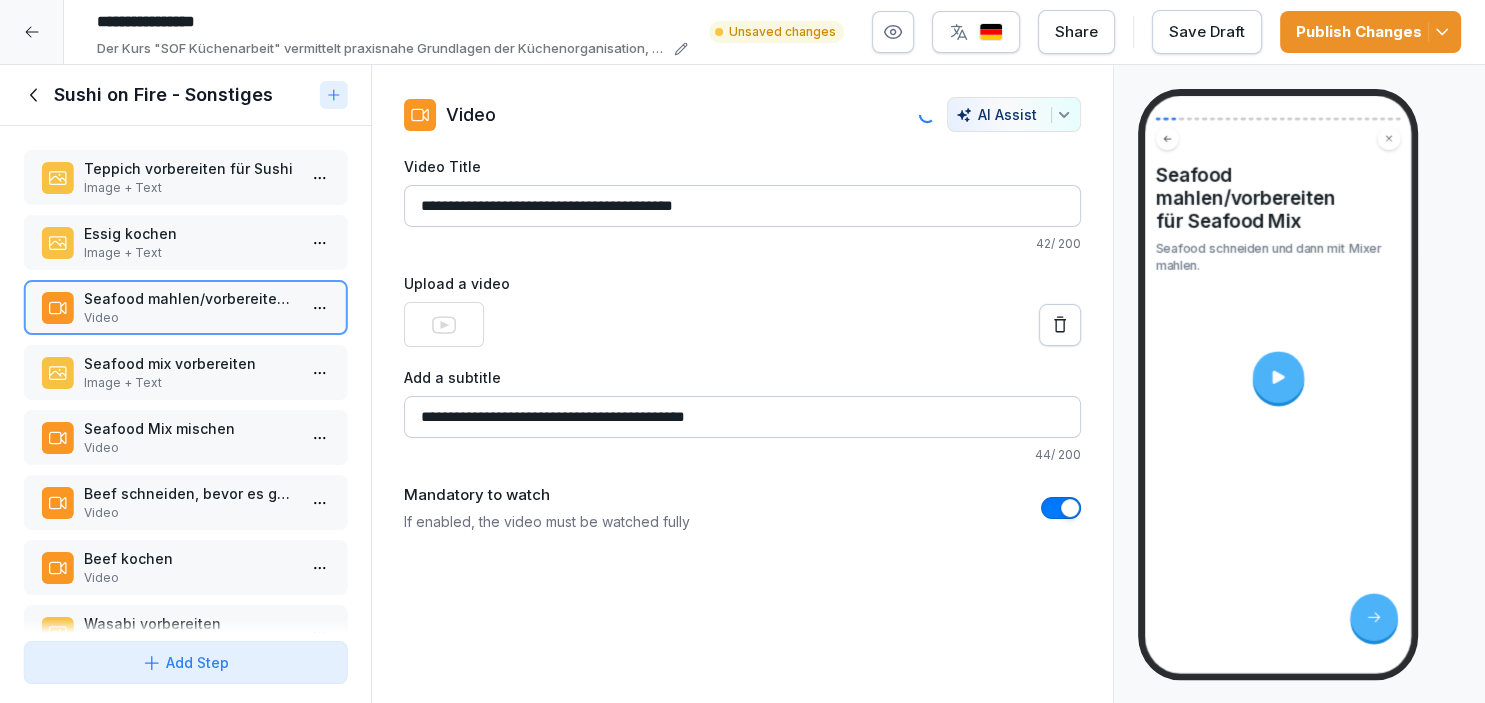 type on "**********" 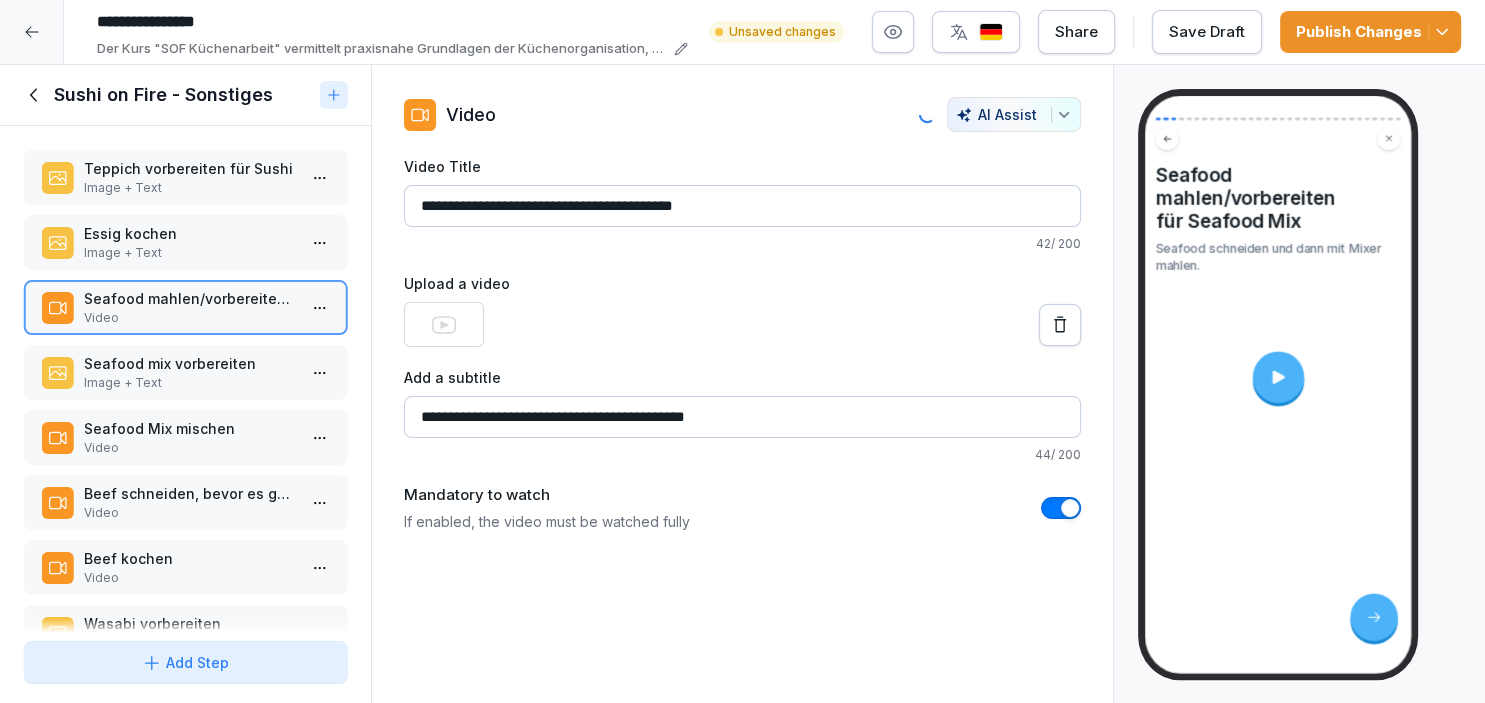 type on "**********" 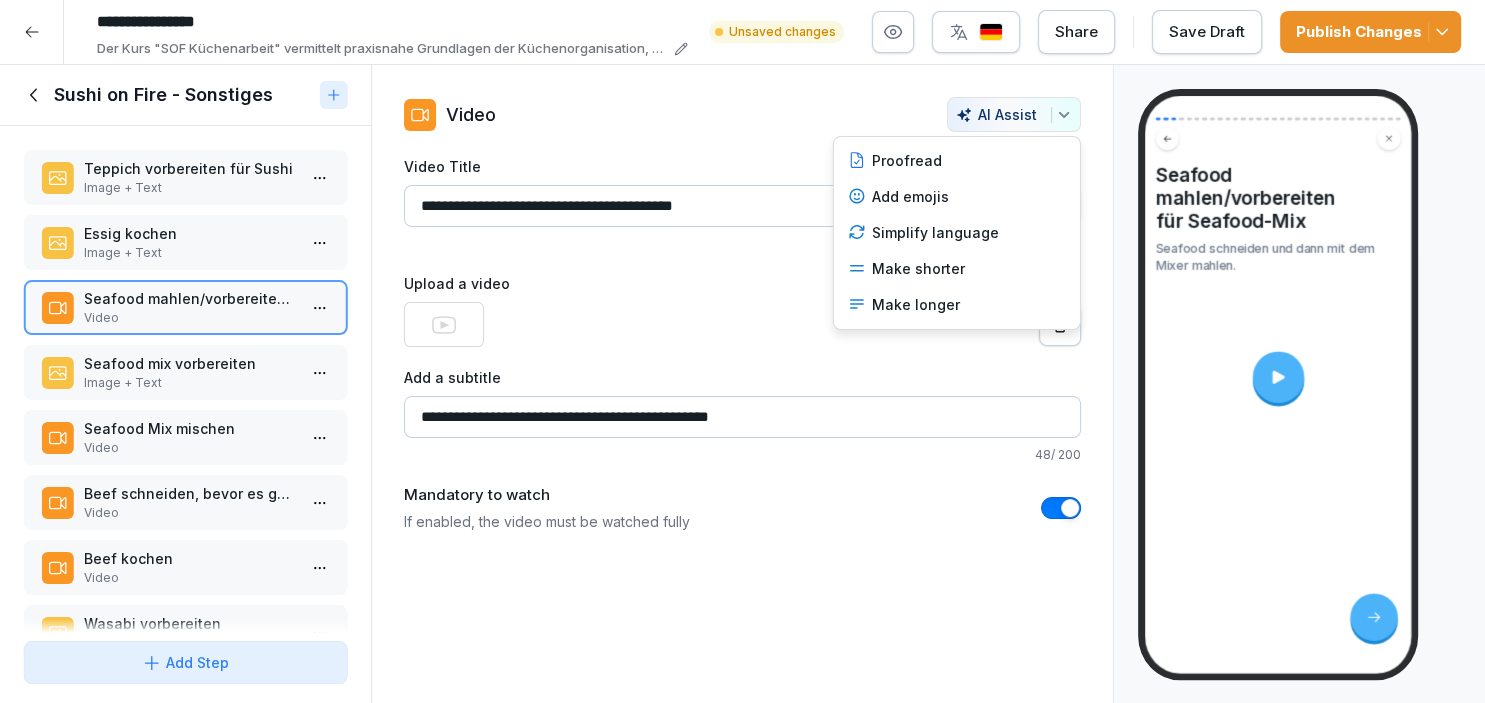 click on "AI Assist" at bounding box center [1014, 114] 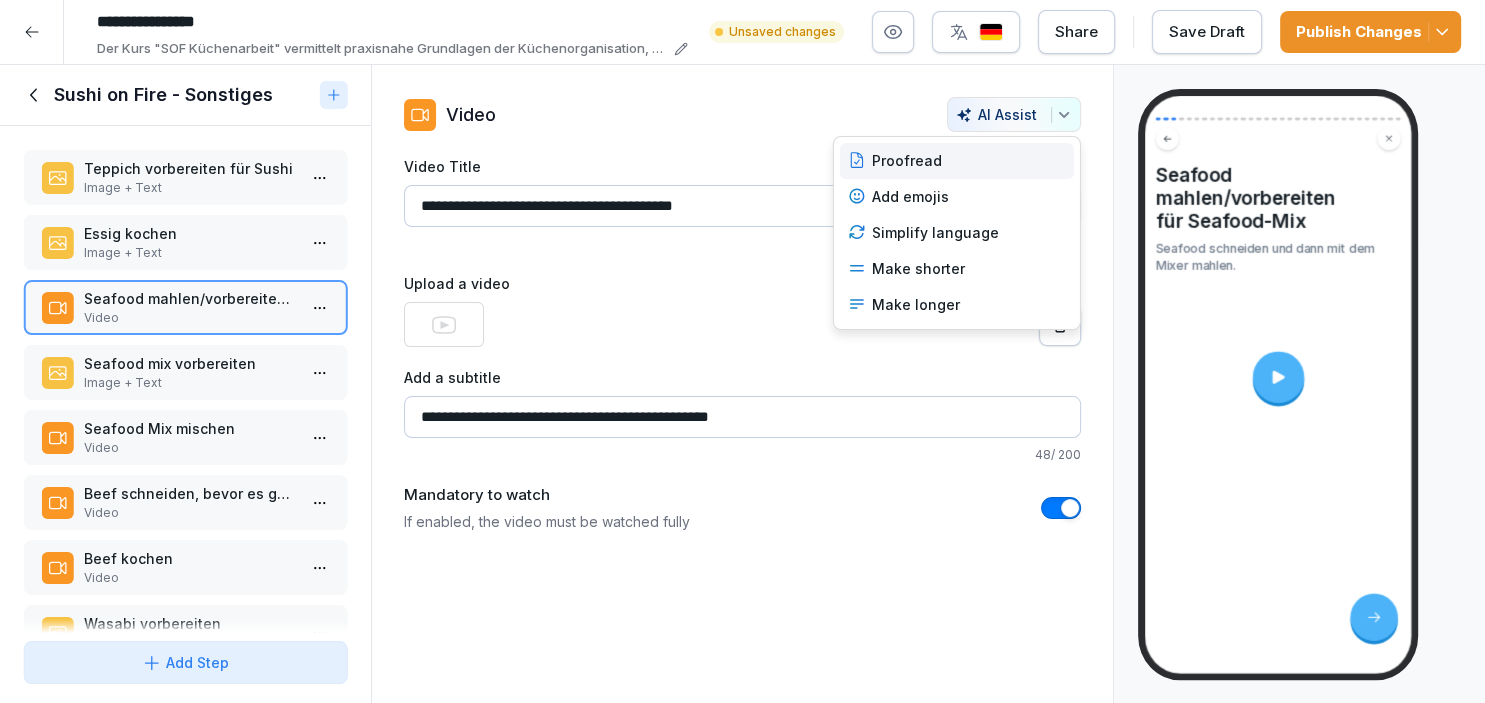 click on "Proofread" at bounding box center (957, 161) 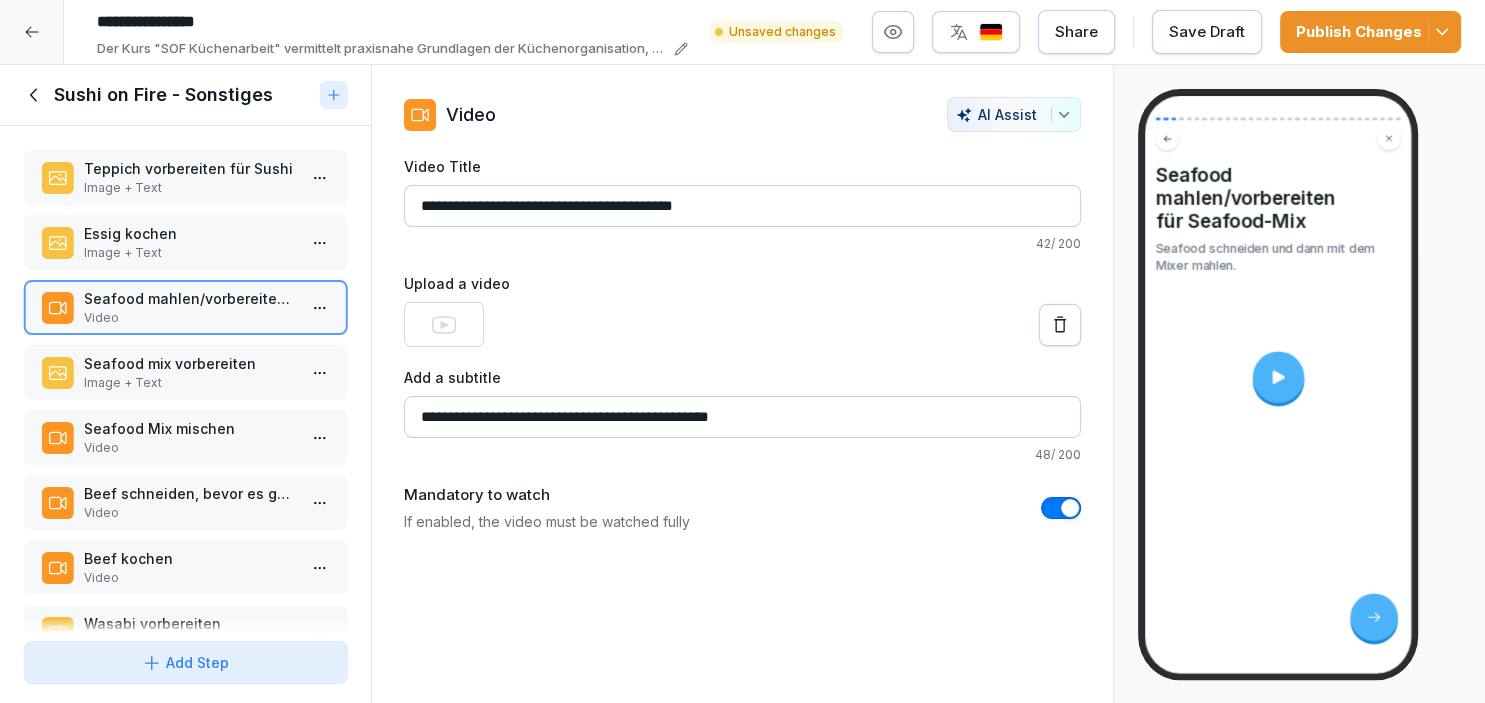click on "Save Draft" at bounding box center [1207, 32] 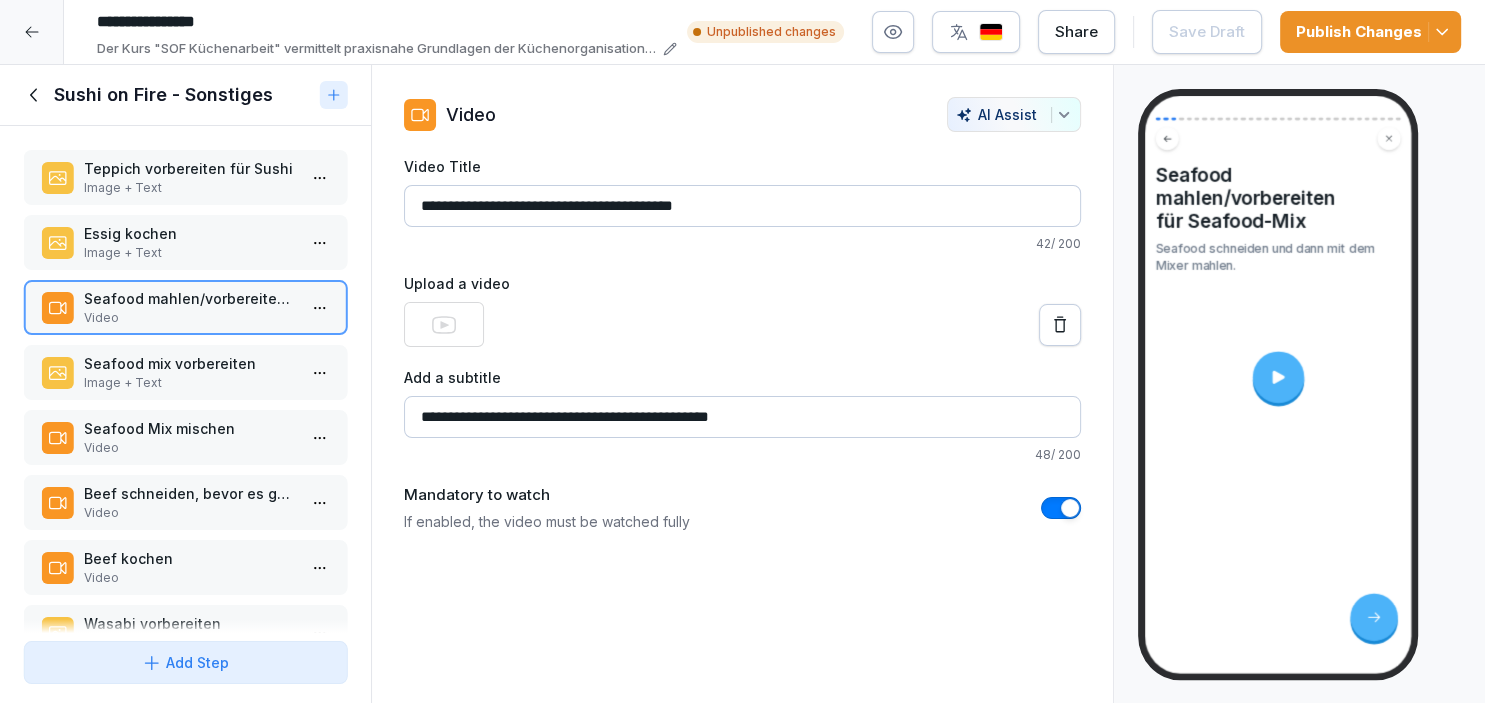 click on "Image + Text" at bounding box center (189, 383) 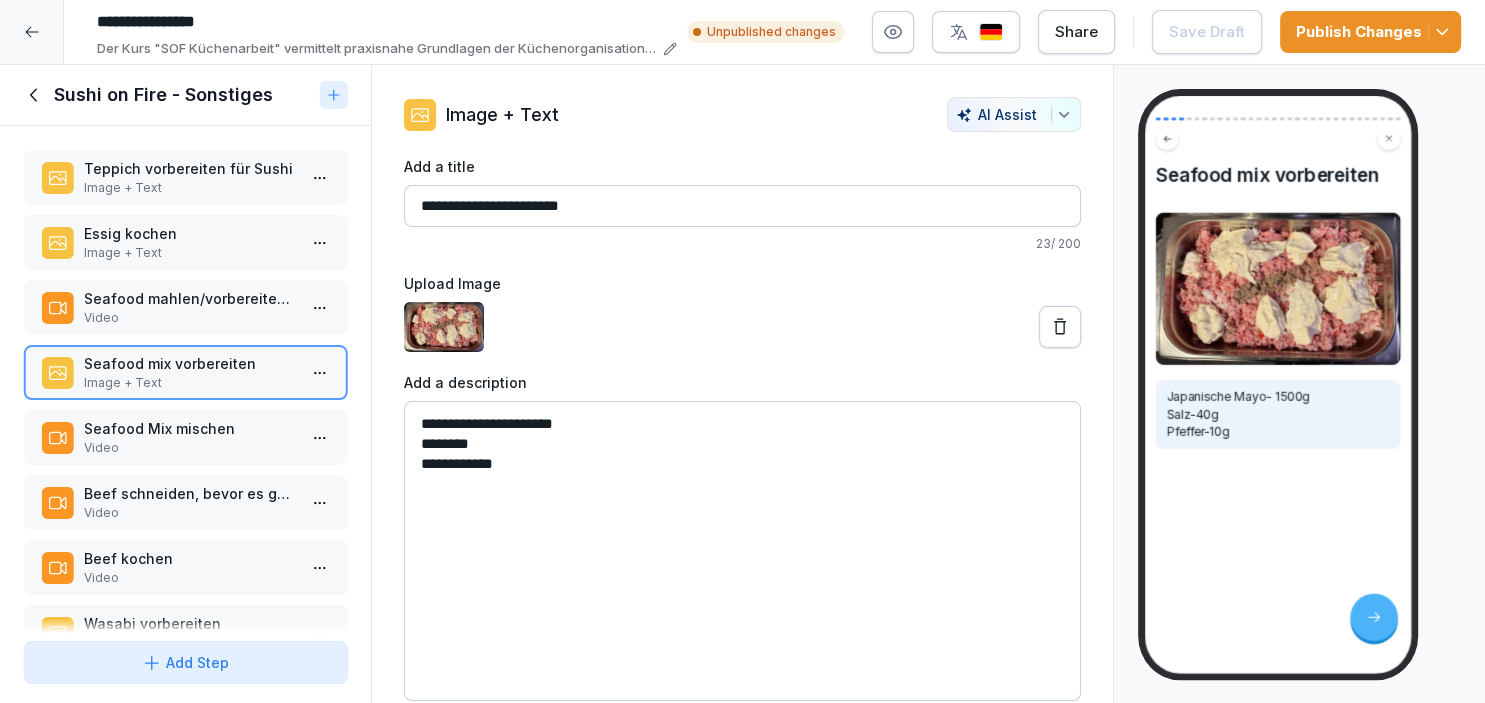 click on "**********" at bounding box center [742, 551] 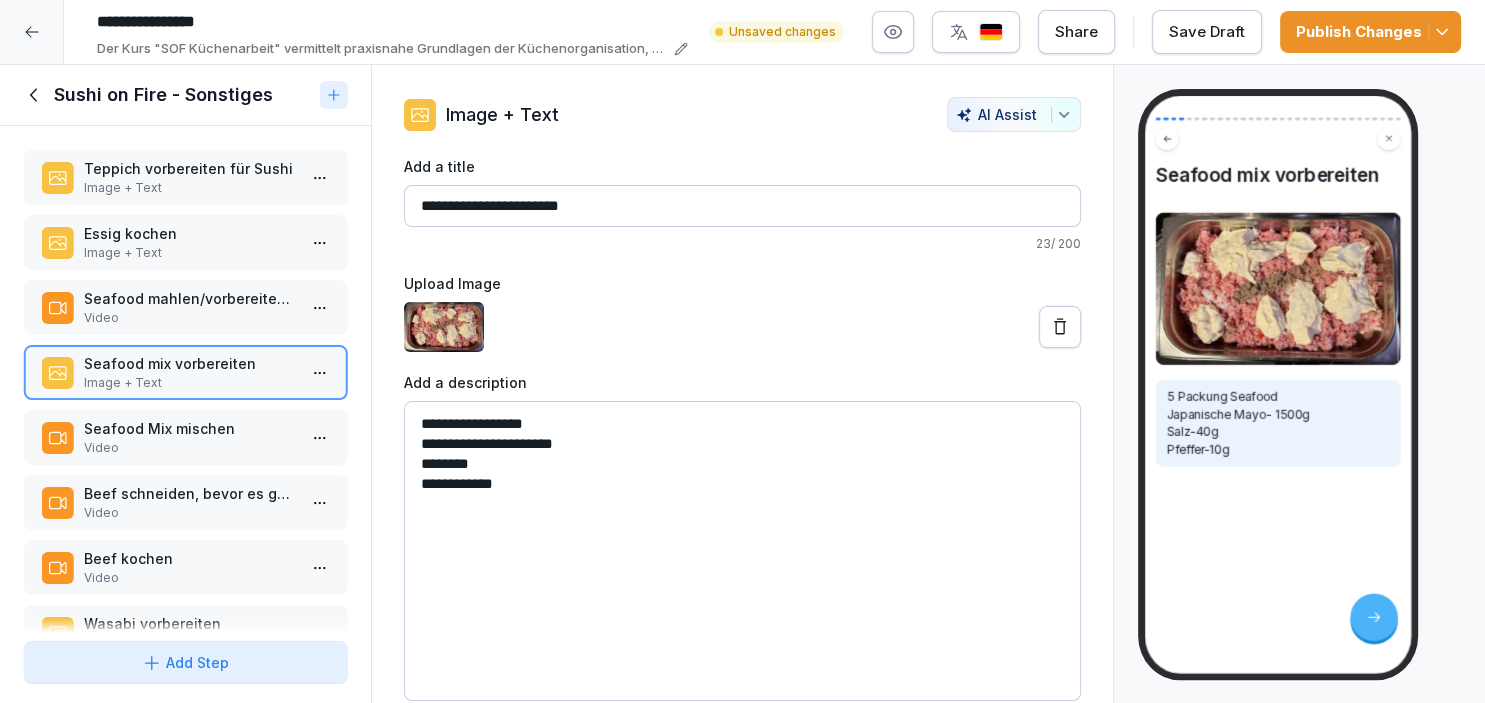 click on "**********" at bounding box center (742, 551) 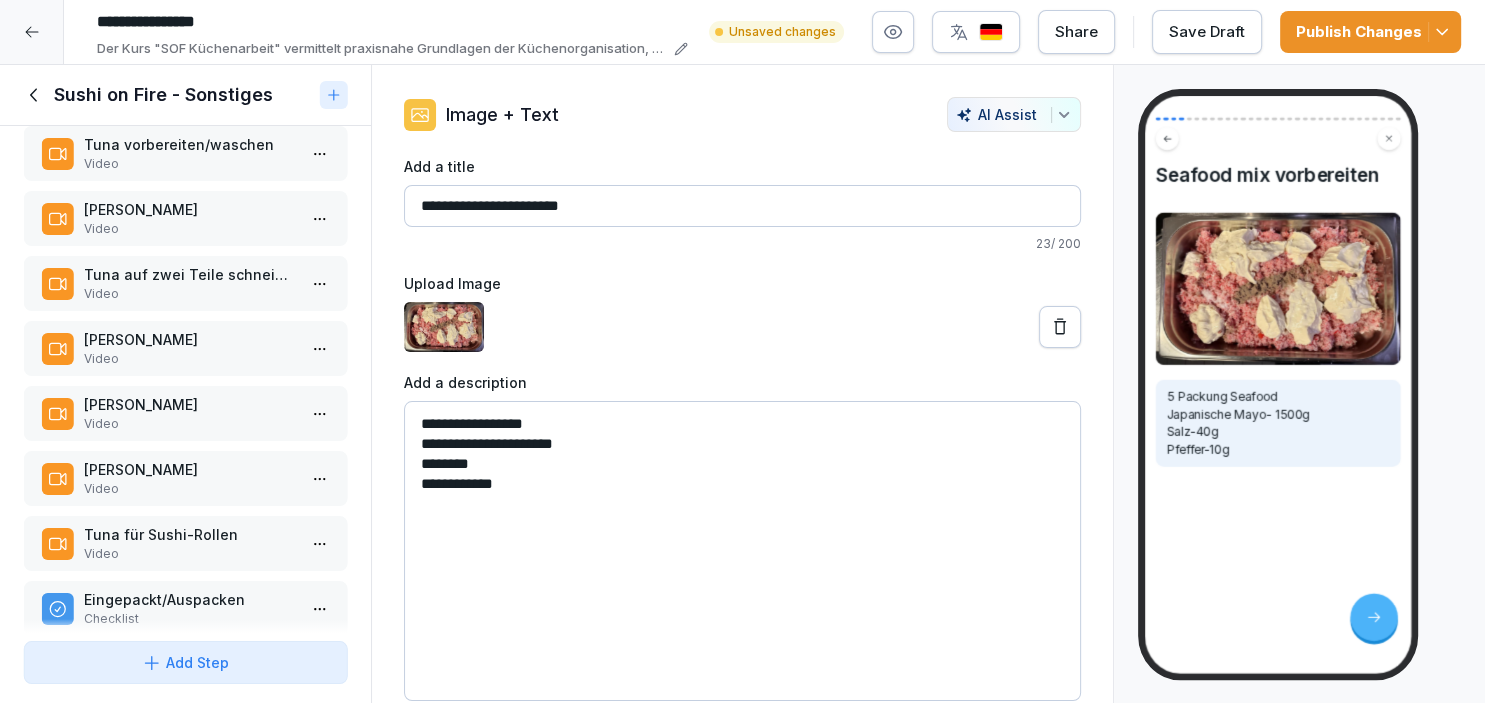 scroll, scrollTop: 1585, scrollLeft: 0, axis: vertical 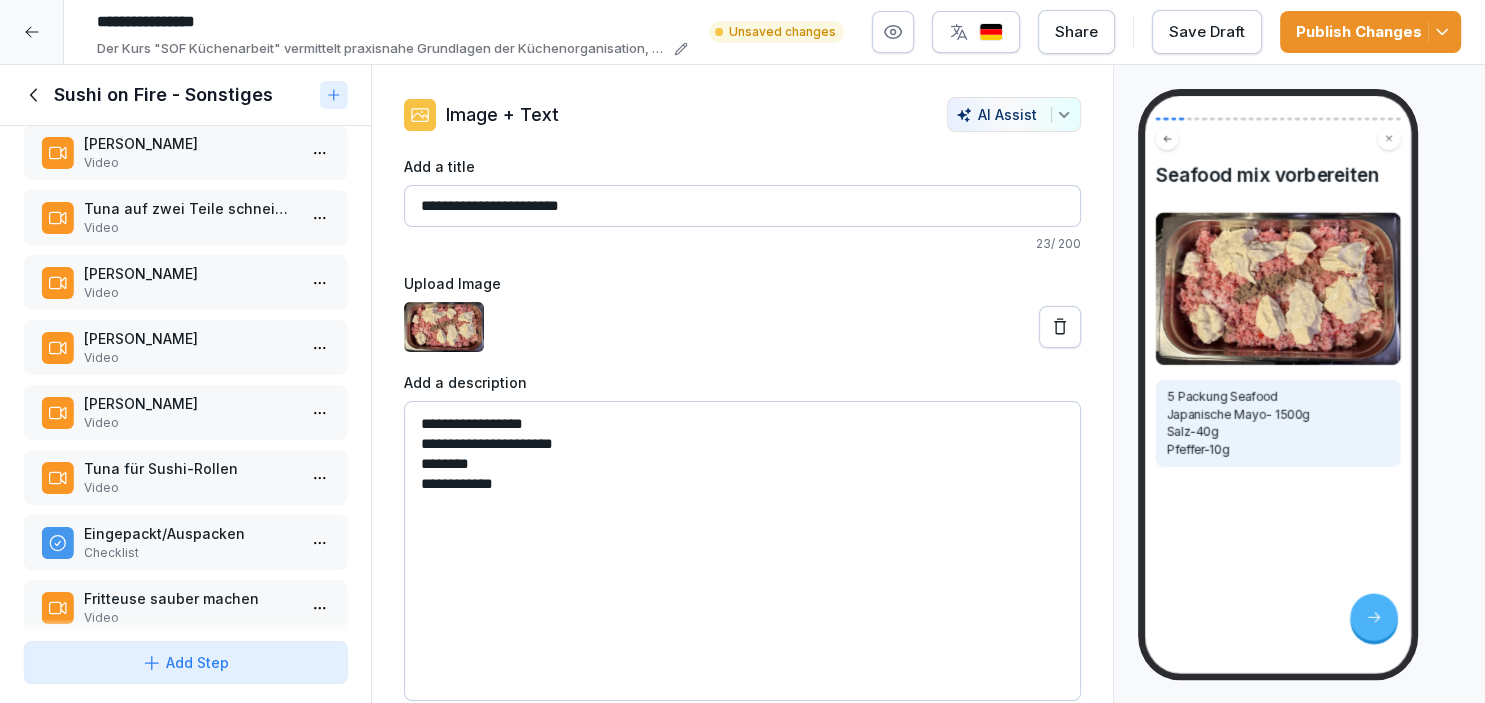 type on "**********" 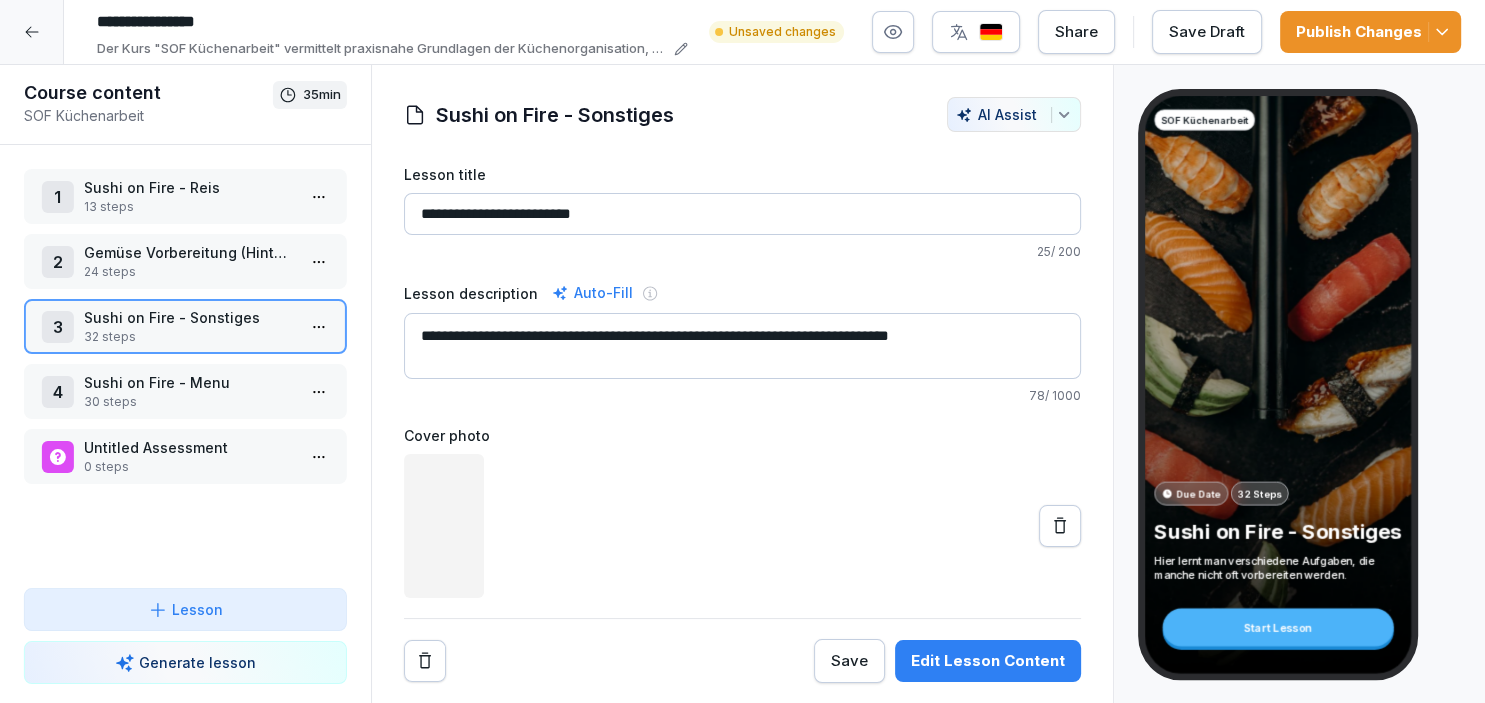 scroll, scrollTop: 1585, scrollLeft: 0, axis: vertical 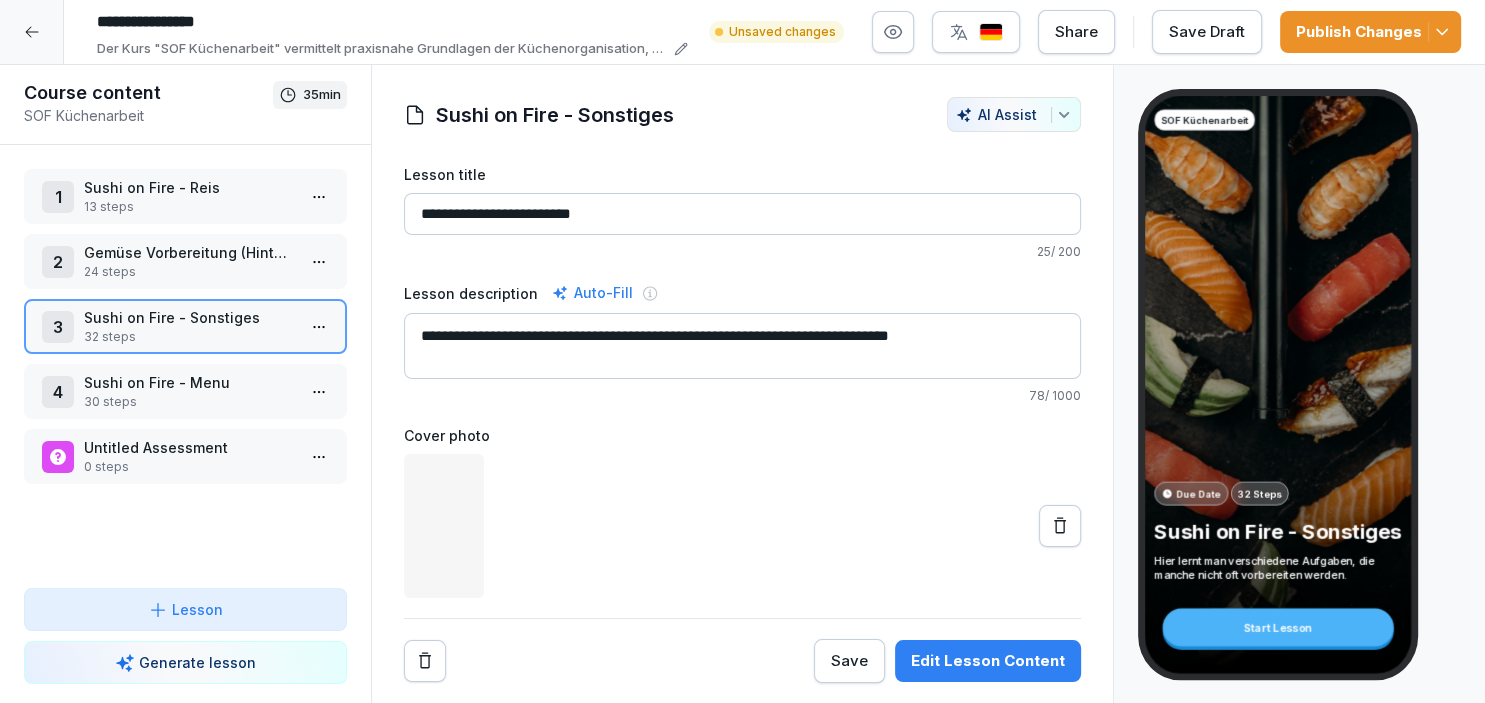 click on "4 Sushi on Fire - Menu 30 steps" at bounding box center (185, 391) 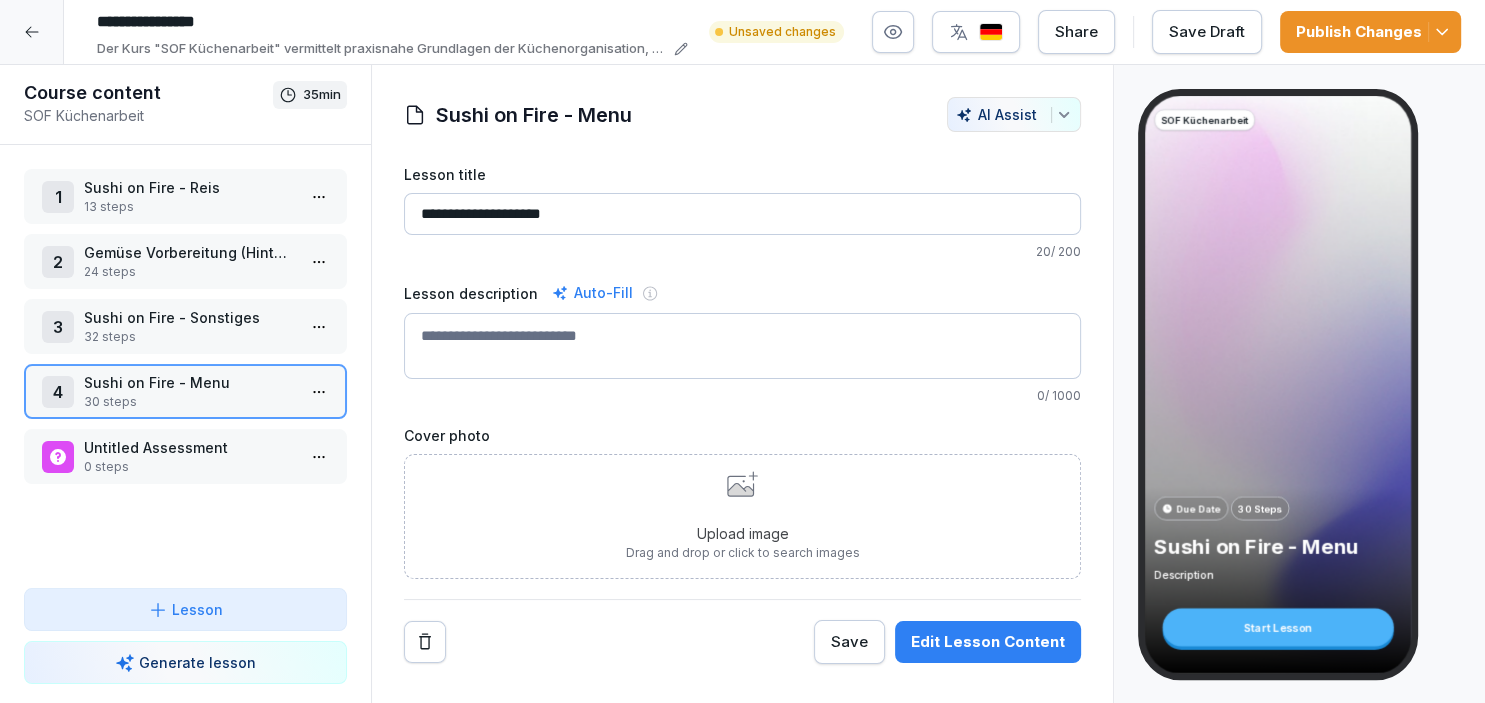 click on "32 steps" at bounding box center (189, 337) 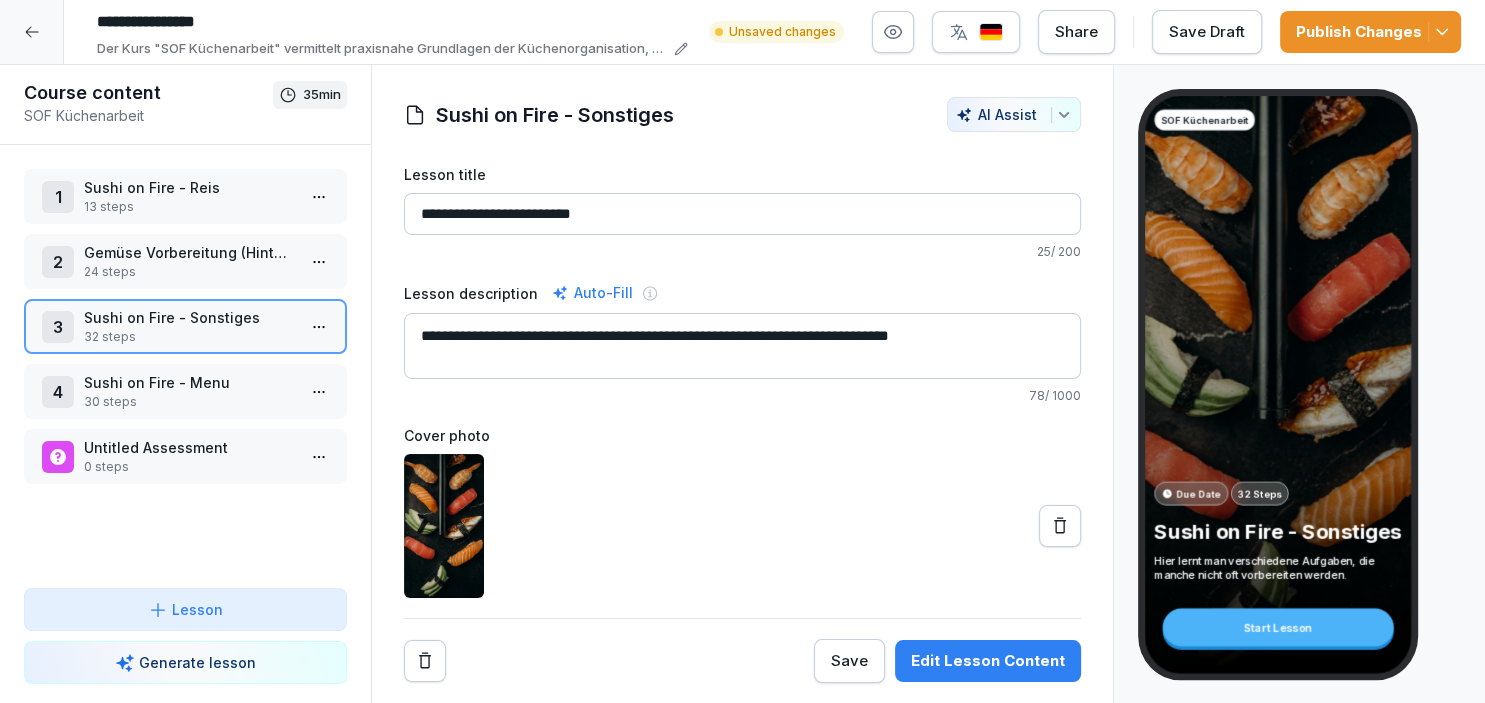 click on "Sushi on Fire - Menu" at bounding box center [189, 382] 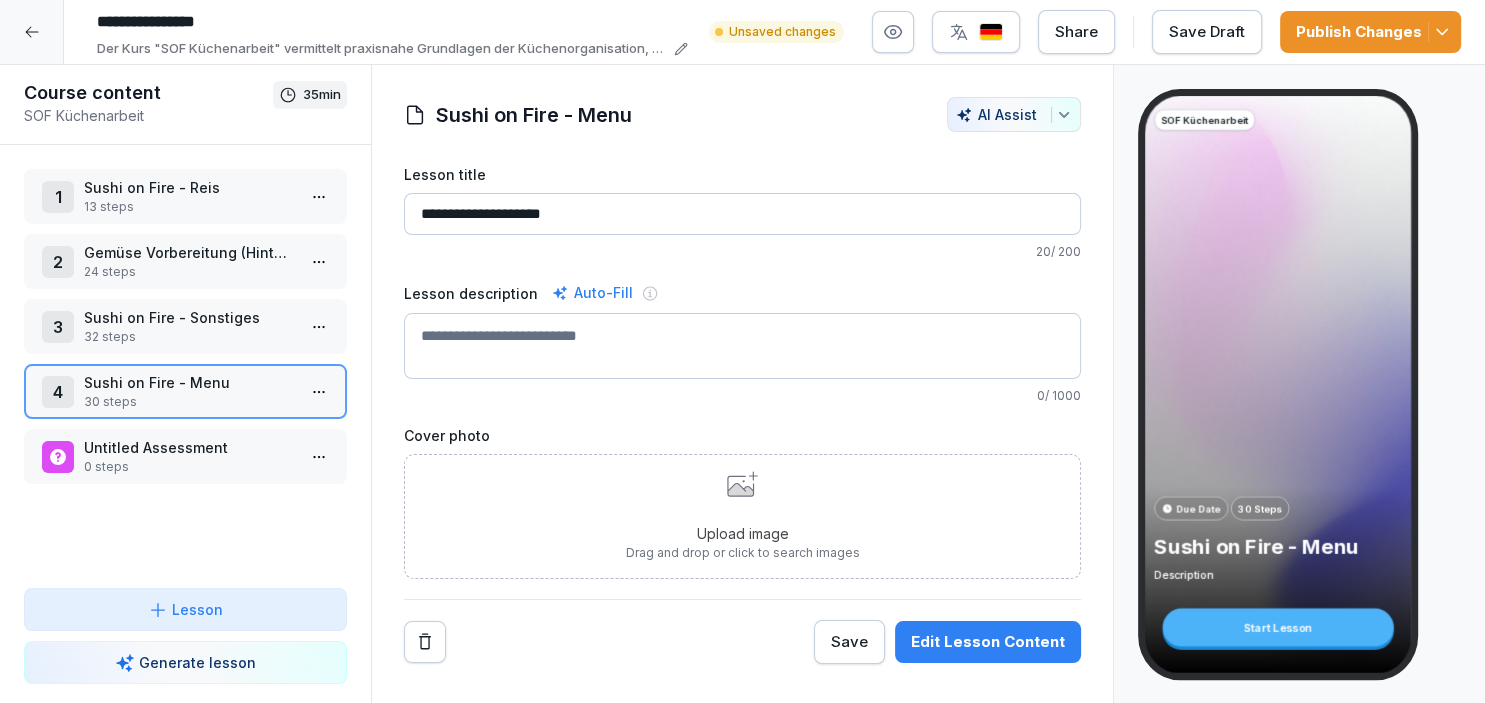 click on "Lesson description" at bounding box center [742, 346] 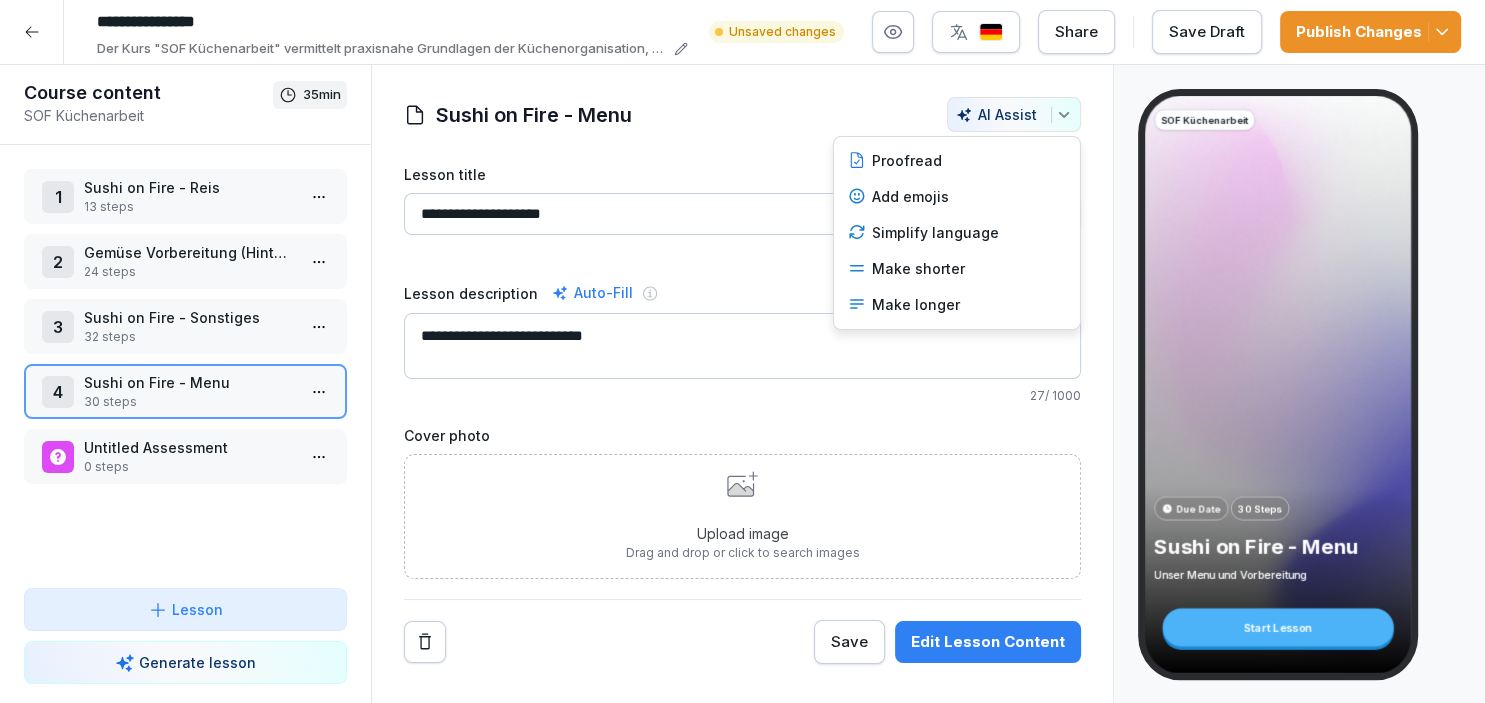 click on "AI Assist" at bounding box center [1014, 114] 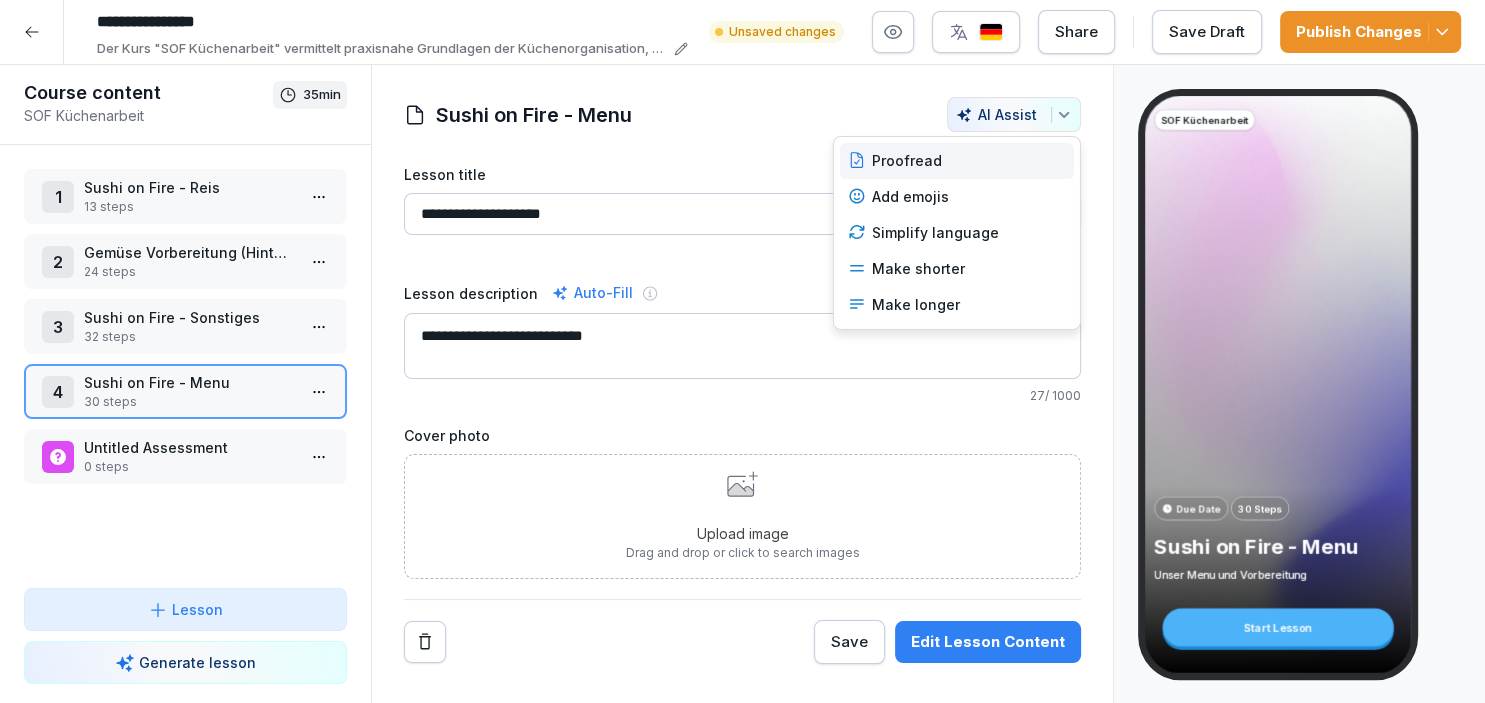 click on "Proofread" at bounding box center [957, 161] 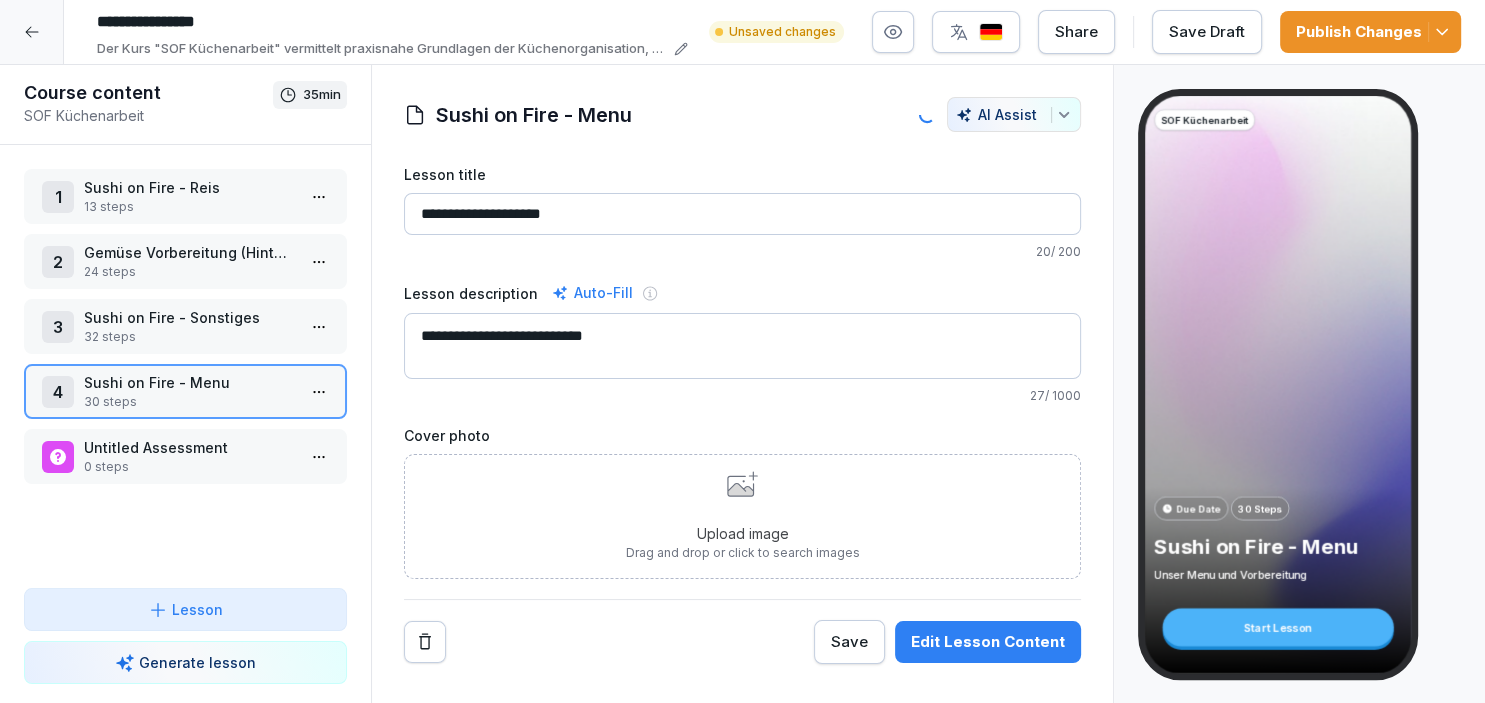 type on "**********" 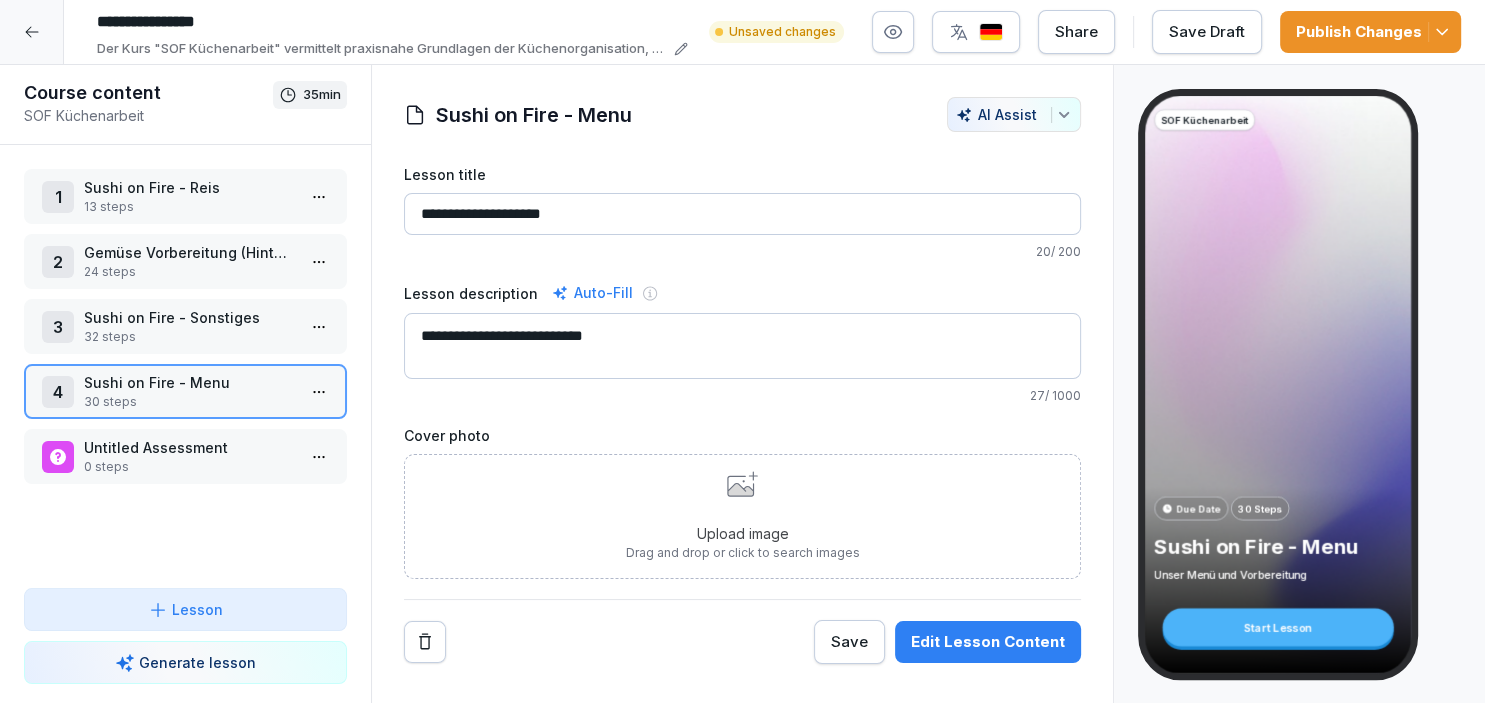 click on "Upload image Drag and drop or click to search images" at bounding box center (743, 516) 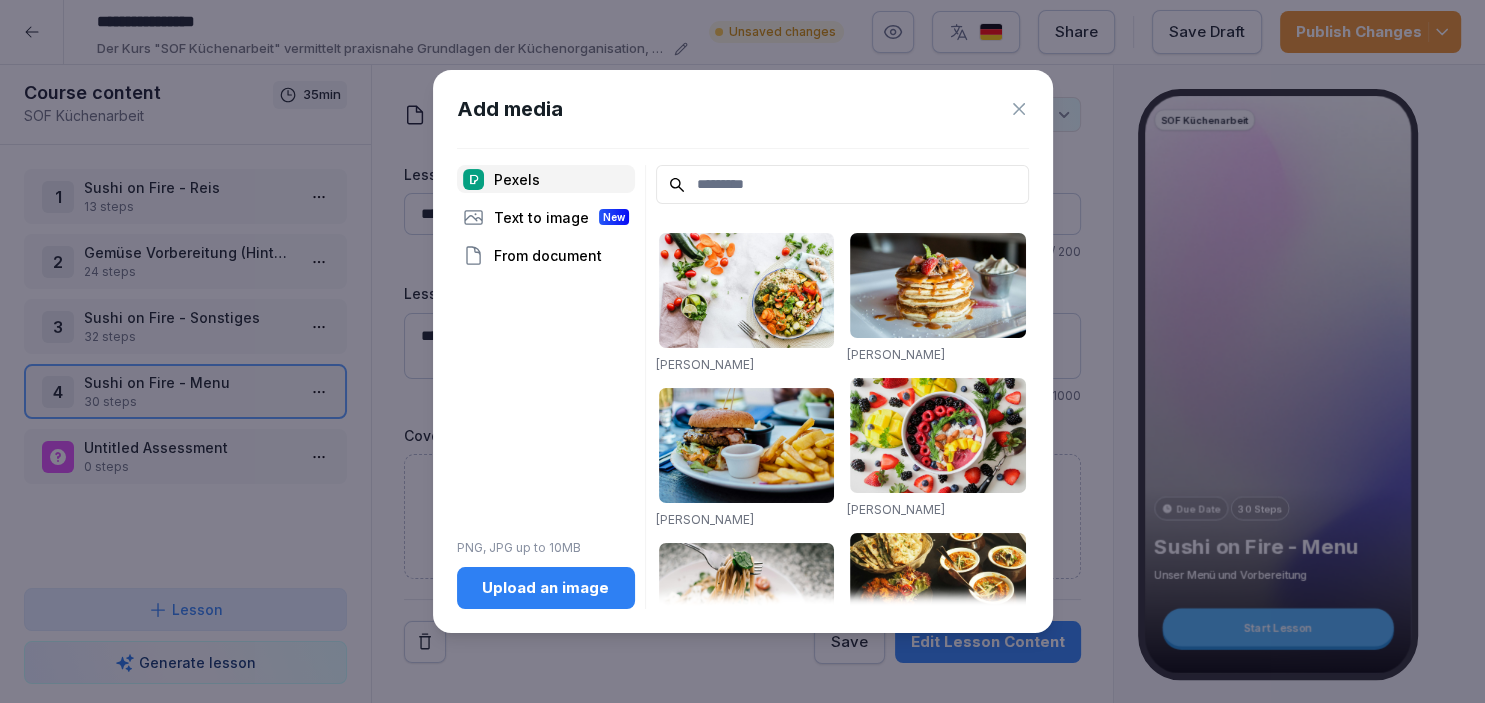 click 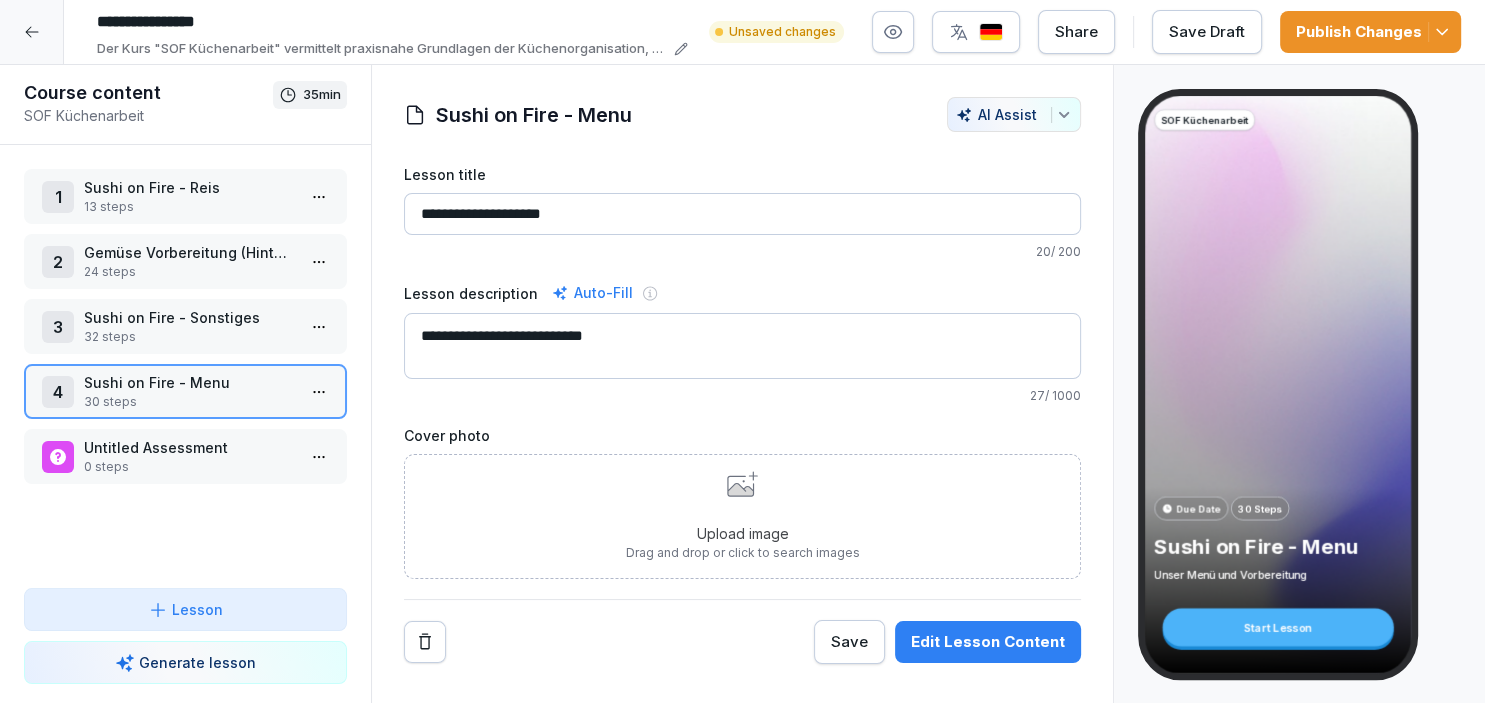 click on "**********" at bounding box center (742, 351) 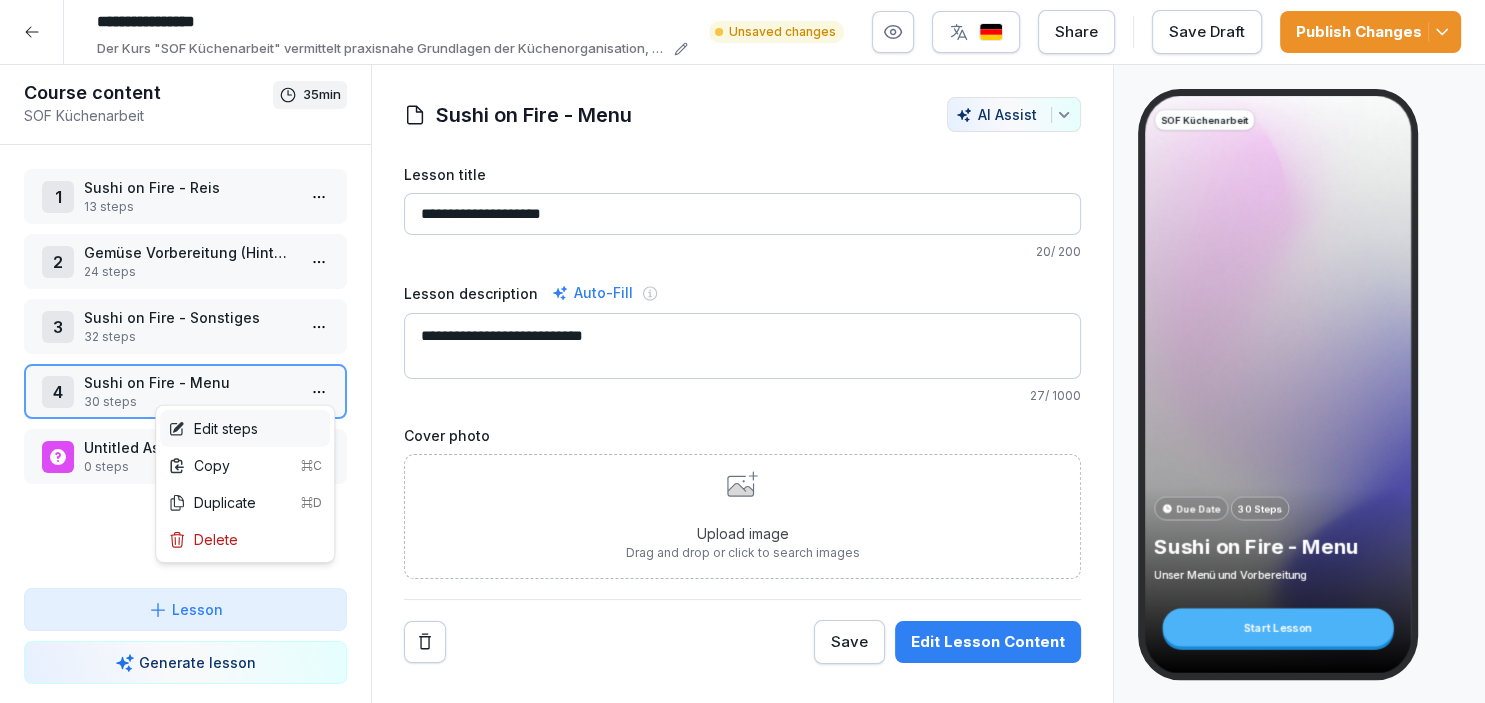 click on "Edit steps" at bounding box center (245, 428) 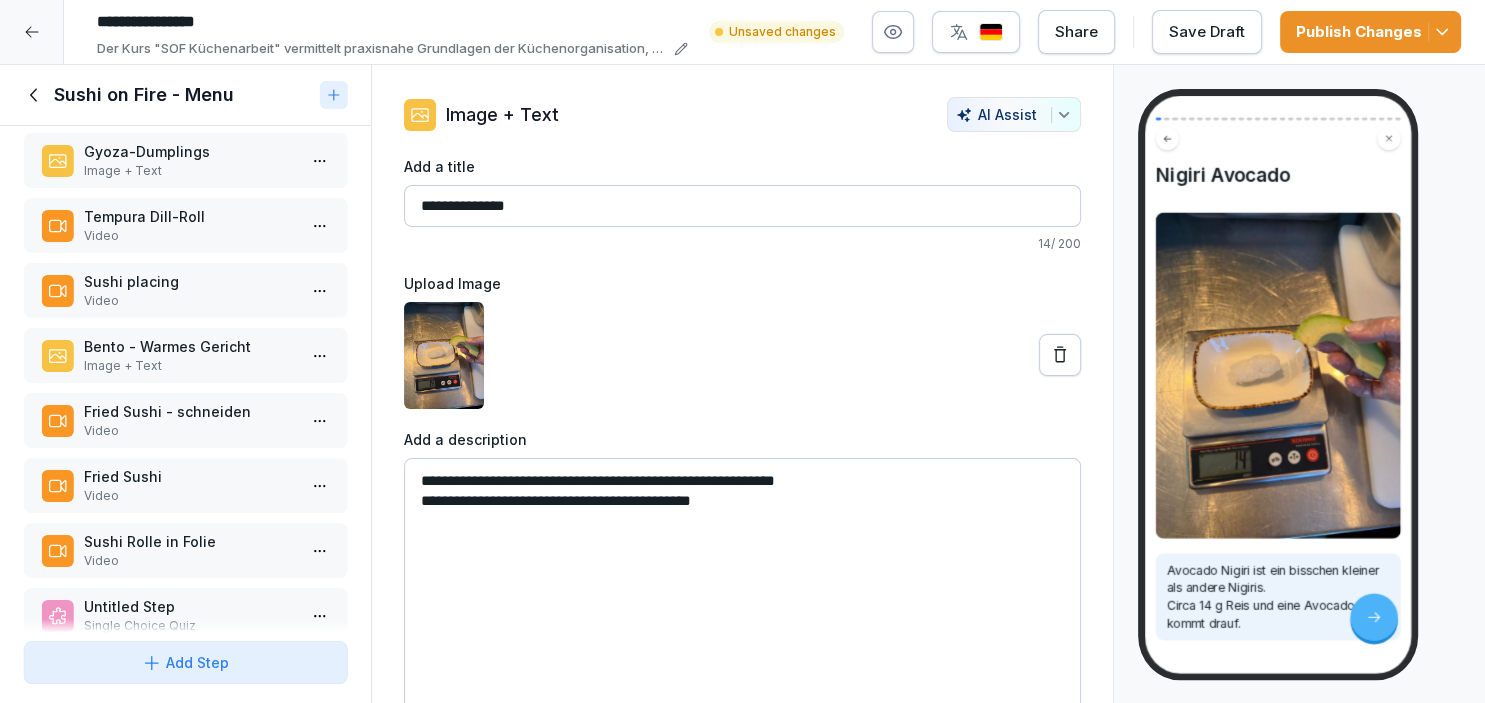 scroll, scrollTop: 1456, scrollLeft: 0, axis: vertical 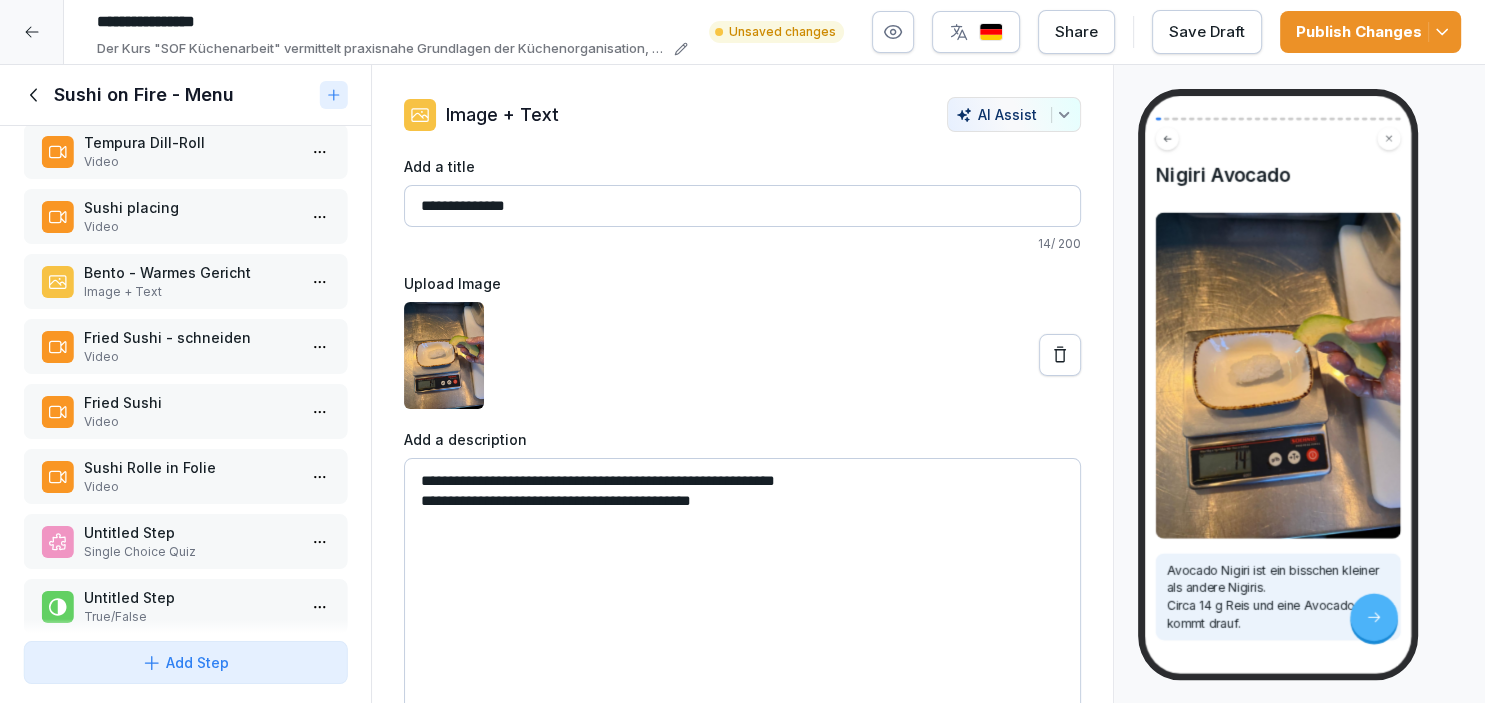 click on "Fried Sushi" at bounding box center (189, 402) 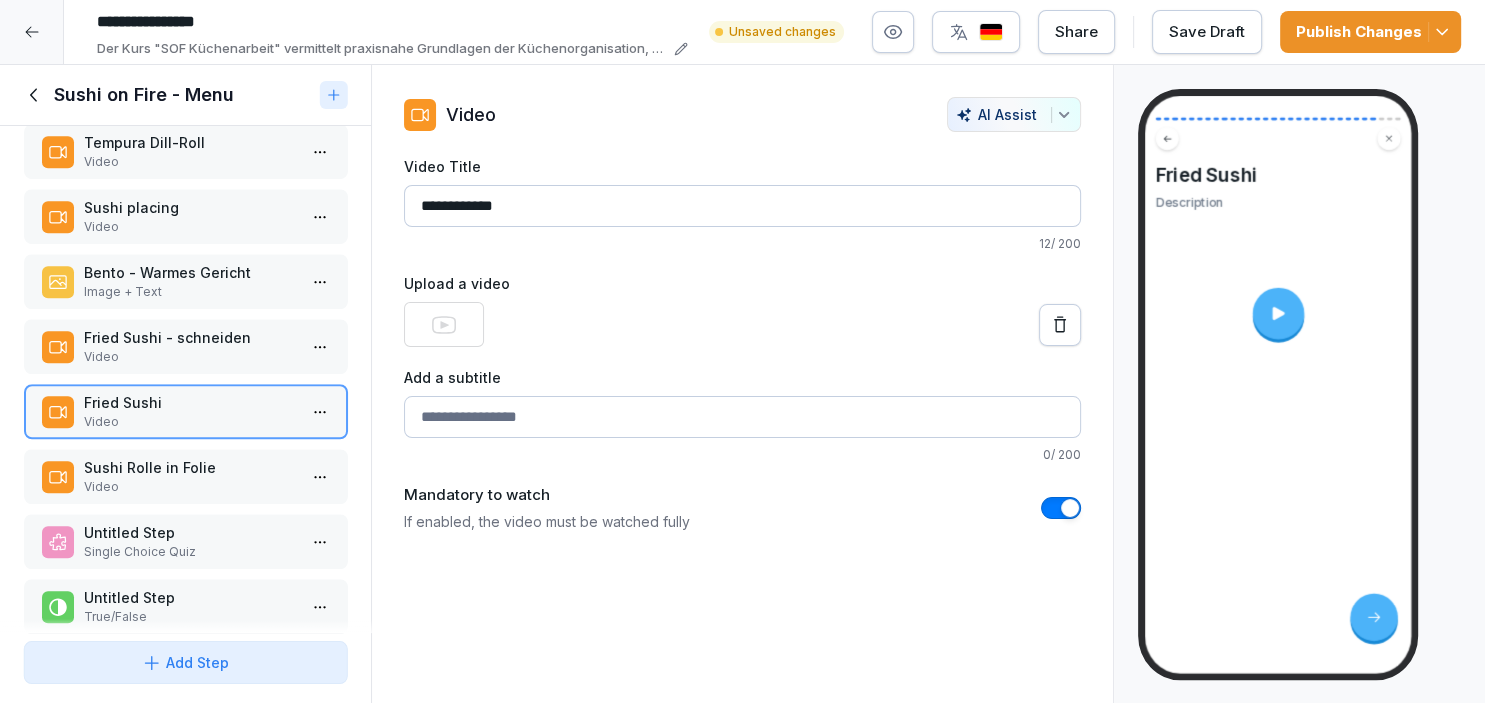 click on "Video" at bounding box center [189, 487] 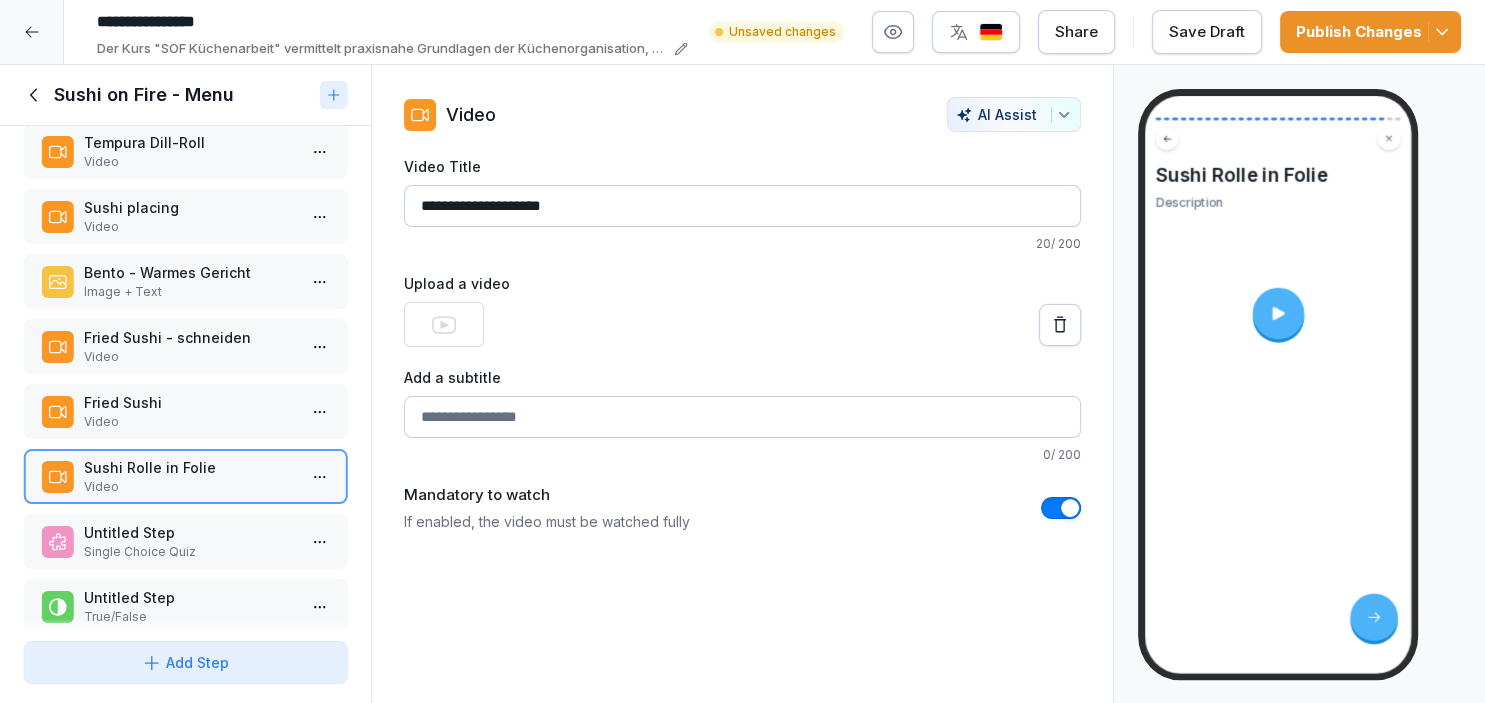 click on "Fried Sushi  Video" at bounding box center (185, 411) 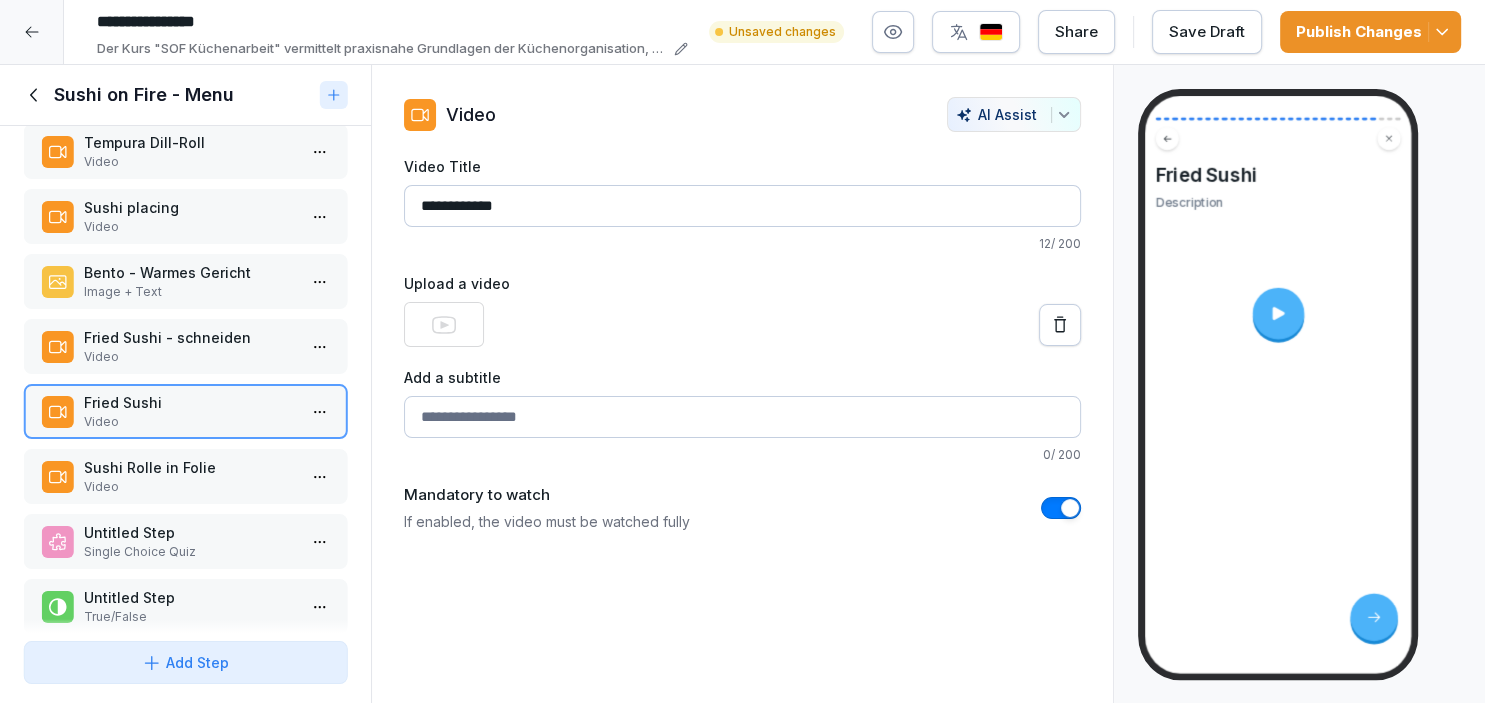 click on "Fried Sushi - schneiden" at bounding box center [189, 337] 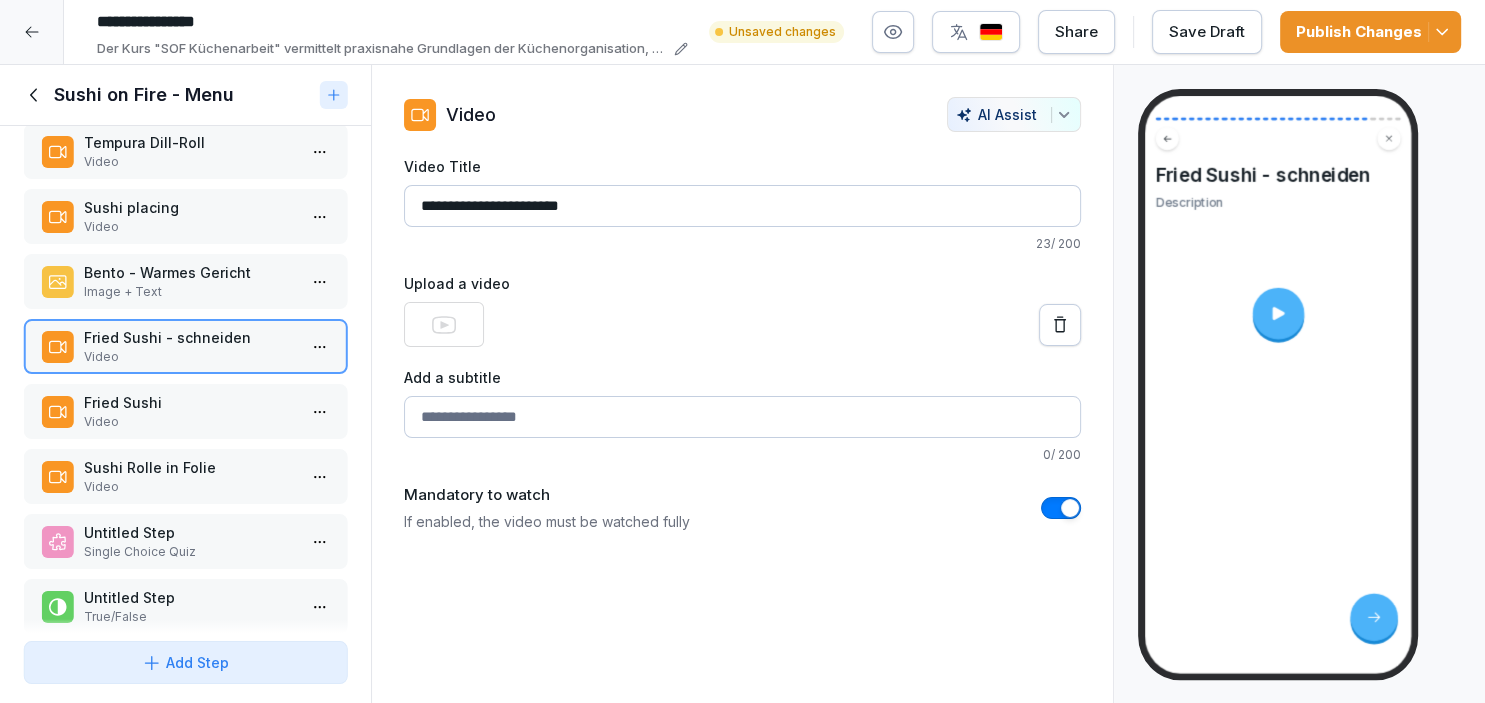 click on "Nigiri Avocado Image + Text Nigiri Avocado  Image + Text Nigiri-Fisch, Spargel und Zuckerschoten Image + Text Nigiri Image + Text Nigiri - Zuckershoten, Spargel Image + Text Nigiris für Mango und Seafood Image + Text Nigiri für Mango und Seafood Image + Text Pokebowl-Gemüse Image + Text Pokebowl Vorbereitung  Video Sushi Rolle Vorbereitung - Vegan MAKI Video Sushi Rolle Vorbereitung Video Sushi-Rolle mit Lachs-Topping Video Sushi-Rolle mit Lachs-Topping Video Sushi flambieren Video Chef Choice toppings Video Sashimi Plate Video Sashimi von Tuna und Lachs Image + Text Edamame in Video Edamame out Video Crunchy Lachs Video Crunchy Lachs Image + Text Gyoza-Dumplings Image + Text Tempura Dill-Roll Video Sushi placing  Video Bento - Warmes Gericht Image + Text Fried Sushi - schneiden Video Fried Sushi  Video Sushi Rolle in Folie Video Untitled Step Single Choice Quiz Untitled Step True/False Draggable item dojtrfw5xgrw80cqup7bnlp6 was dropped over droppable area dojtrfw5xgrw80cqup7bnlp6" at bounding box center [185, 379] 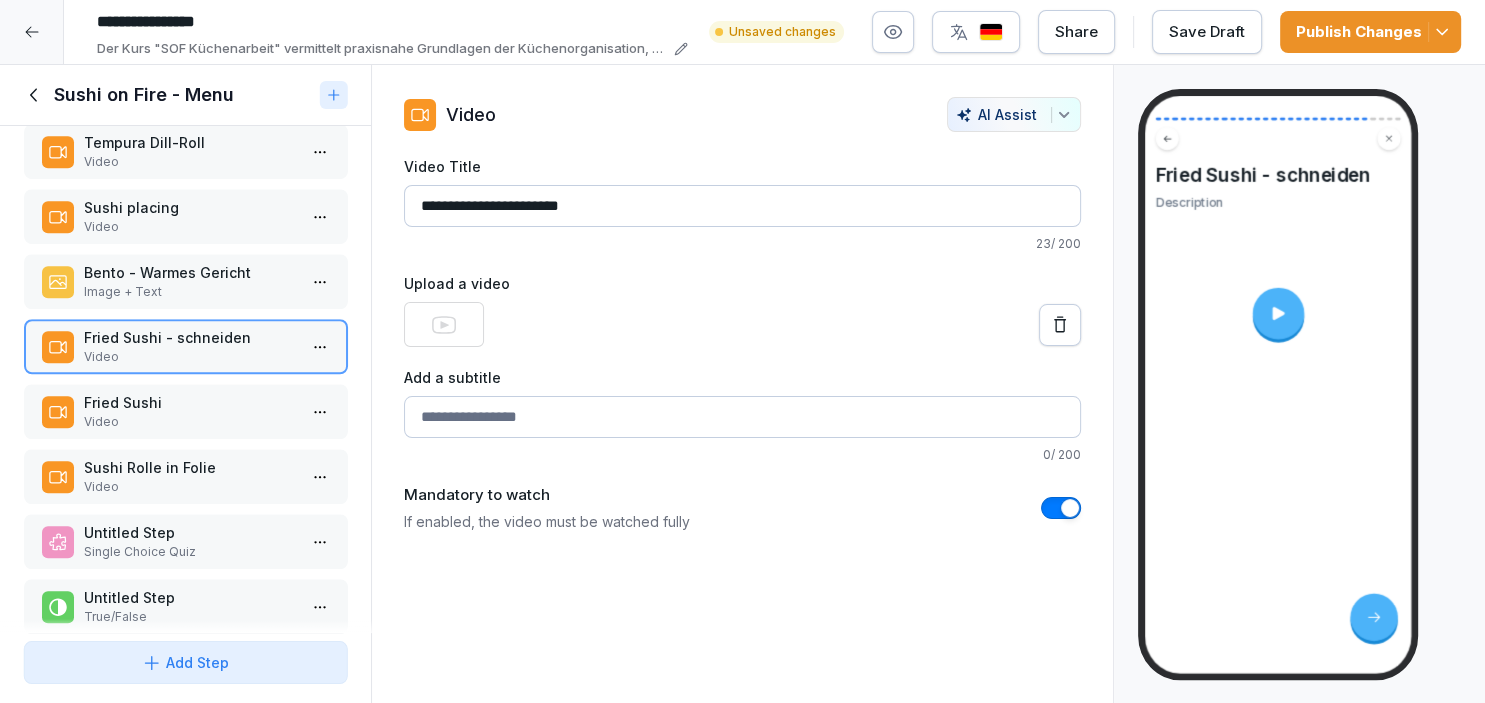 click on "Image + Text" at bounding box center [189, 292] 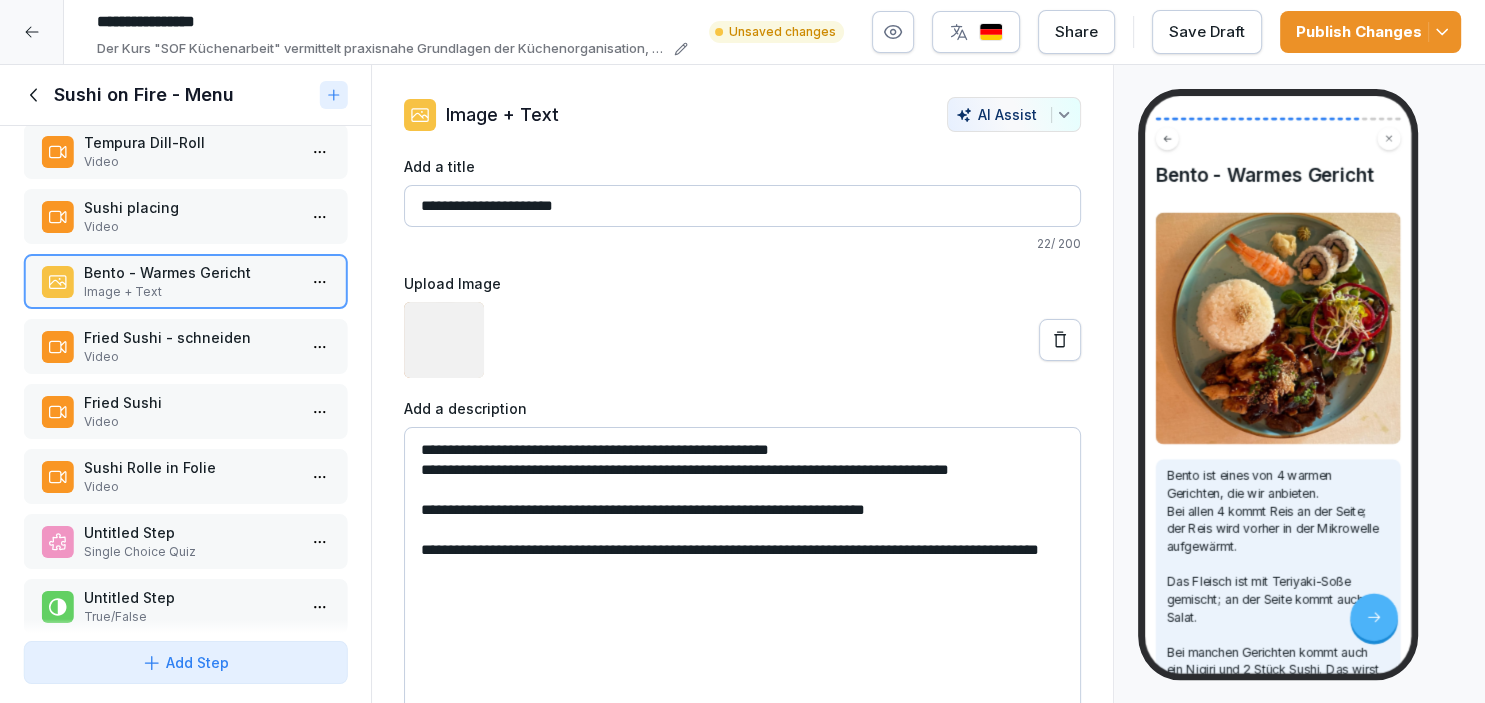 click on "Video" at bounding box center [189, 357] 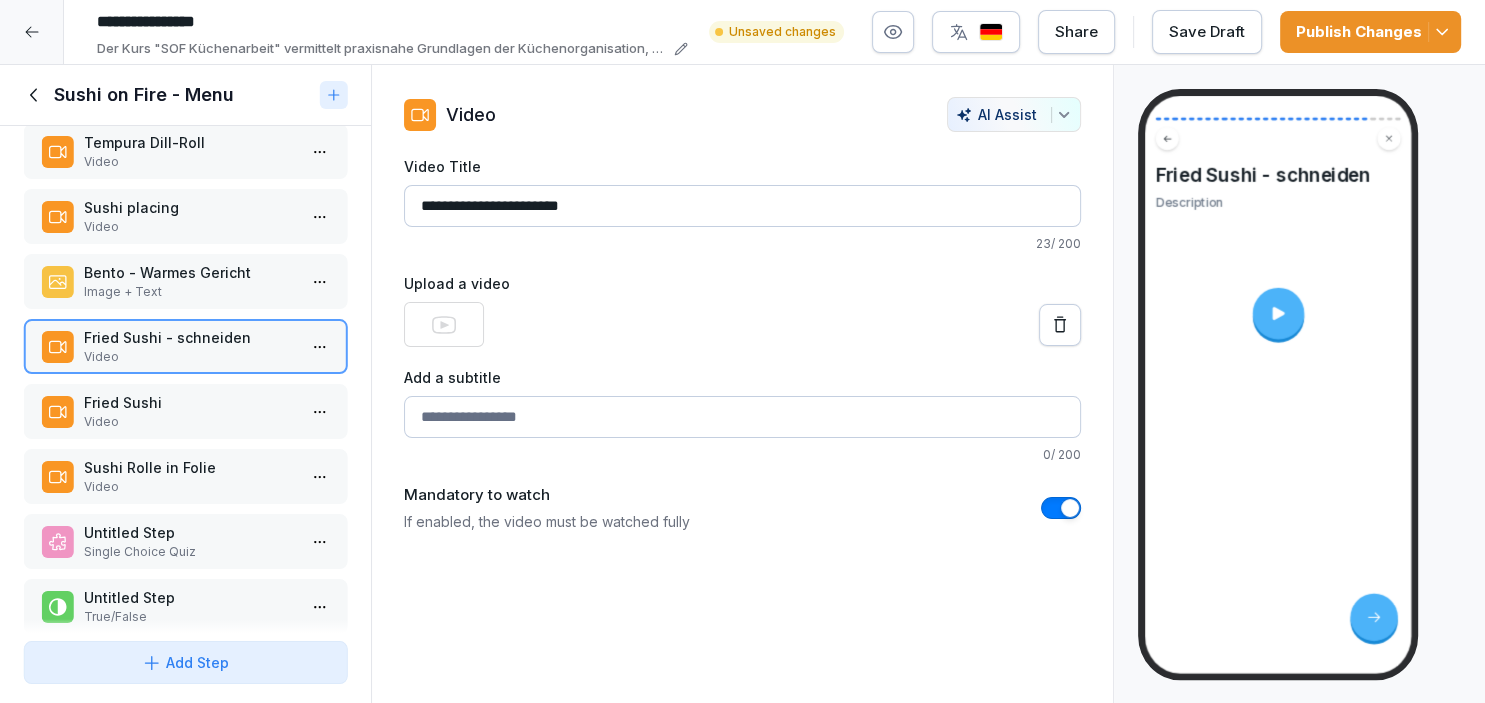 click on "Add a subtitle" at bounding box center (742, 417) 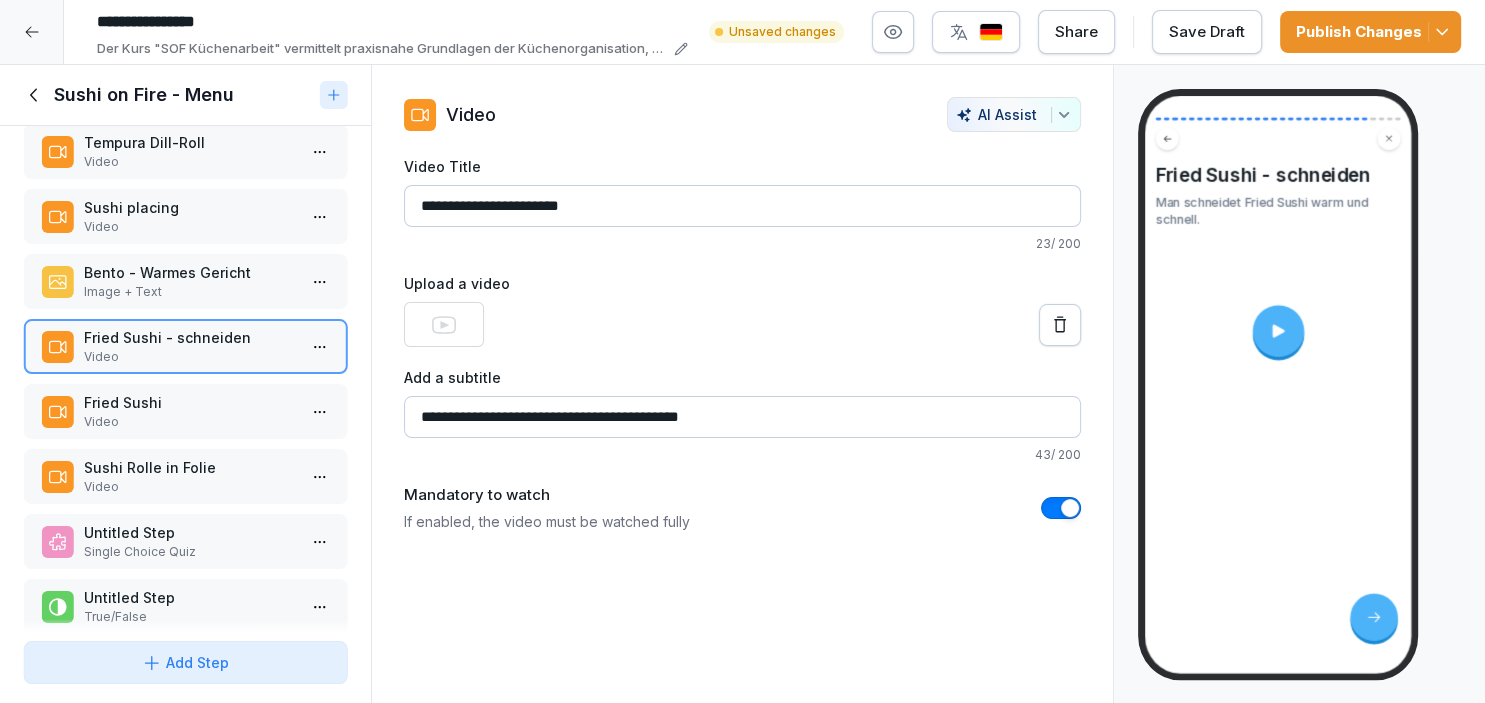 type on "**********" 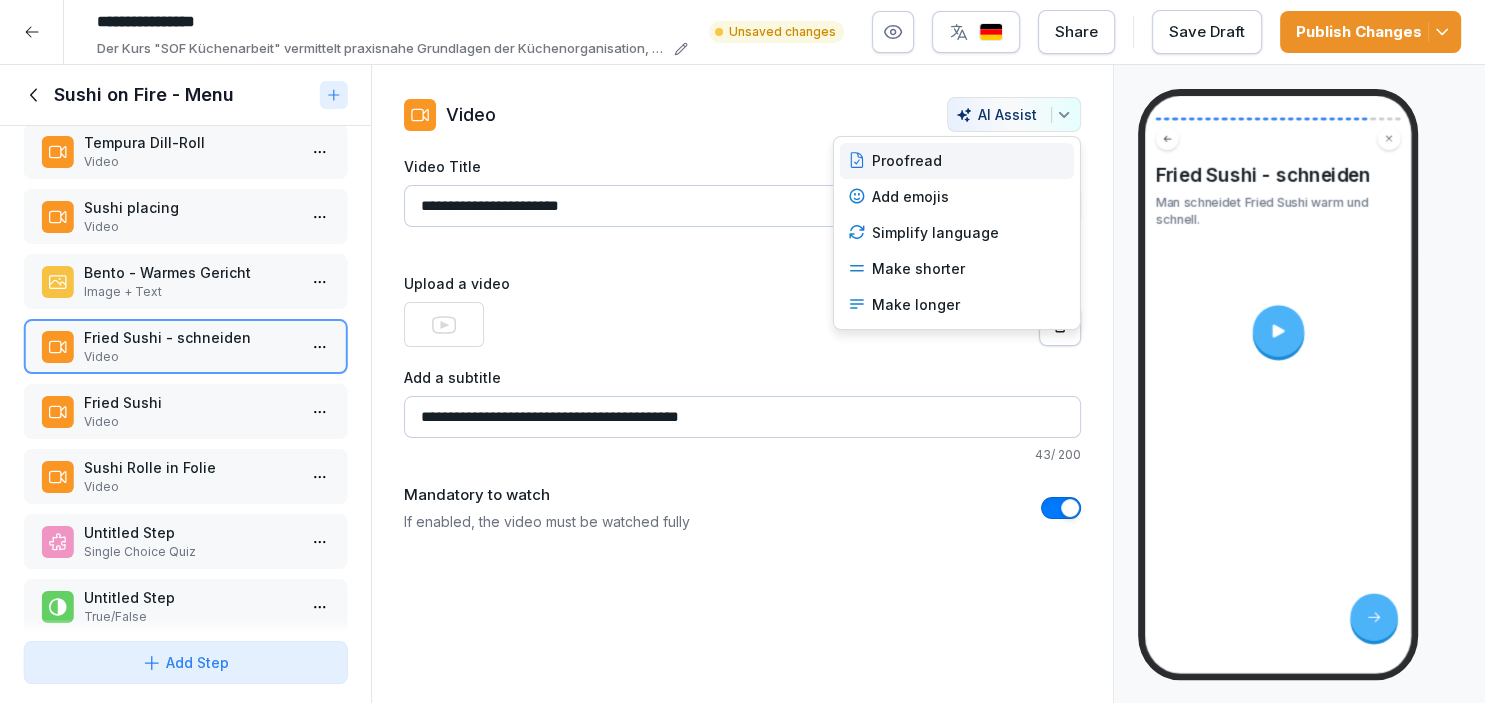 click on "Proofread" at bounding box center (957, 161) 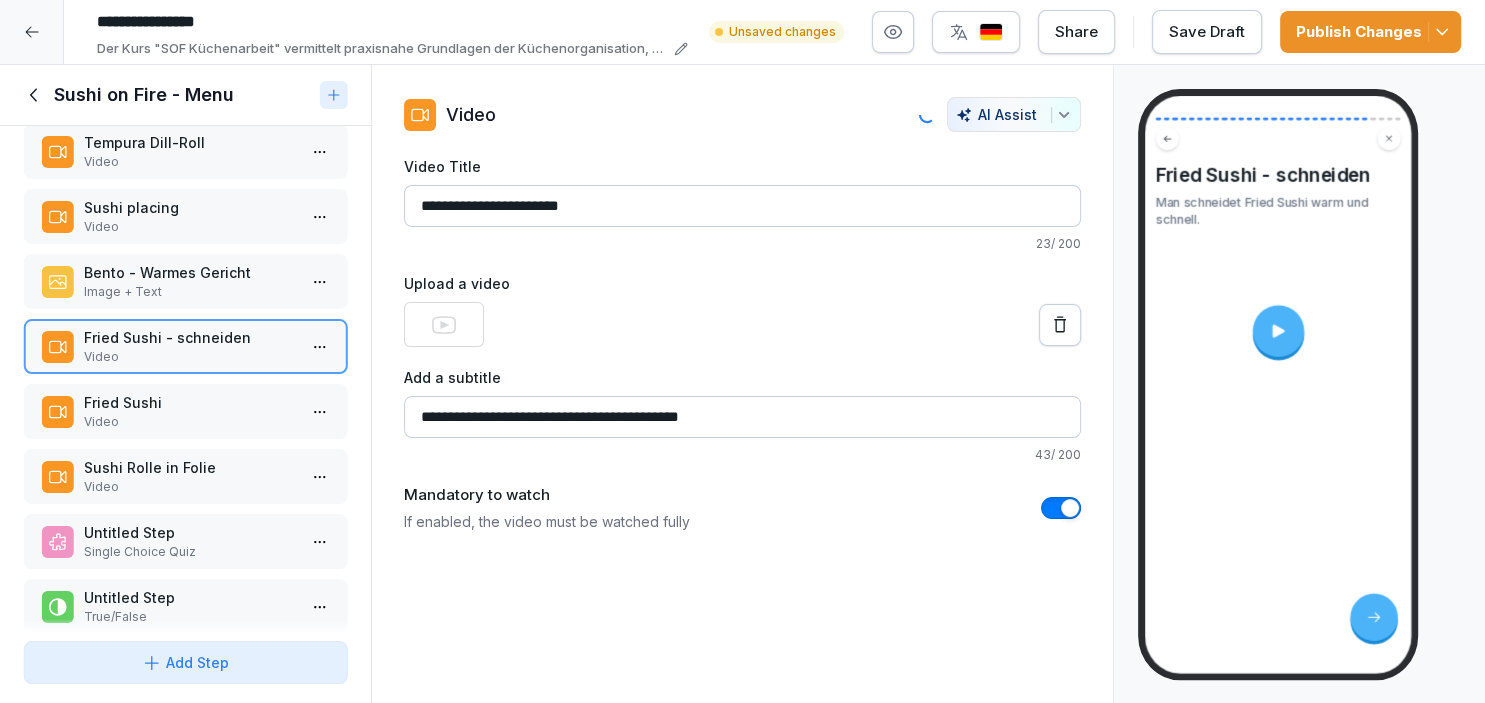 scroll, scrollTop: 1456, scrollLeft: 0, axis: vertical 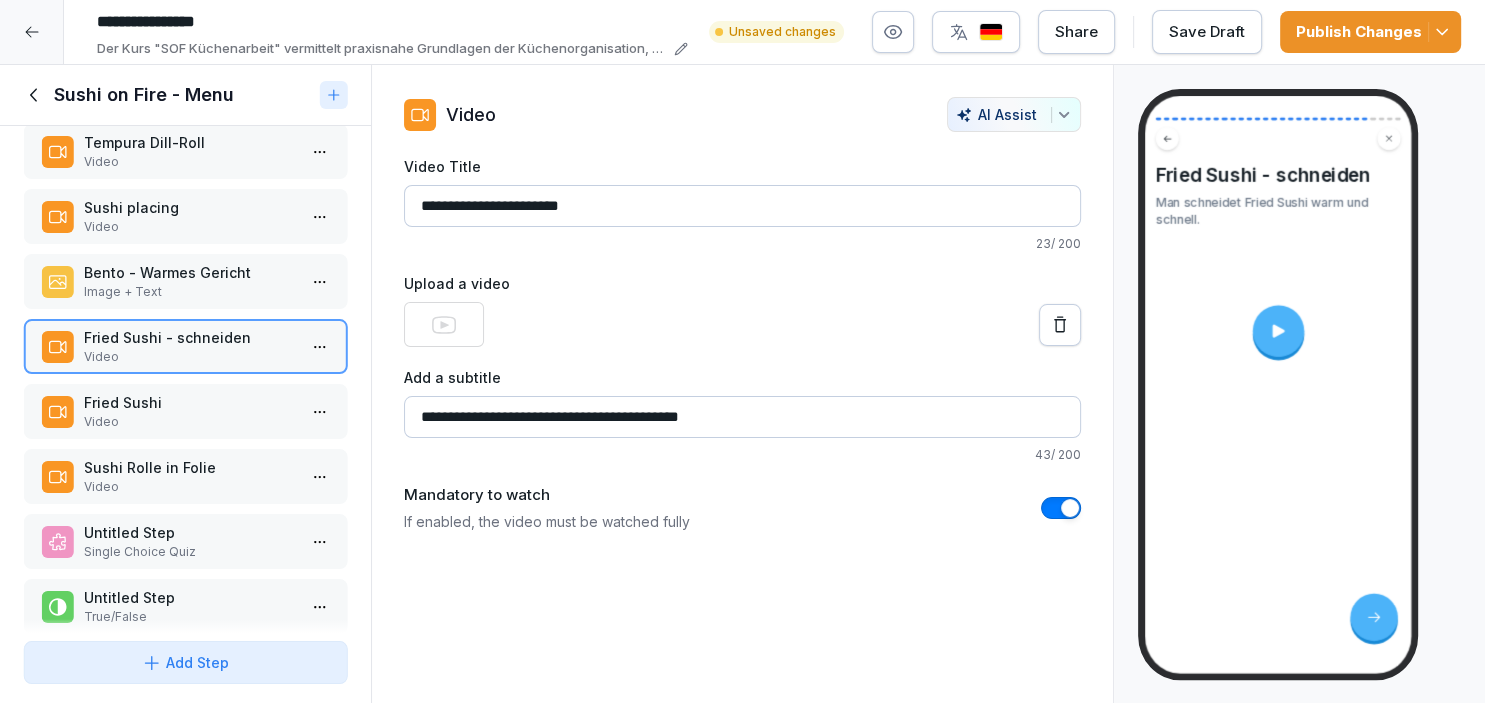 click on "Fried Sushi" at bounding box center (189, 402) 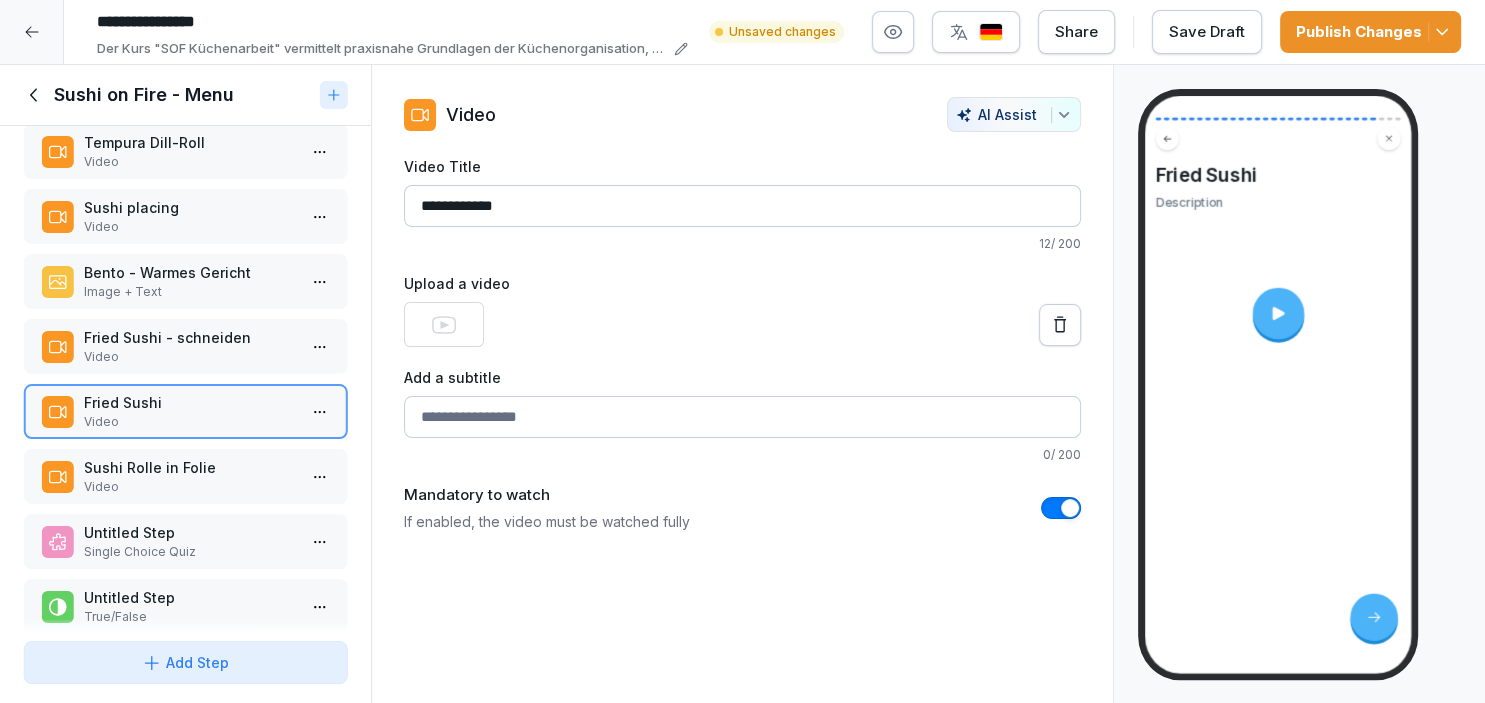 click on "Add a subtitle" at bounding box center [742, 417] 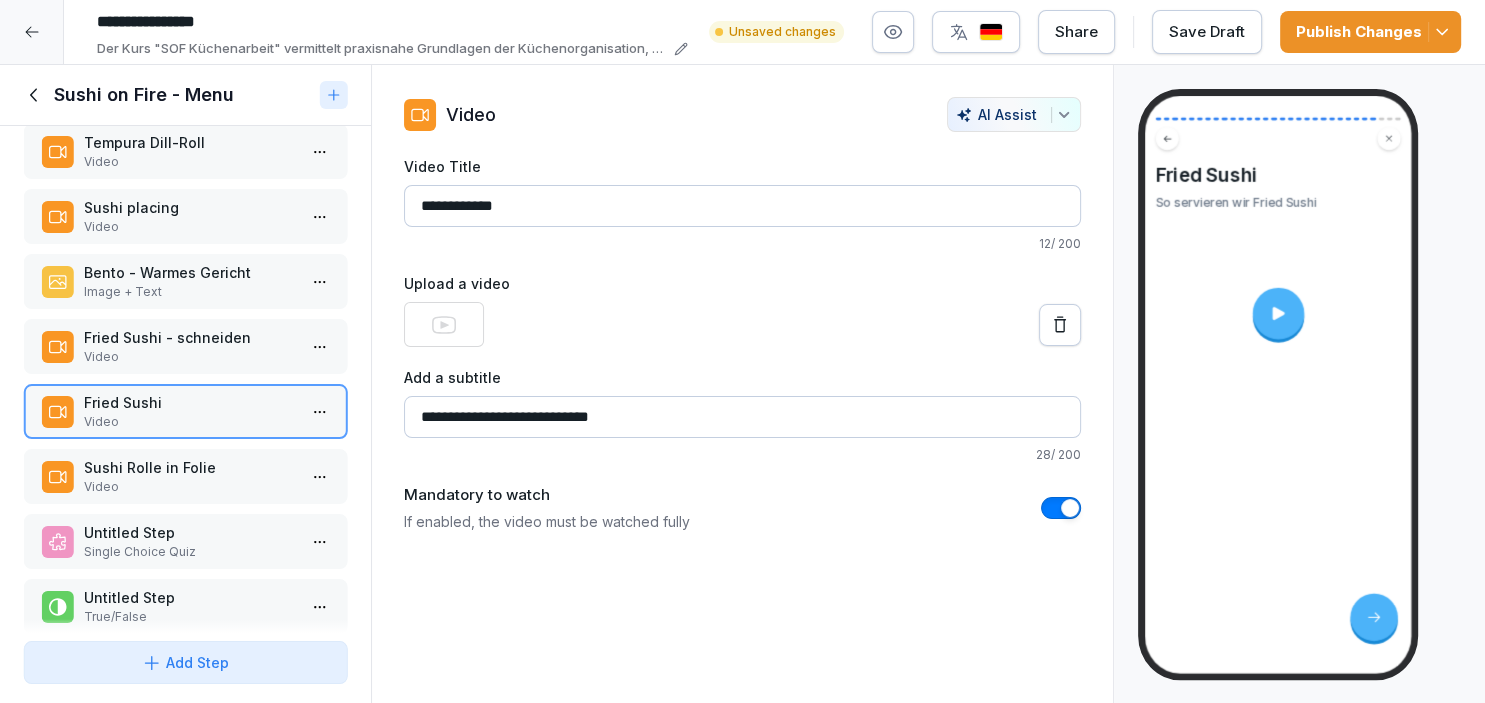 type on "**********" 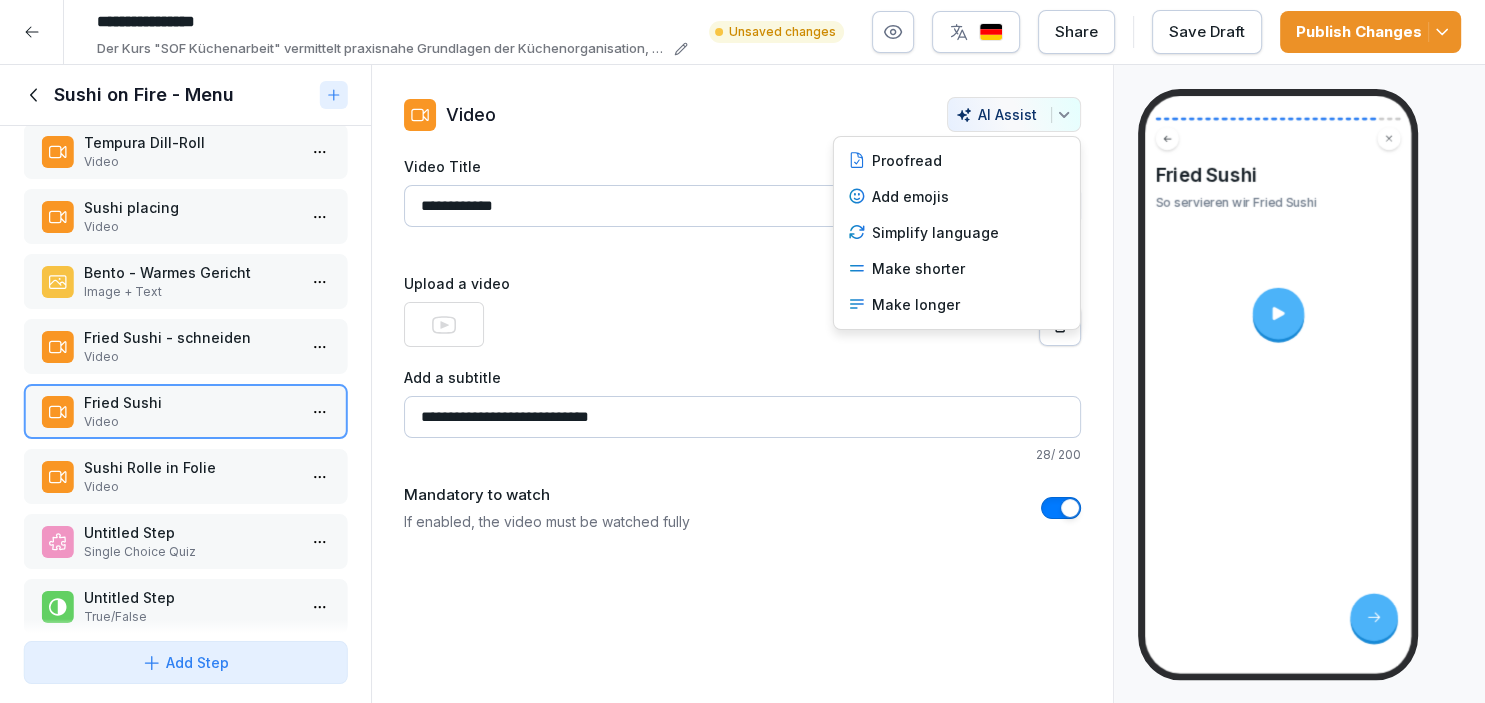 click on "AI Assist" at bounding box center (1014, 114) 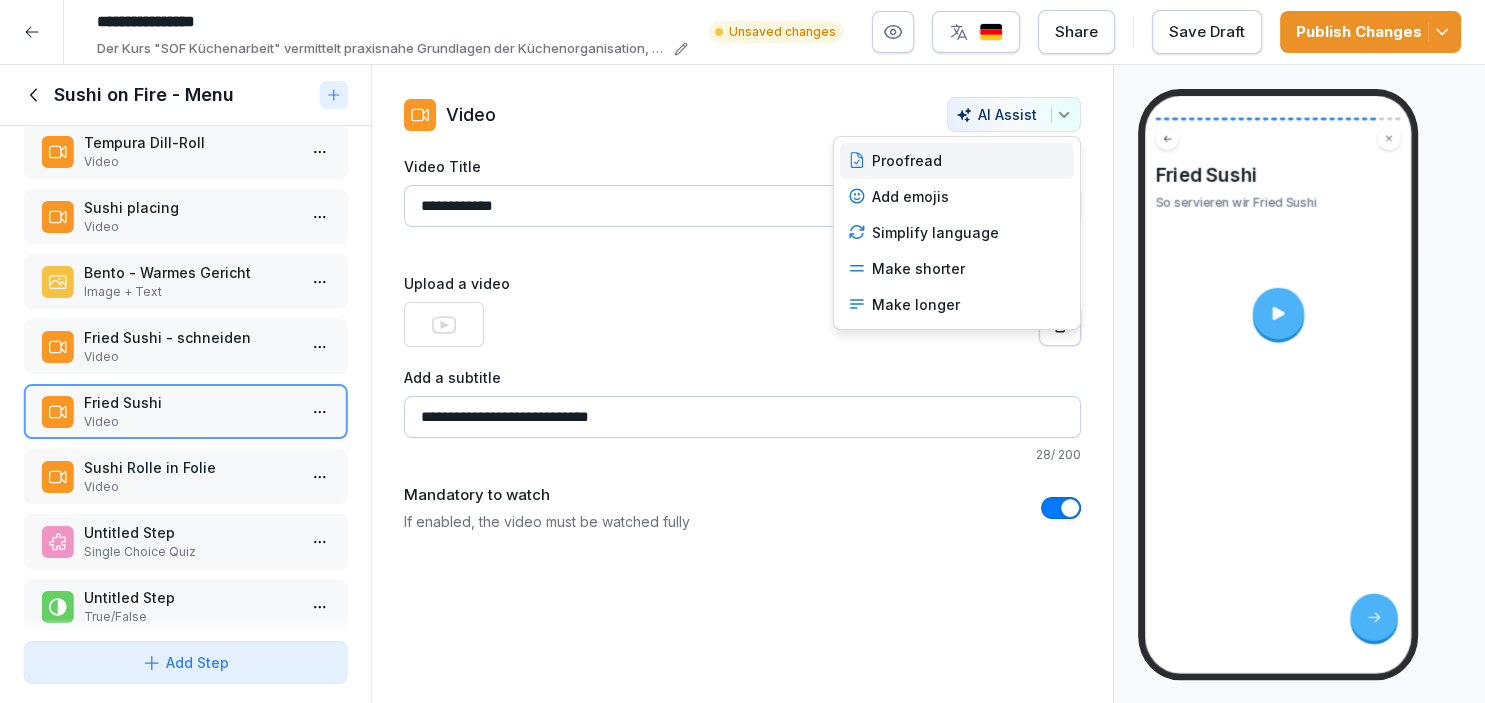 click on "Proofread" at bounding box center (957, 161) 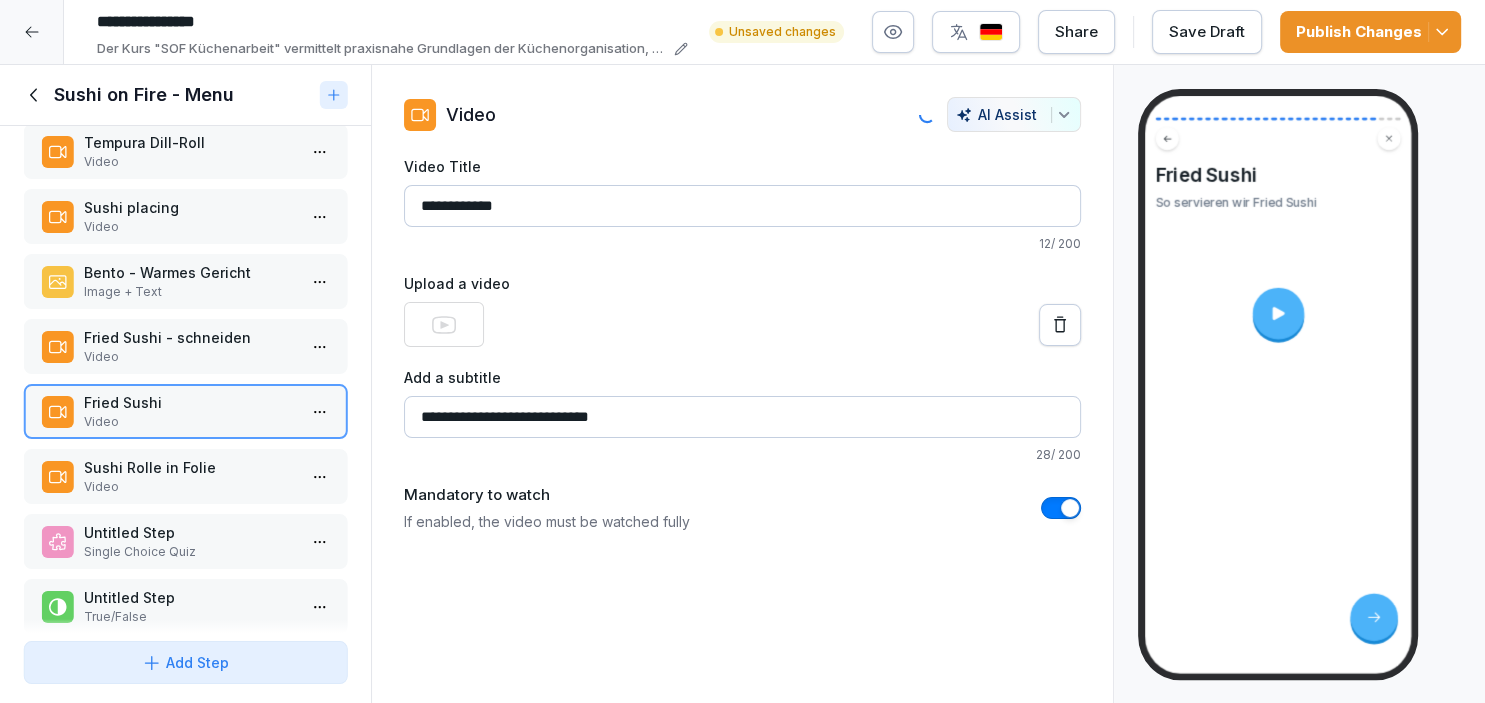 scroll, scrollTop: 1456, scrollLeft: 0, axis: vertical 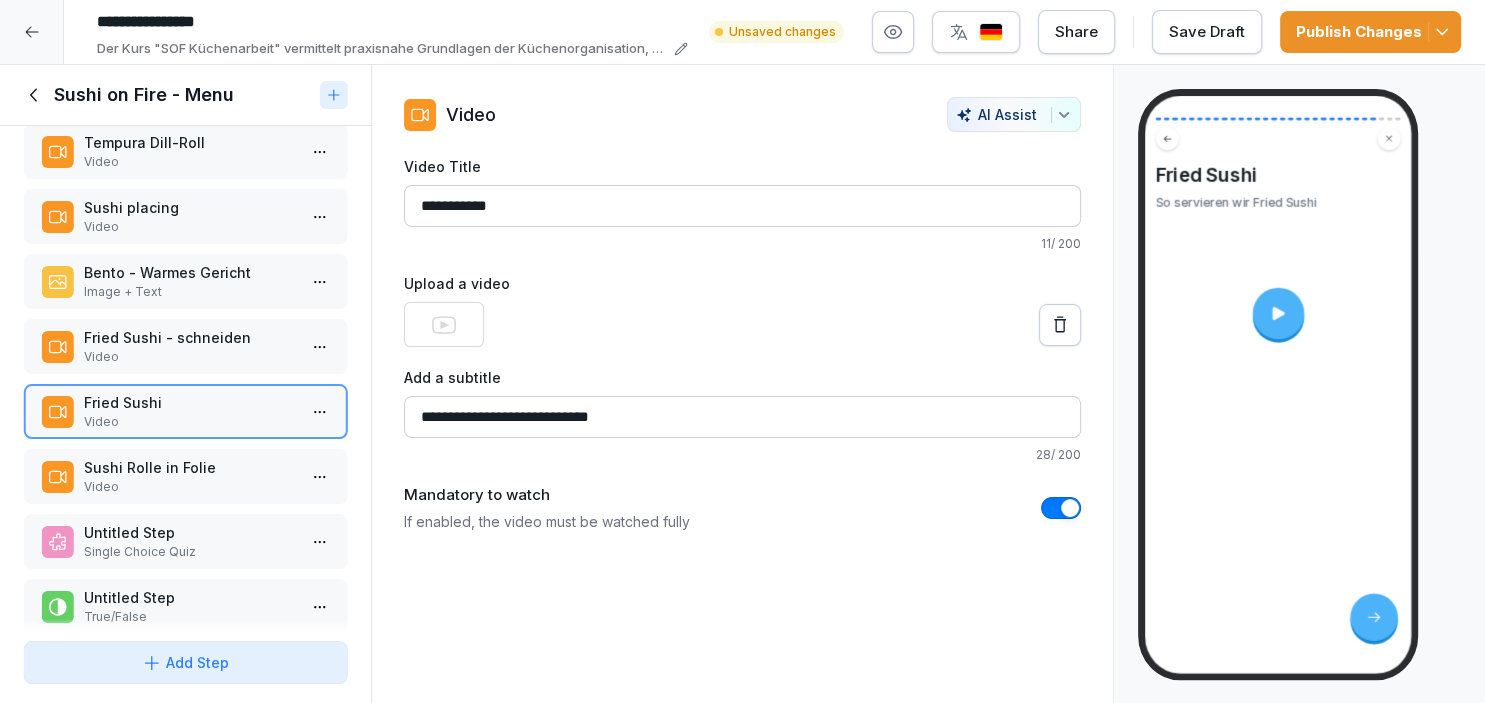 type on "**********" 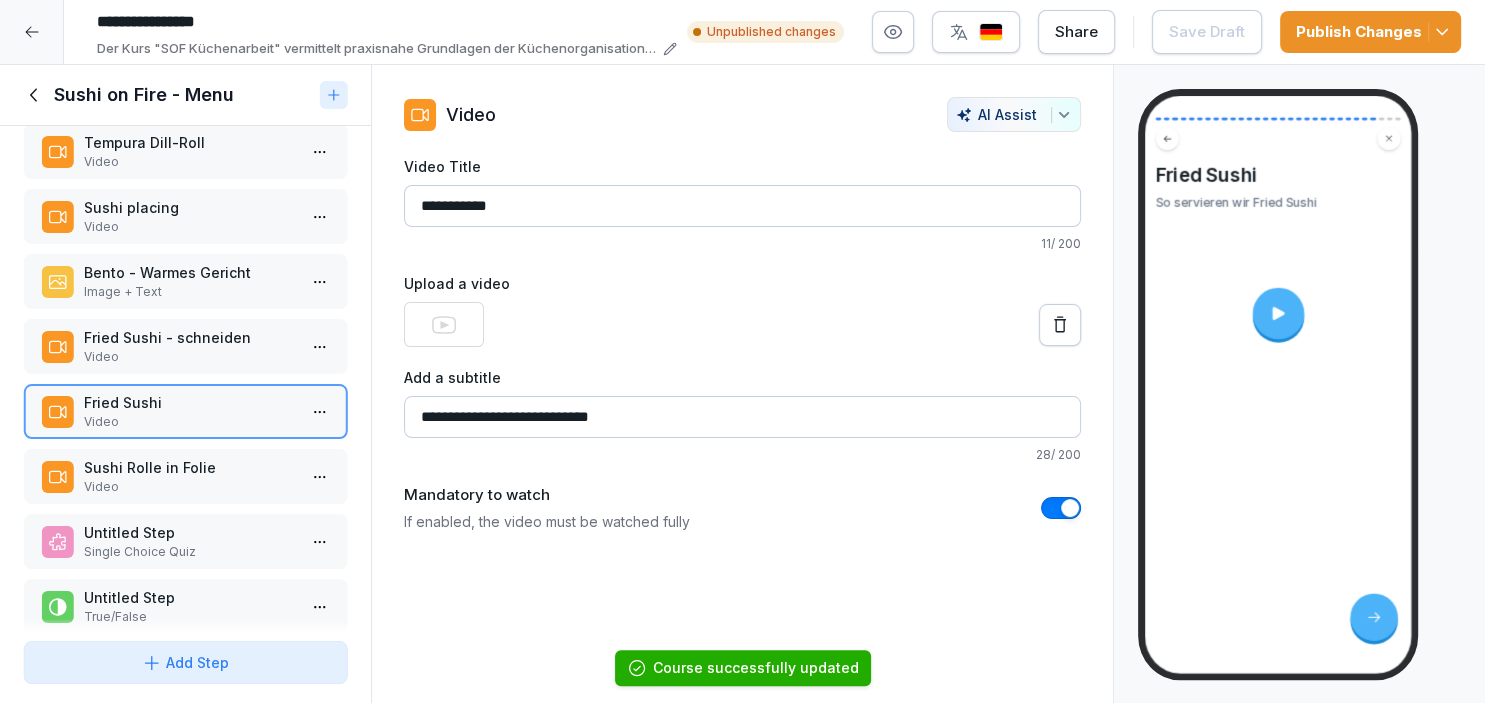 click 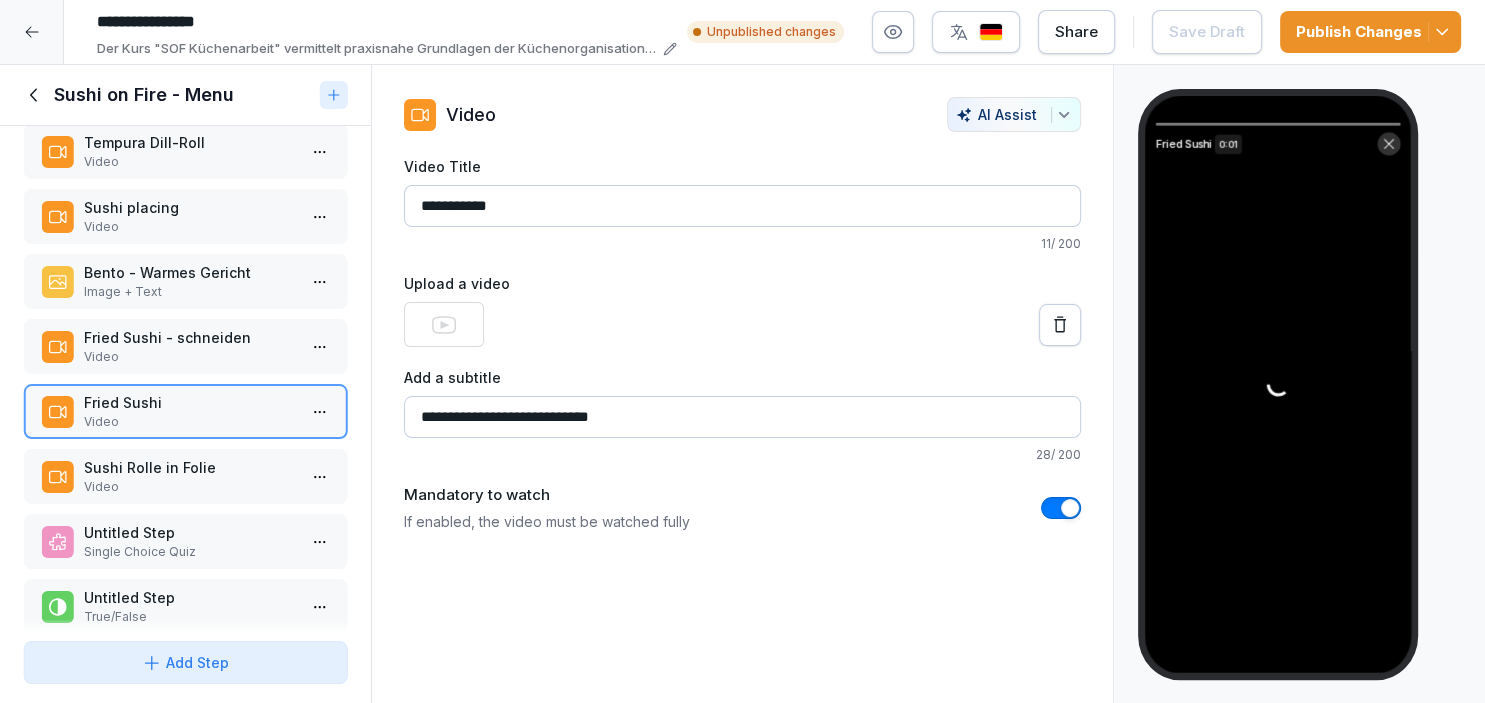 click on "AI Assist" at bounding box center [1014, 114] 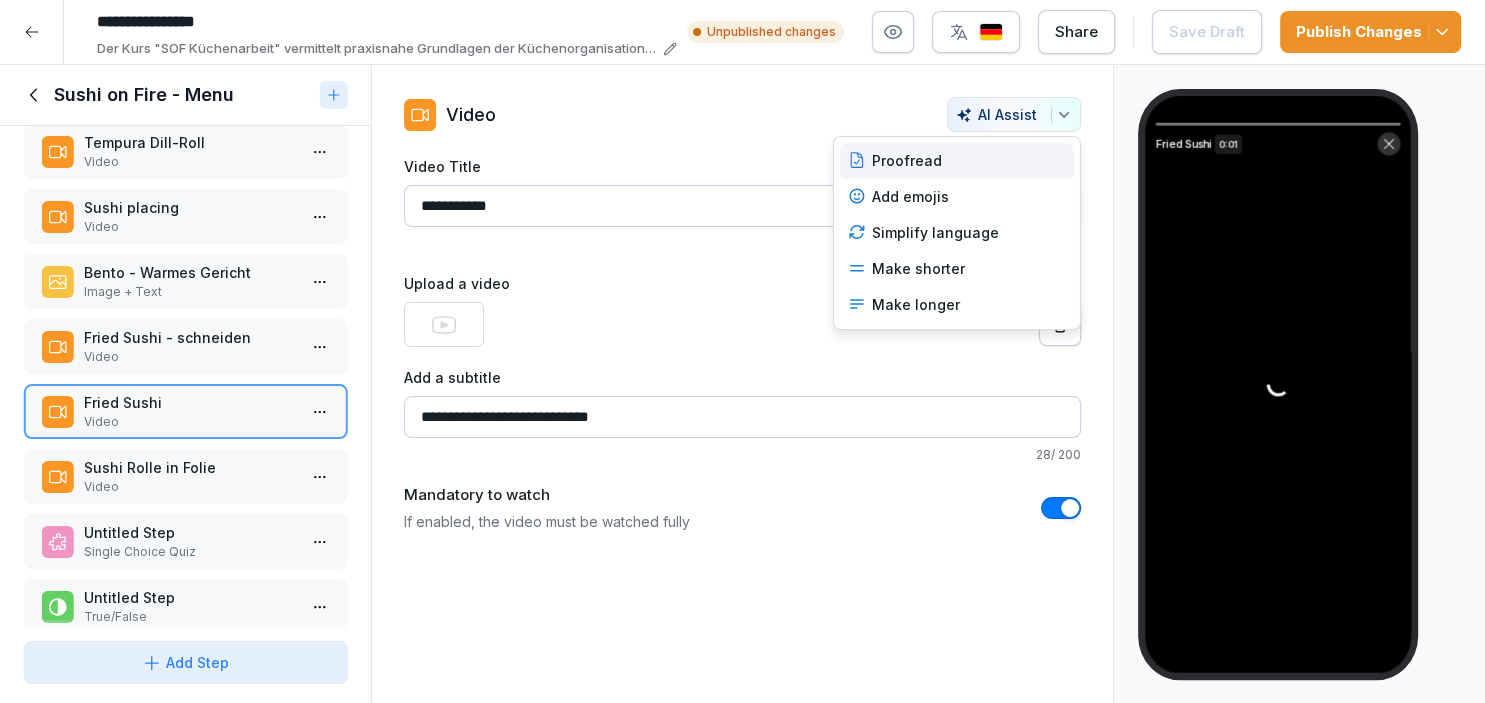 click on "Proofread" at bounding box center (957, 161) 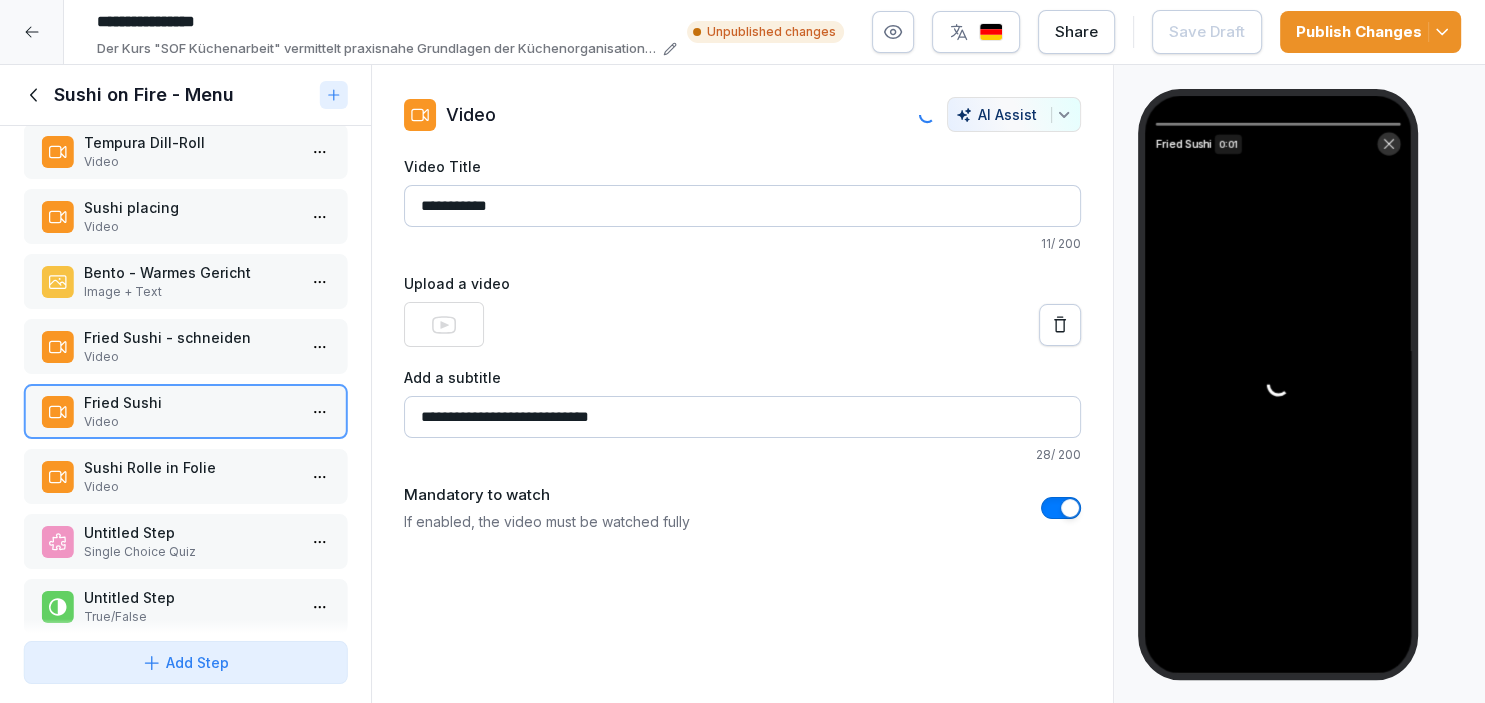 scroll, scrollTop: 1456, scrollLeft: 0, axis: vertical 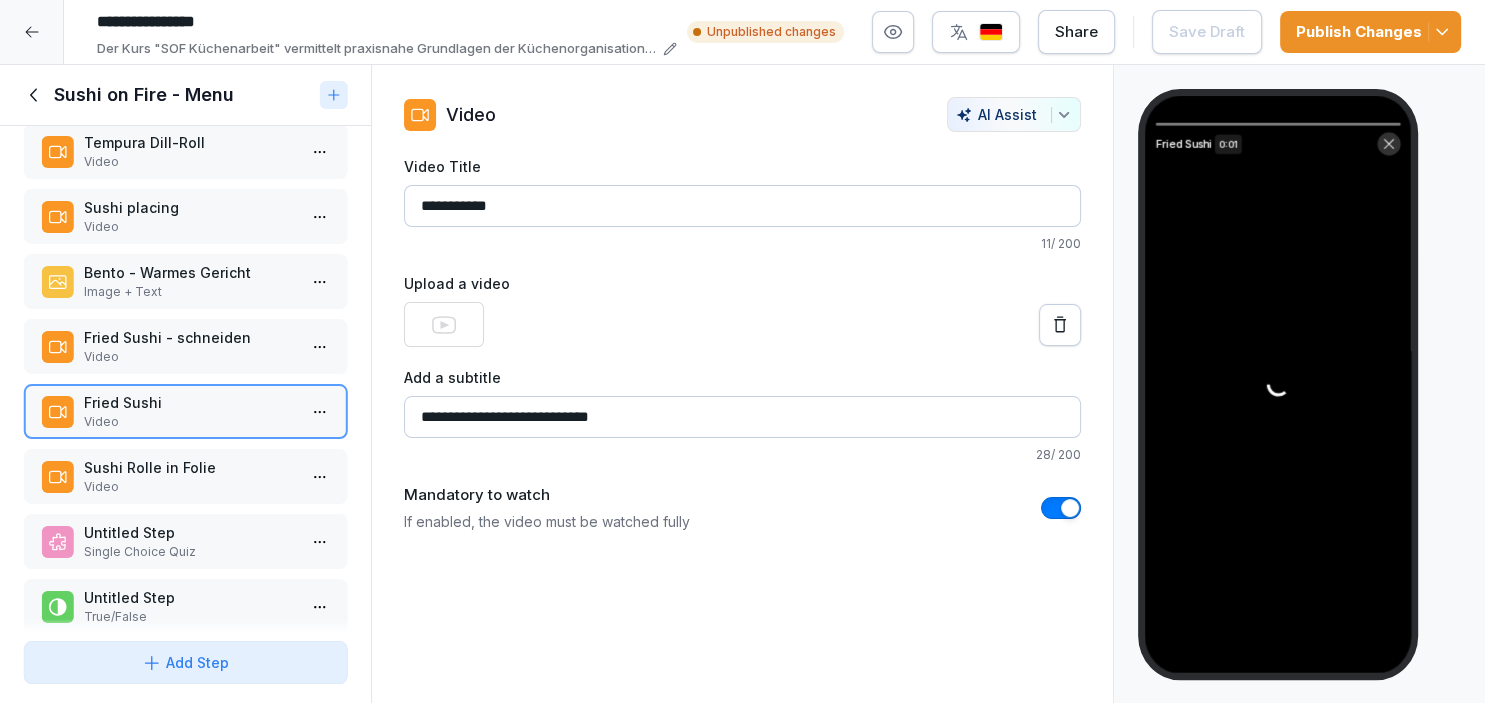 click on "Nigiri Avocado Image + Text Nigiri Avocado  Image + Text Nigiri-Fisch, Spargel und Zuckerschoten Image + Text Nigiri Image + Text Nigiri - Zuckershoten, Spargel Image + Text Nigiris für Mango und Seafood Image + Text Nigiri für Mango und Seafood Image + Text Pokebowl-Gemüse Image + Text Pokebowl Vorbereitung  Video Sushi Rolle Vorbereitung - Vegan MAKI Video Sushi Rolle Vorbereitung Video Sushi-Rolle mit Lachs-Topping Video Sushi-Rolle mit Lachs-Topping Video Sushi flambieren Video Chef Choice toppings Video Sashimi Plate Video Sashimi von Tuna und Lachs Image + Text Edamame in Video Edamame out Video Crunchy Lachs Video Crunchy Lachs Image + Text Gyoza-Dumplings Image + Text Tempura Dill-Roll Video Sushi placing  Video Bento - Warmes Gericht Image + Text Fried Sushi - schneiden Video Fried Sushi Video Sushi Rolle in Folie Video Untitled Step Single Choice Quiz Untitled Step True/False Draggable item m4nik84s2nnirsdbylw9hwgy was dropped over droppable area m4nik84s2nnirsdbylw9hwgy" at bounding box center [185, 379] 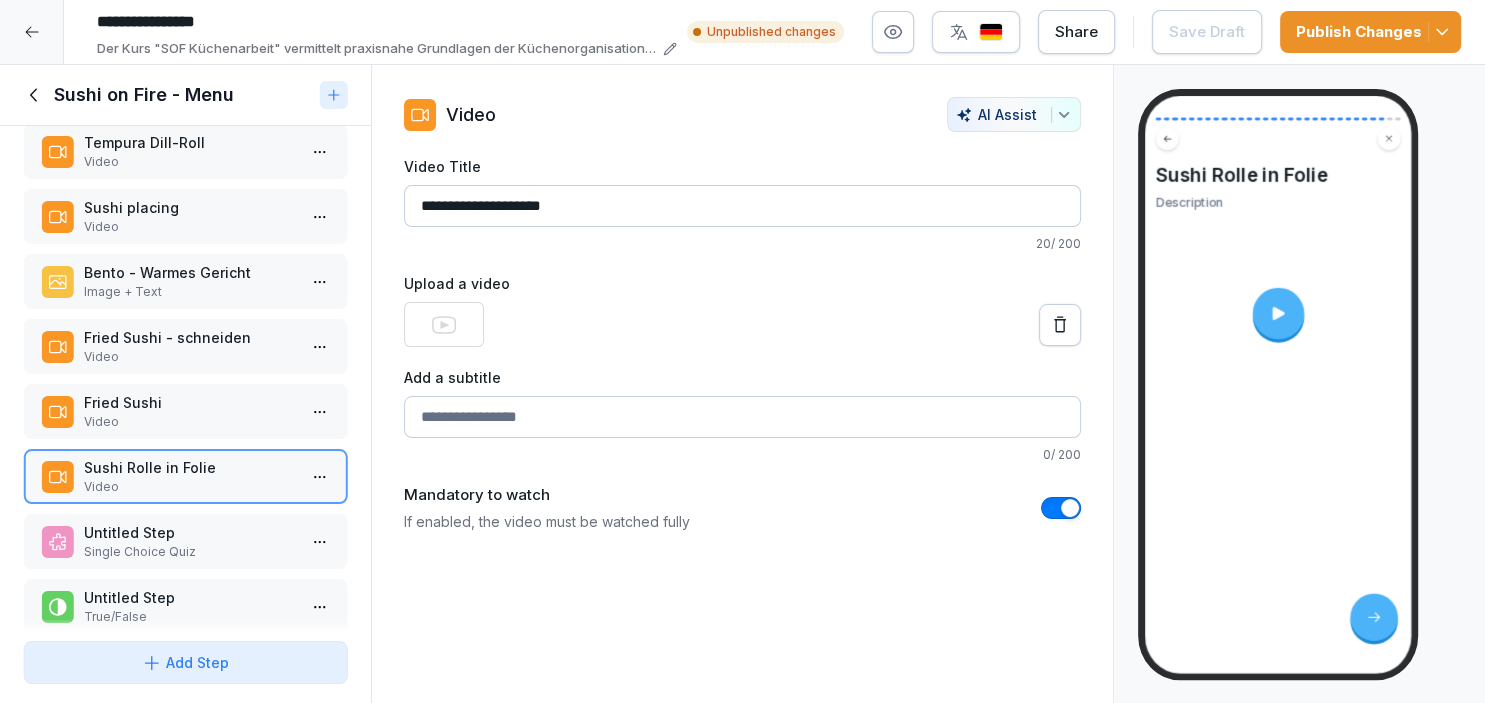 click on "Add a subtitle" at bounding box center (742, 417) 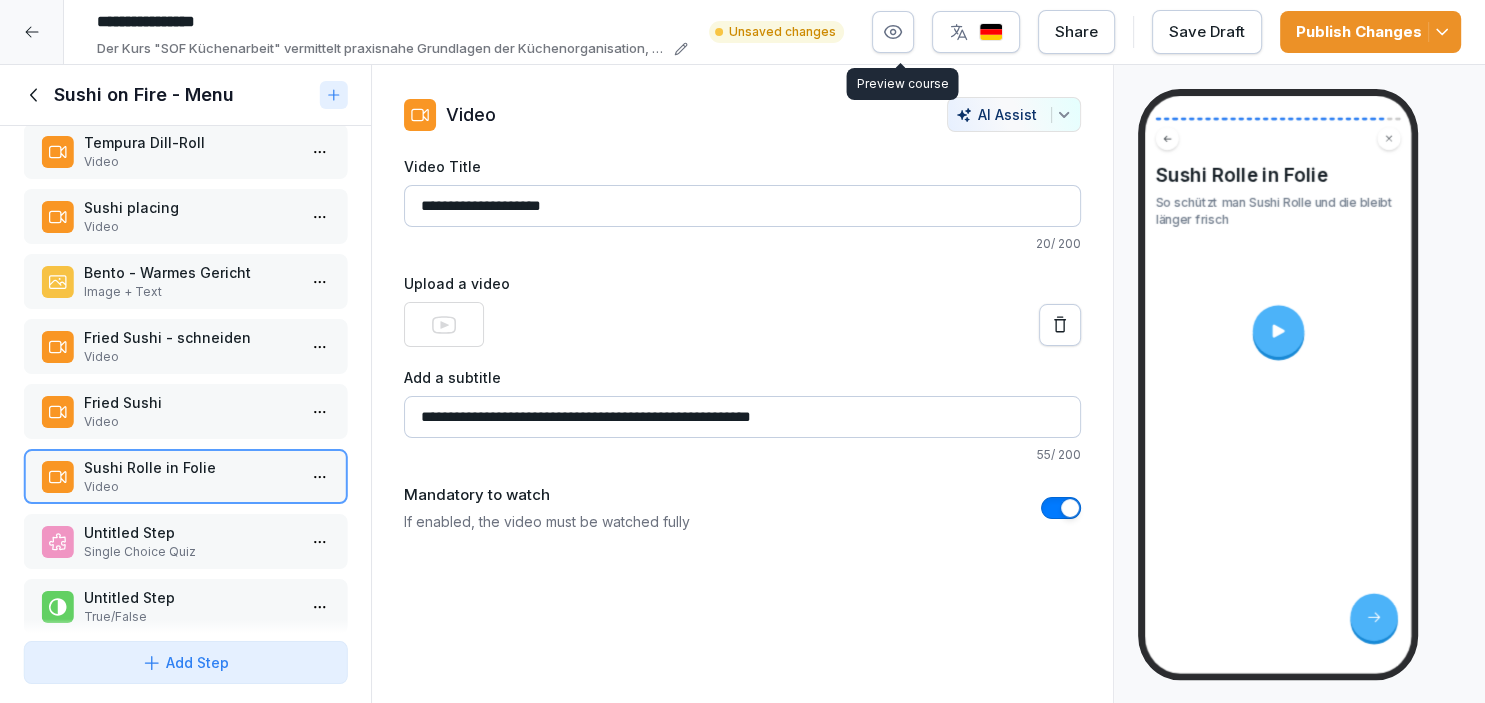 type on "**********" 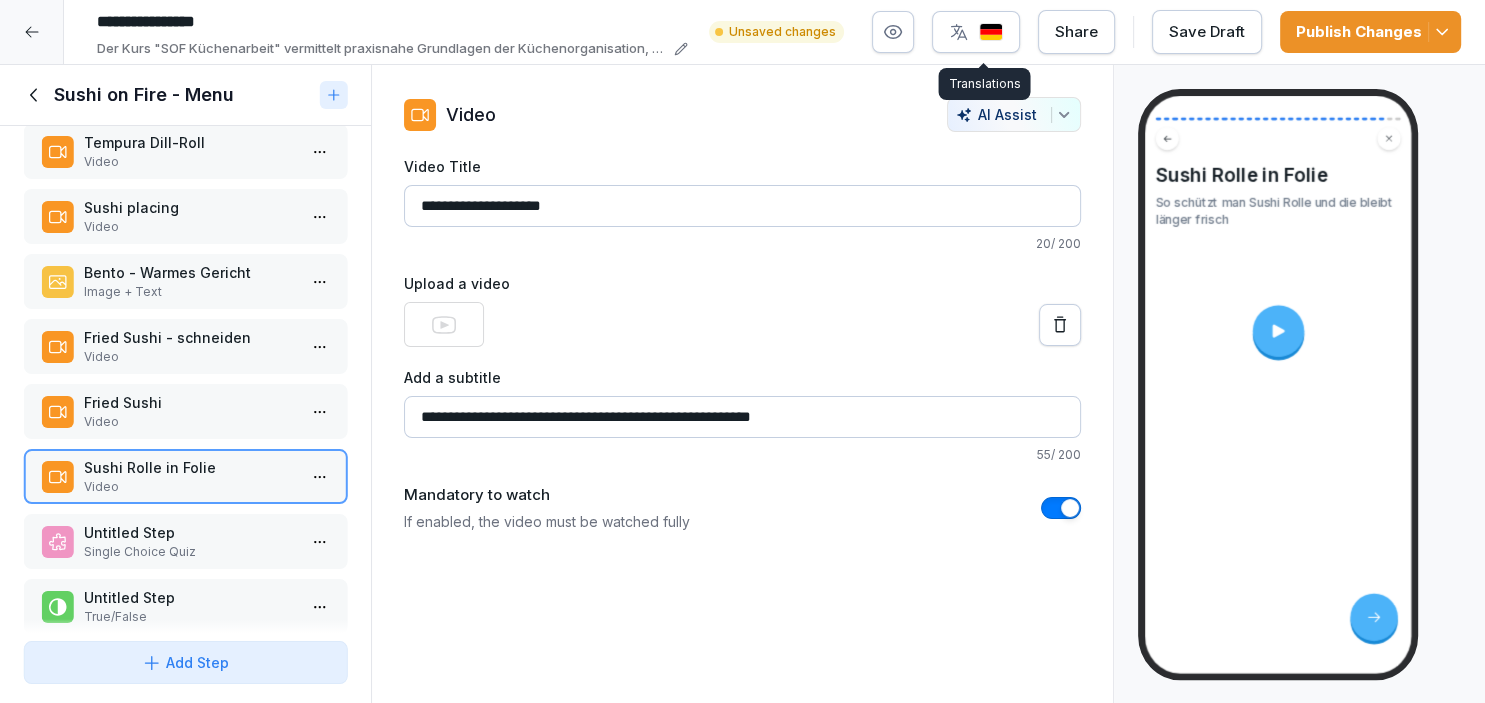 click on "Translations Translations" at bounding box center [984, 84] 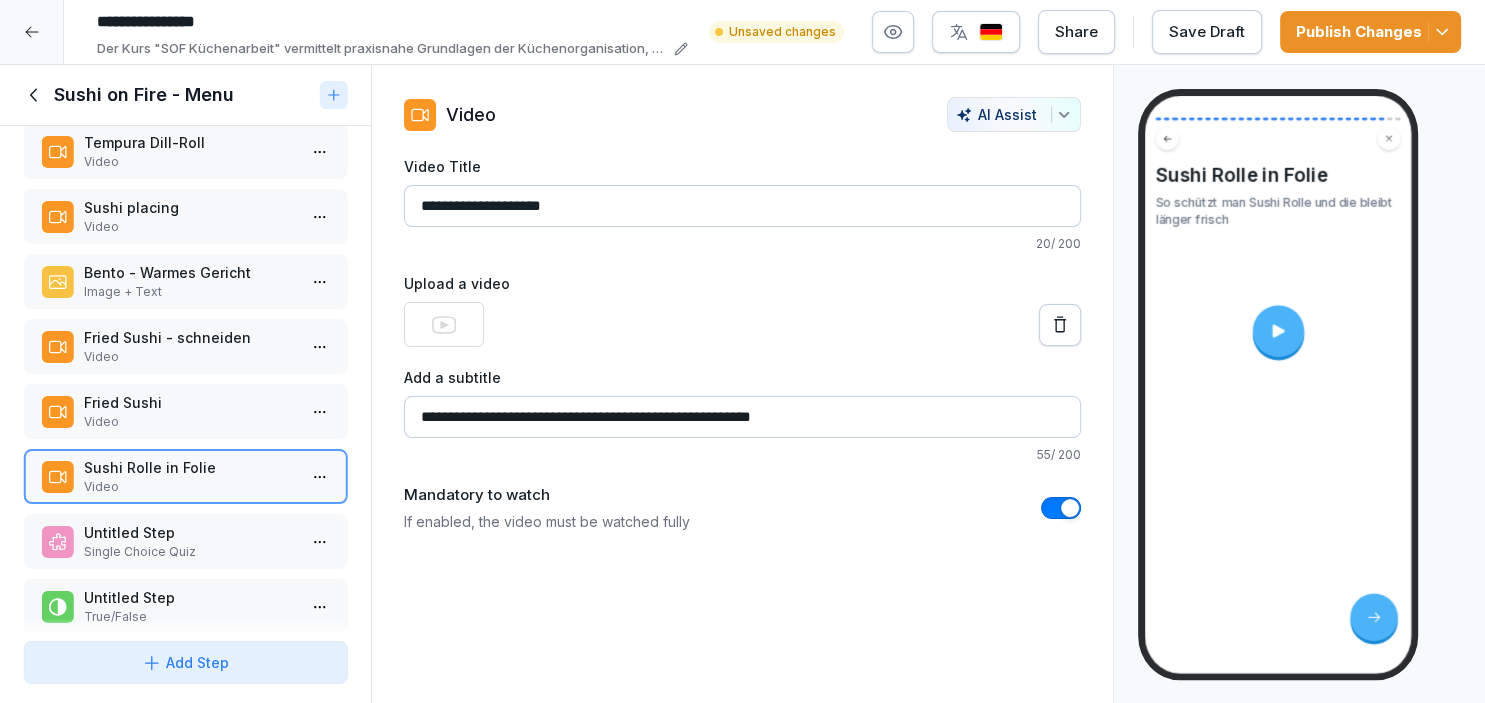 click 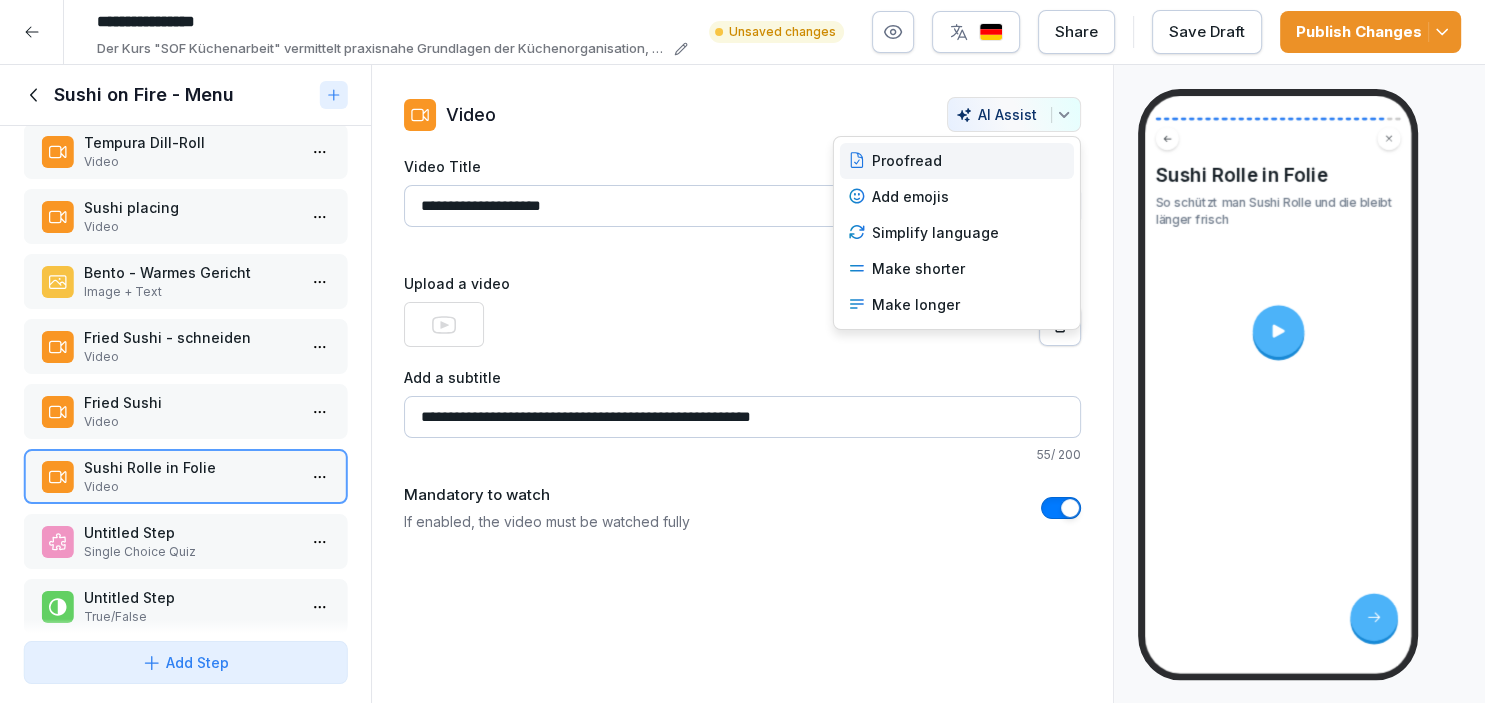 click on "Proofread" at bounding box center (957, 161) 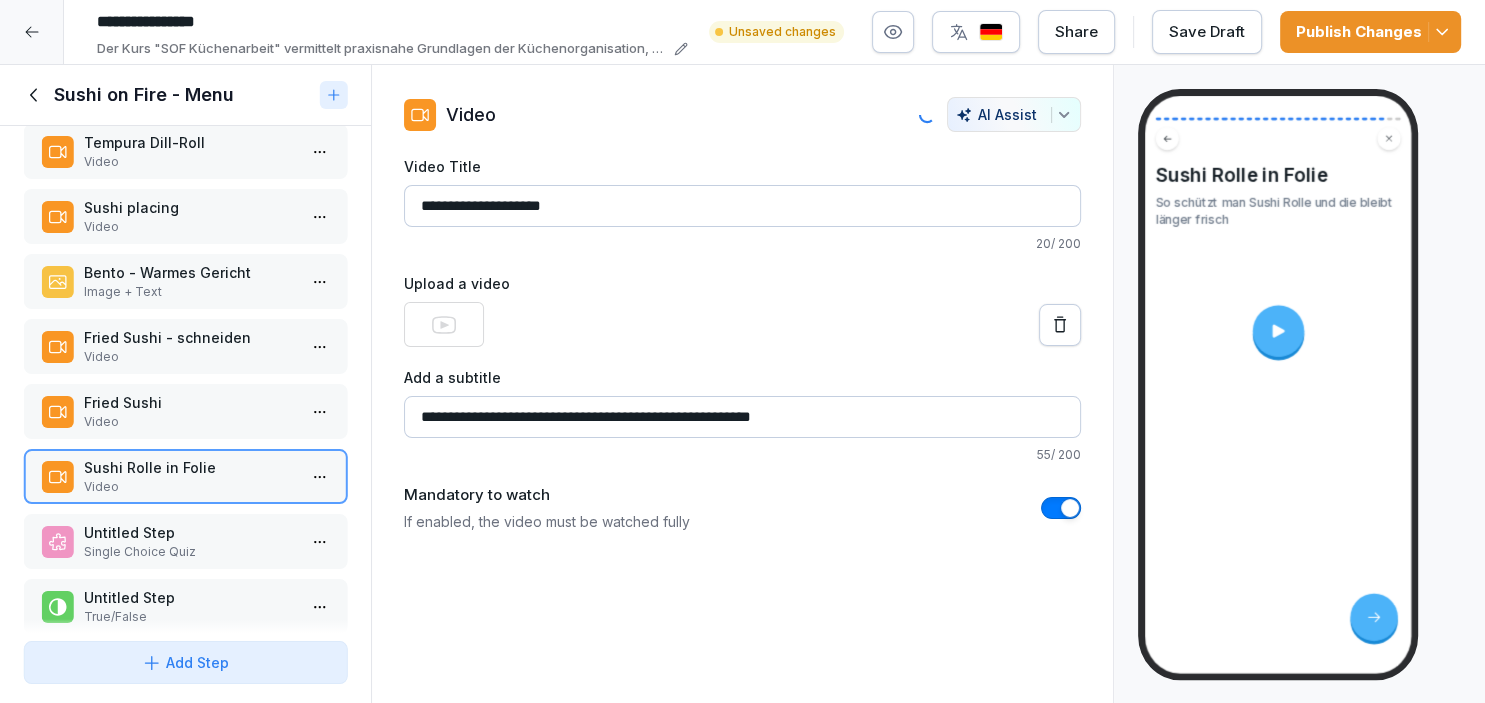 scroll, scrollTop: 1456, scrollLeft: 0, axis: vertical 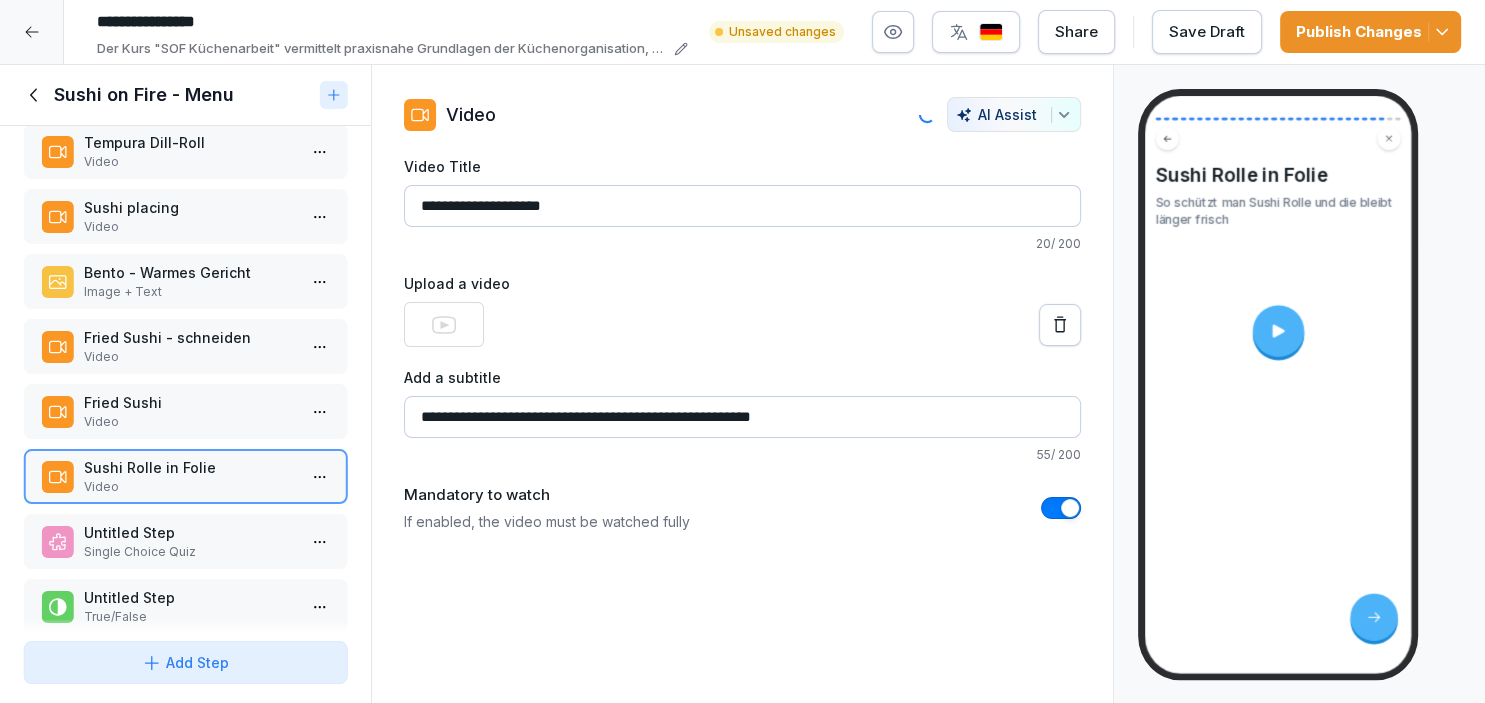 type on "**********" 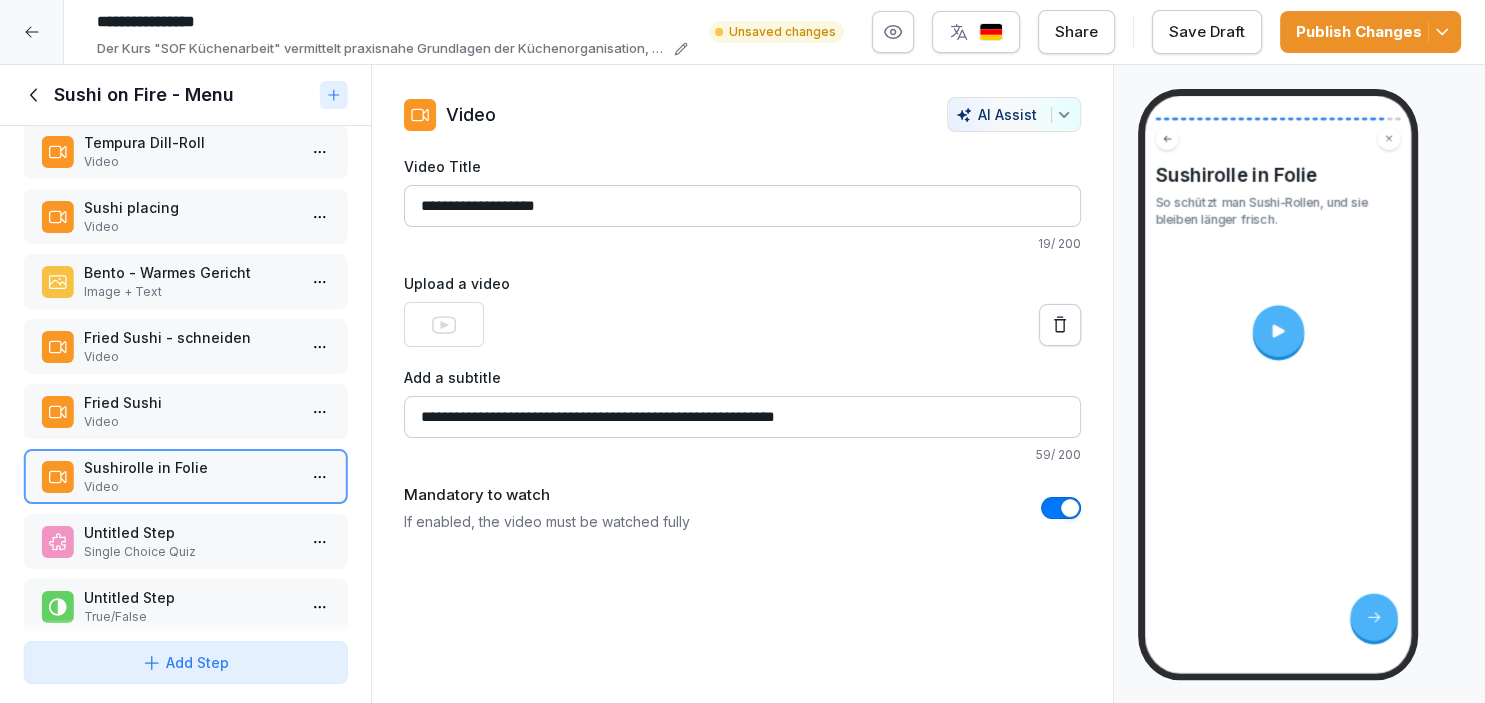 drag, startPoint x: 1484, startPoint y: 149, endPoint x: 1315, endPoint y: 94, distance: 177.7245 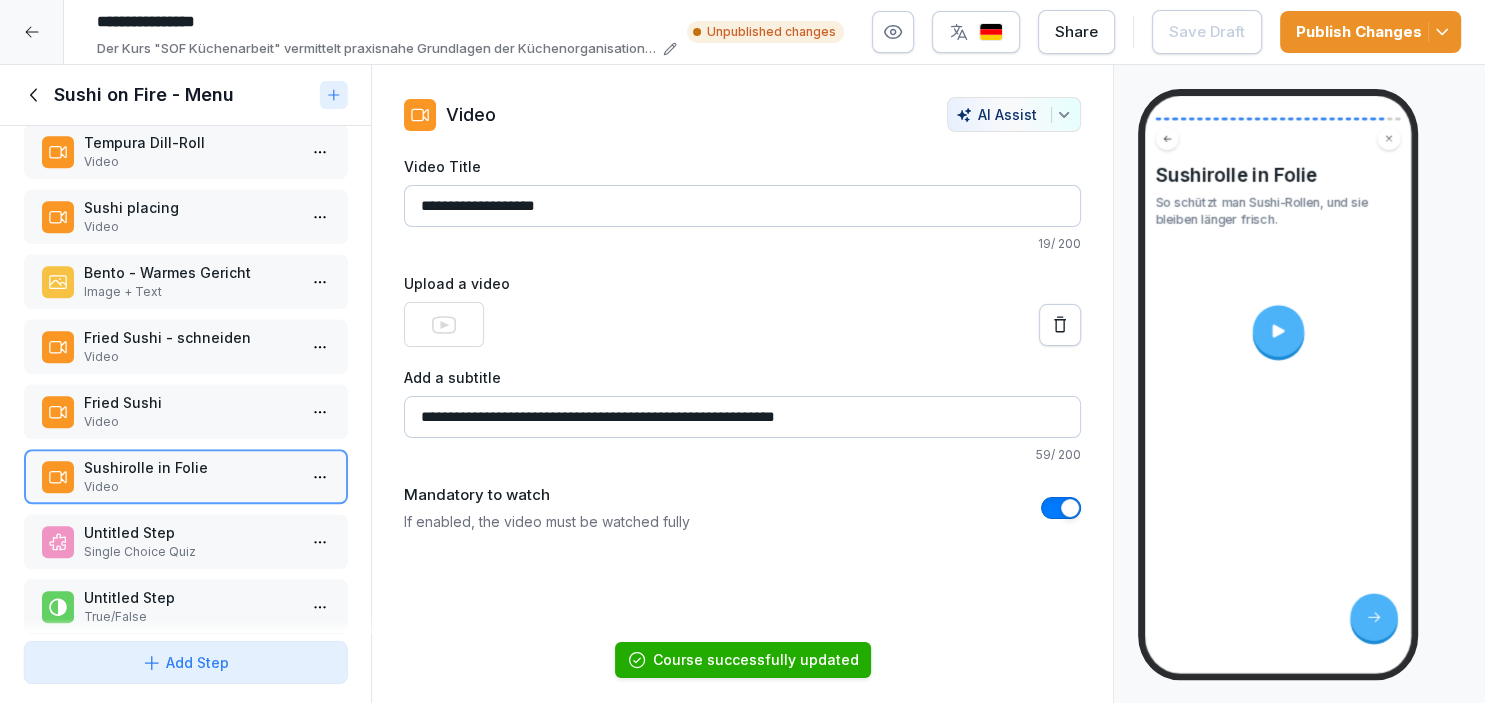 click on "Untitled Step Single Choice Quiz" at bounding box center (185, 541) 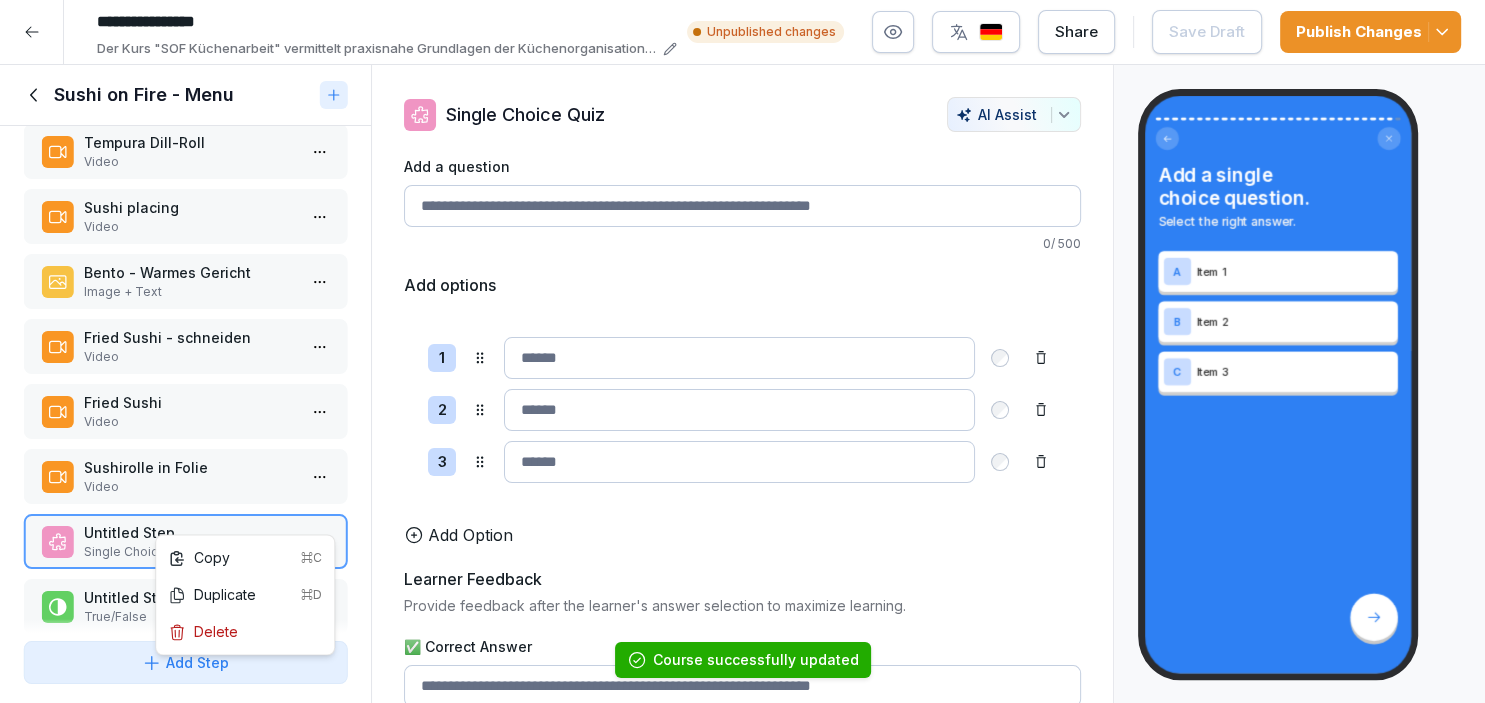 scroll, scrollTop: 1456, scrollLeft: 0, axis: vertical 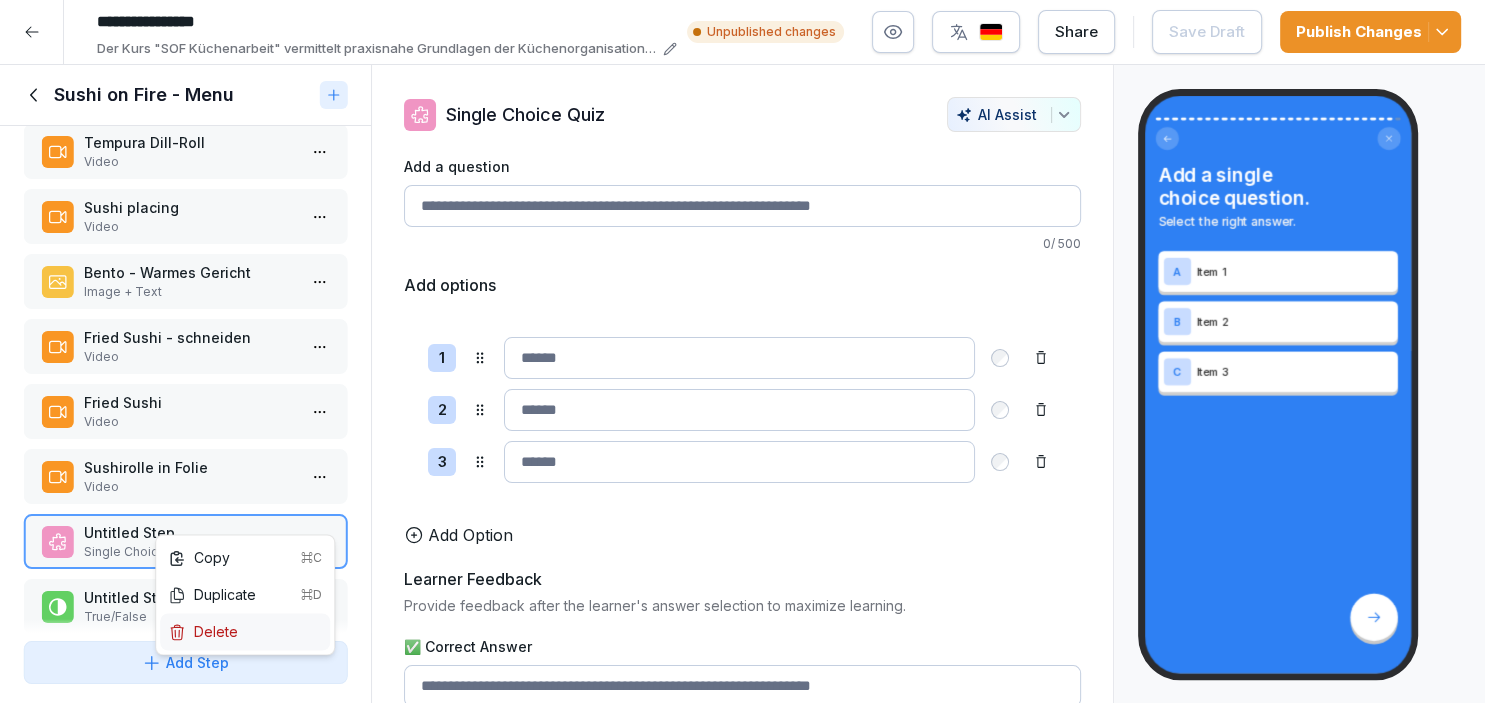 click on "Delete" at bounding box center [245, 631] 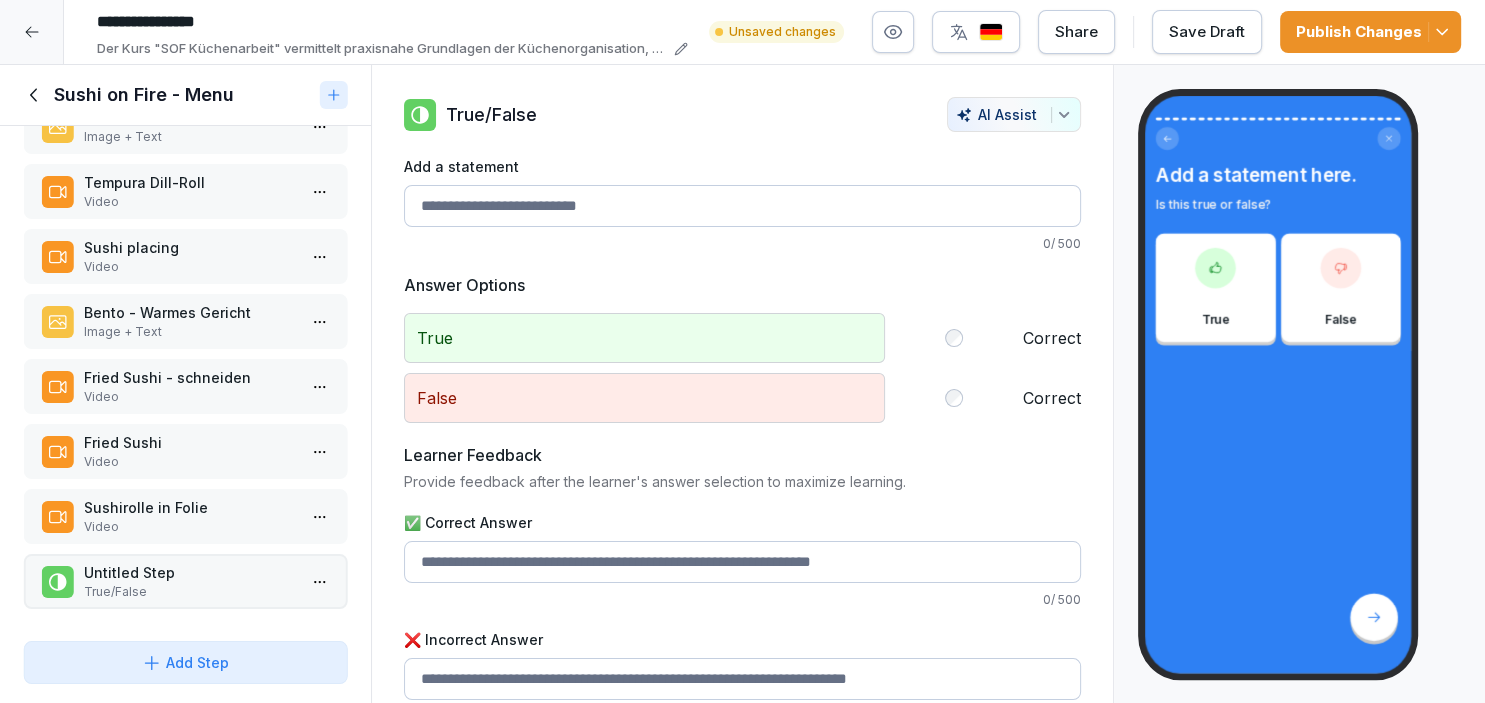 scroll, scrollTop: 1392, scrollLeft: 0, axis: vertical 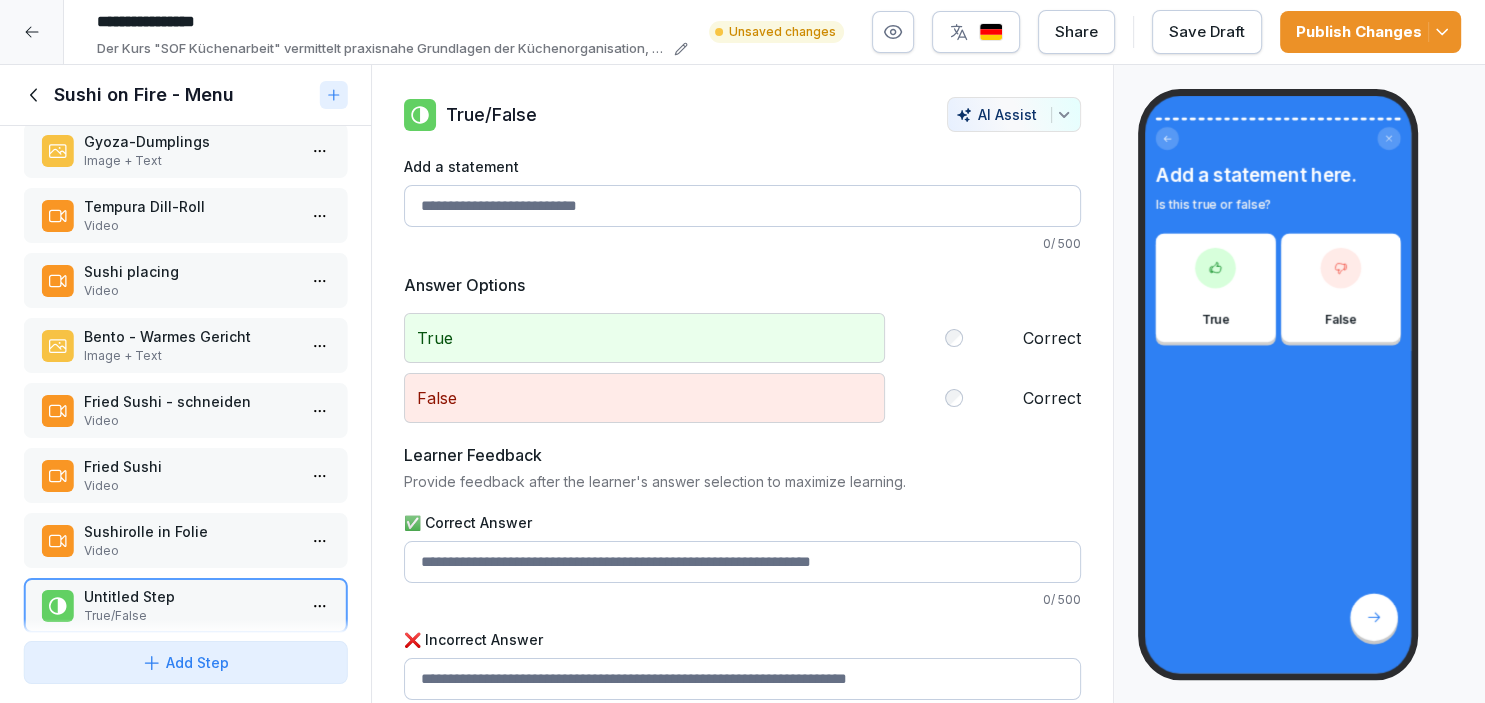 click on "True/False" at bounding box center [189, 616] 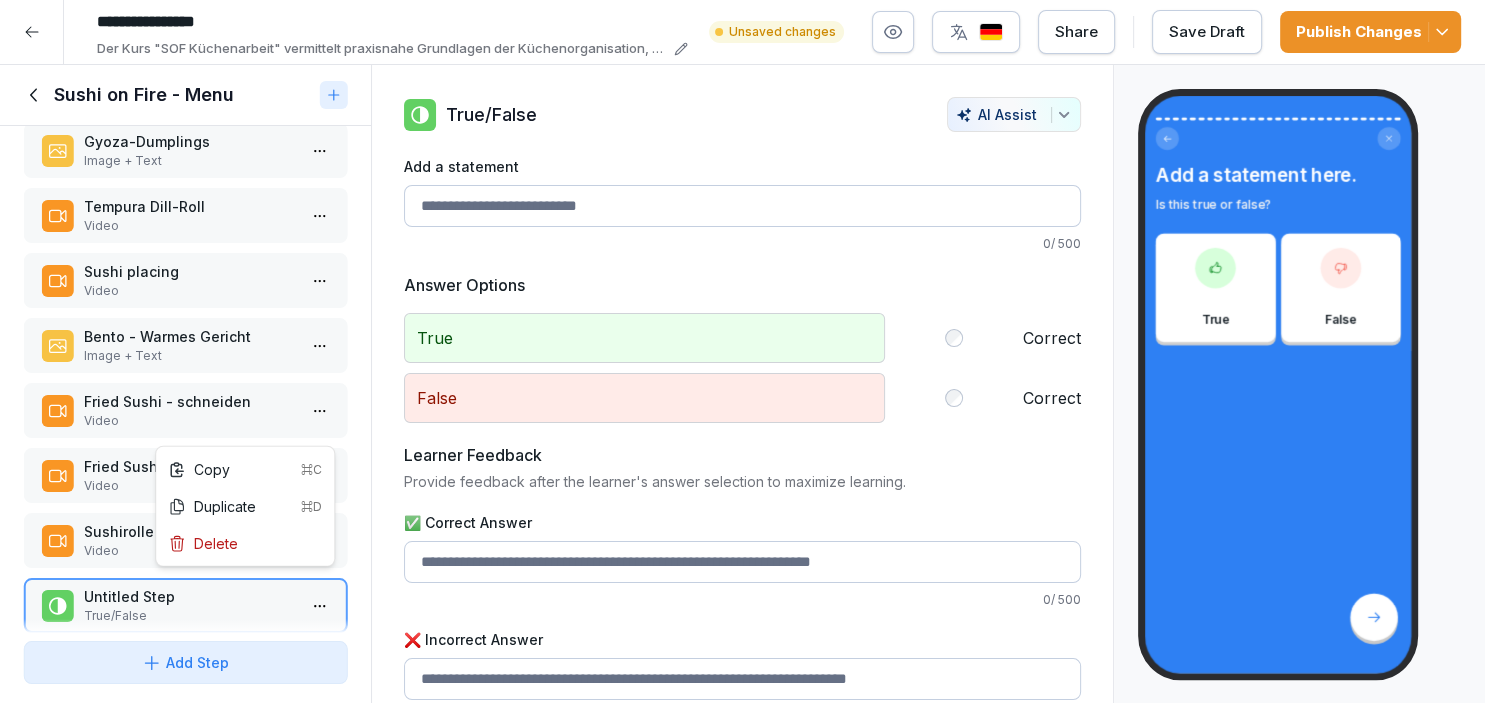 scroll, scrollTop: 1392, scrollLeft: 0, axis: vertical 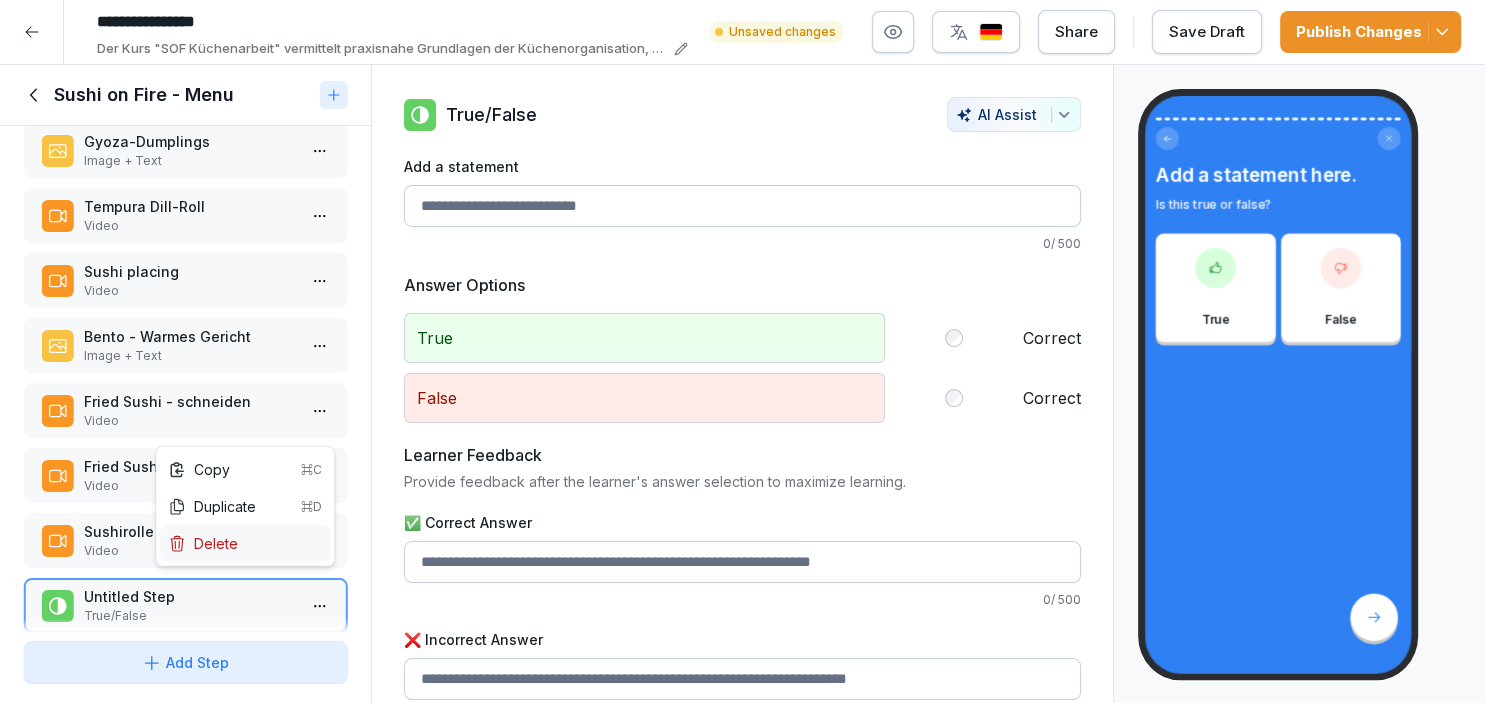 click on "Delete" at bounding box center [245, 543] 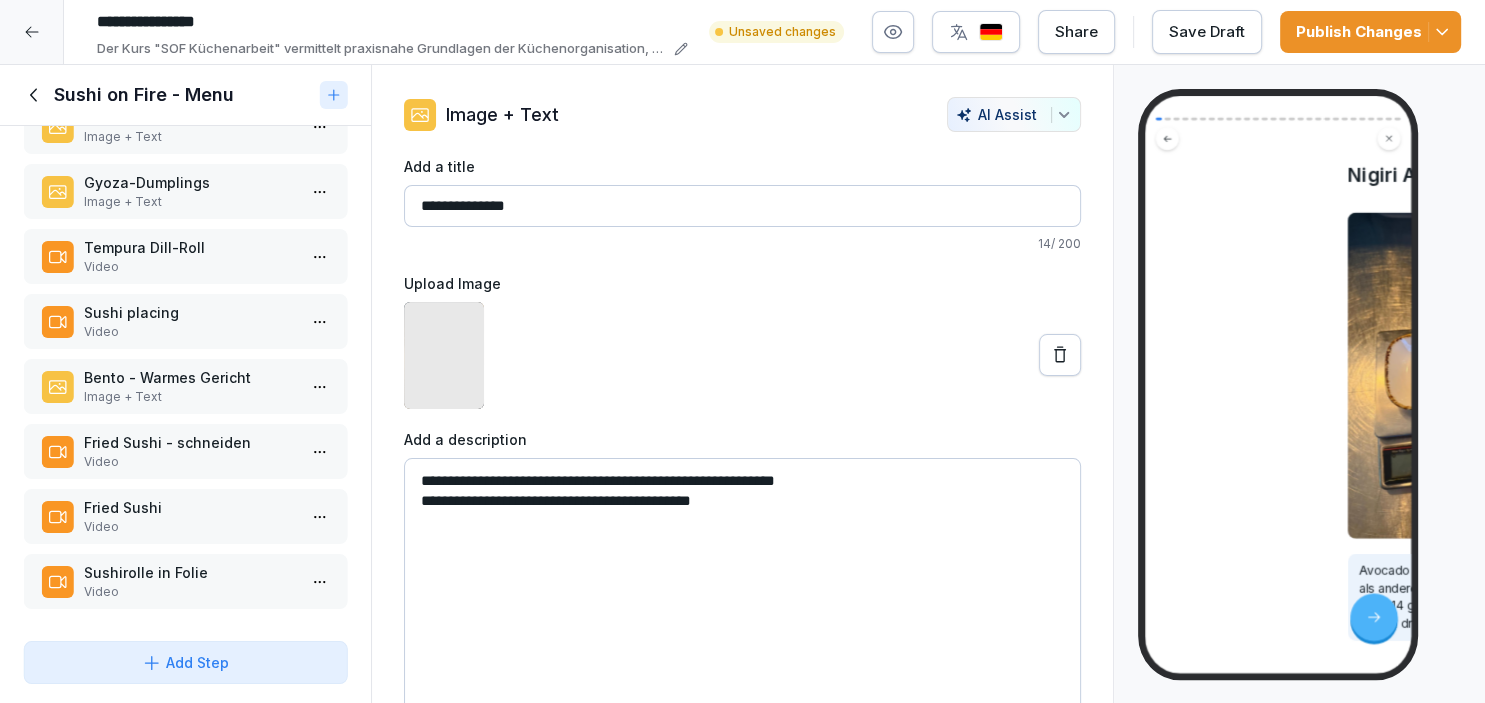 scroll, scrollTop: 1328, scrollLeft: 0, axis: vertical 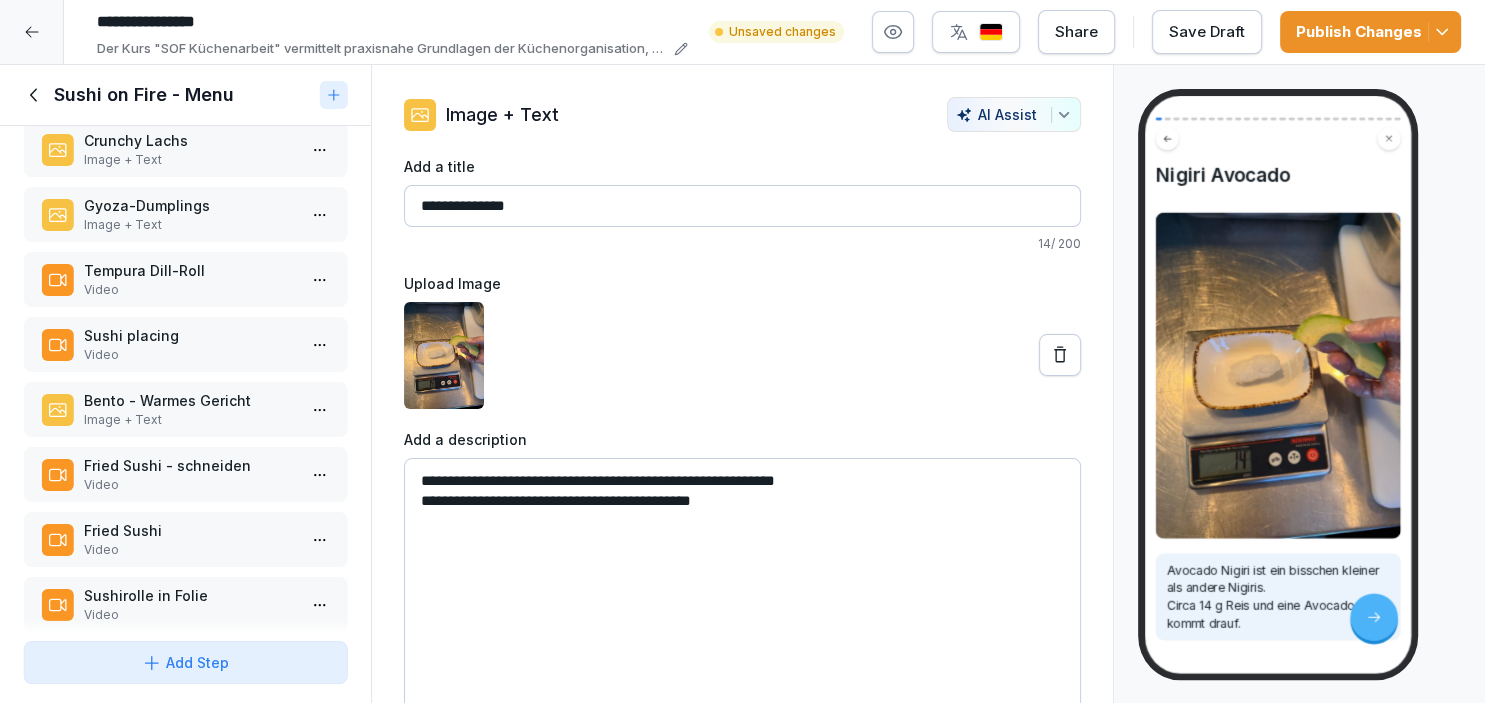 click on "Save Draft" at bounding box center [1207, 32] 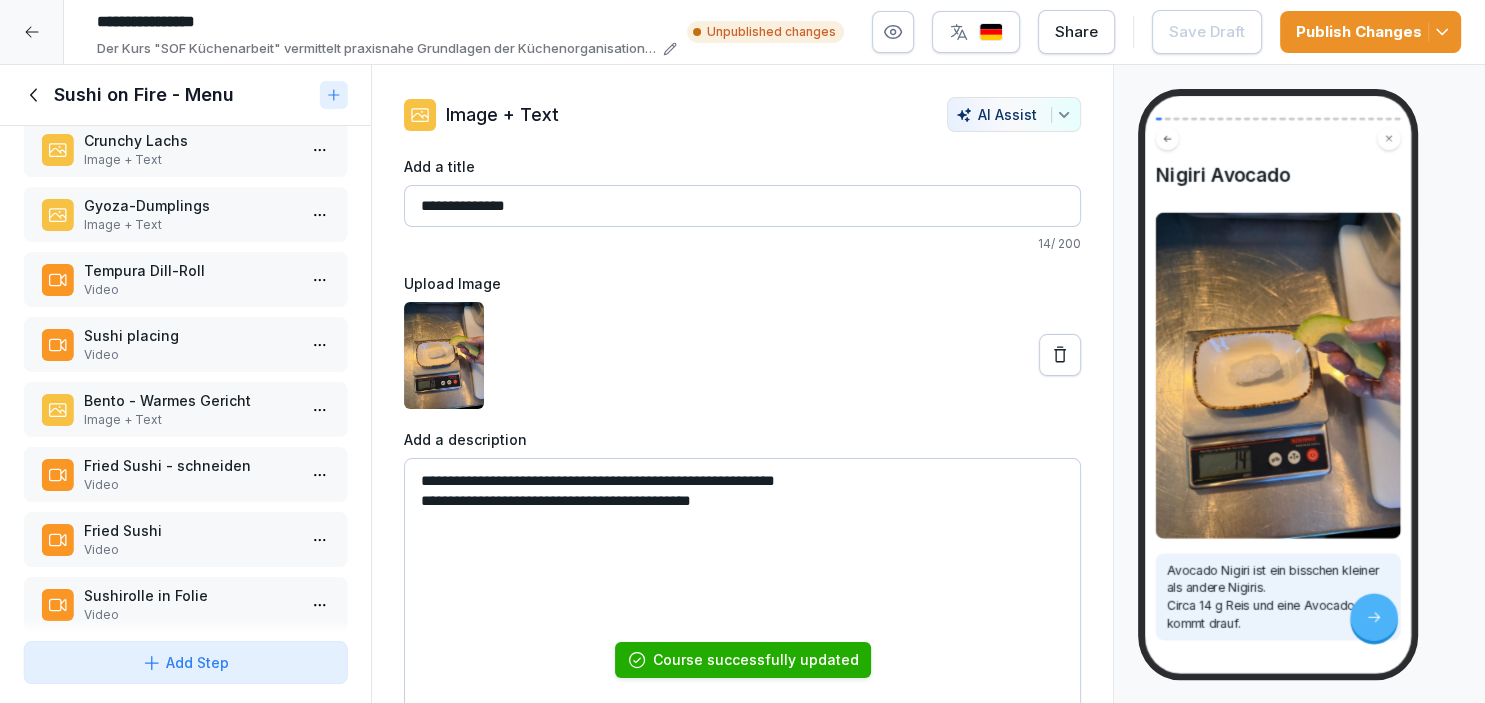 click 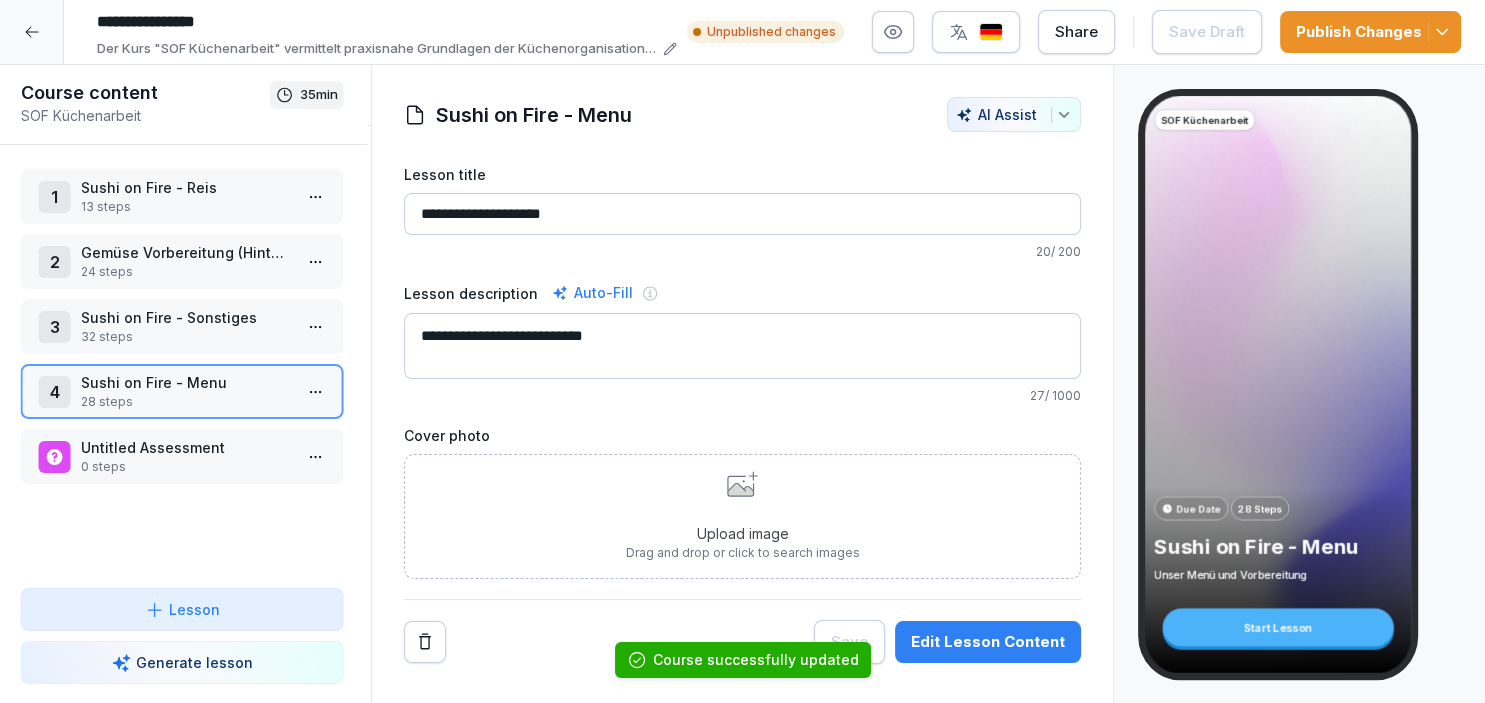scroll, scrollTop: 1328, scrollLeft: 0, axis: vertical 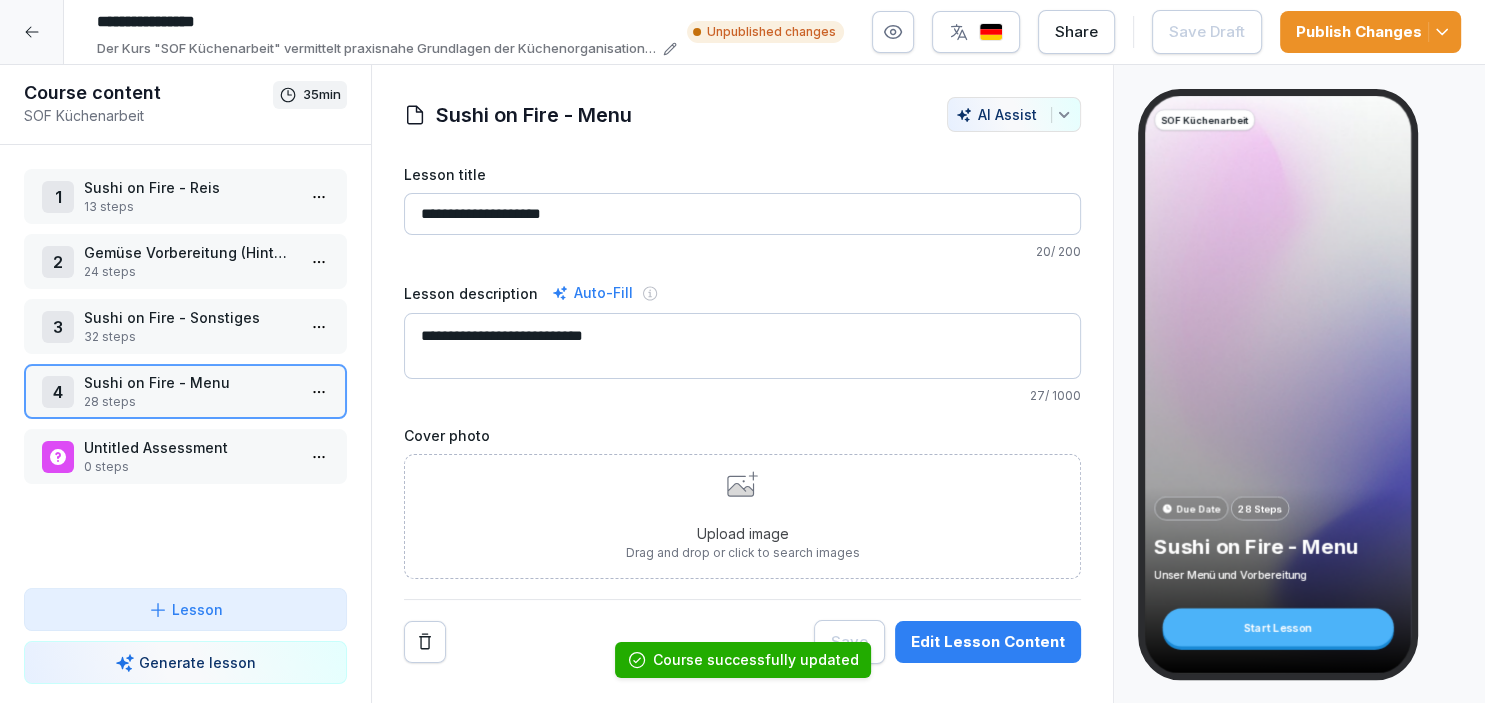 click on "Untitled Assessment 0 steps" at bounding box center [185, 456] 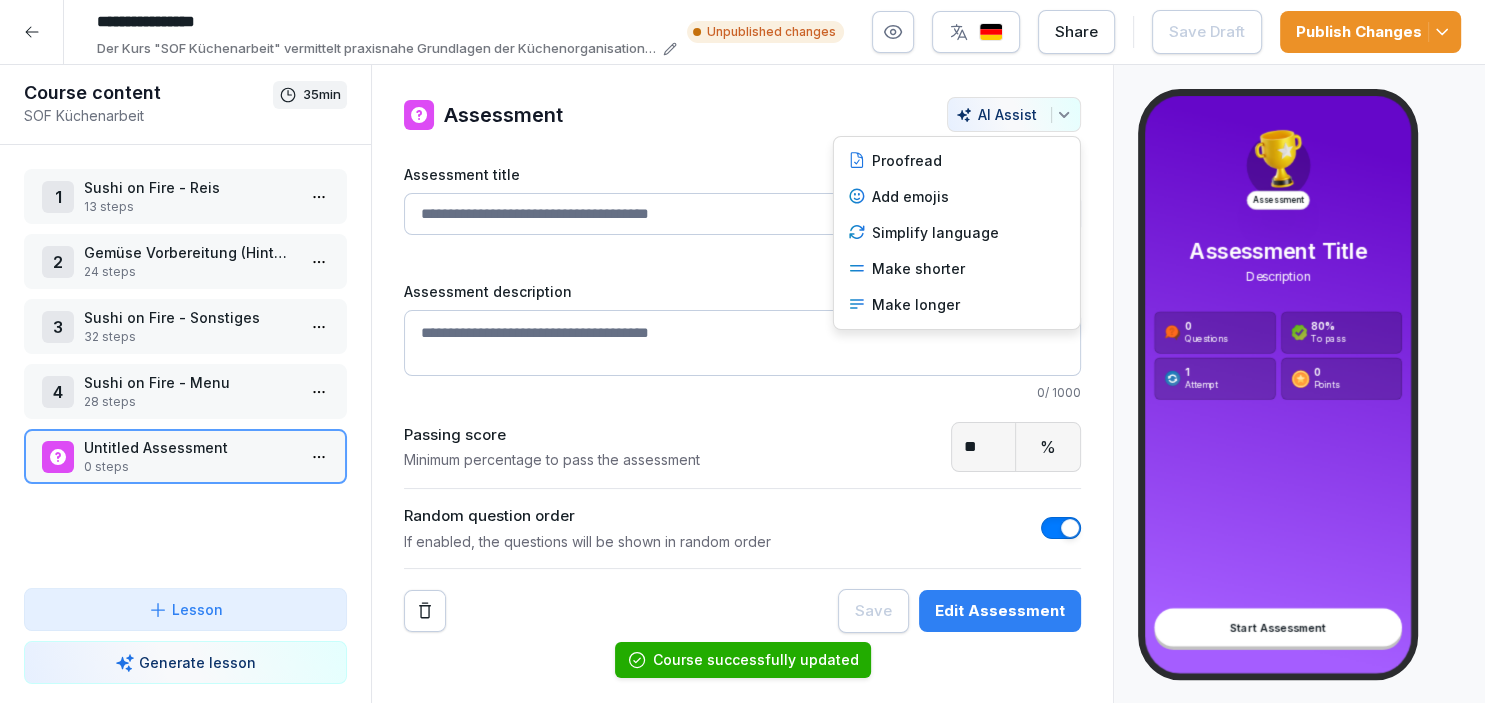 click on "AI Assist" at bounding box center [1014, 114] 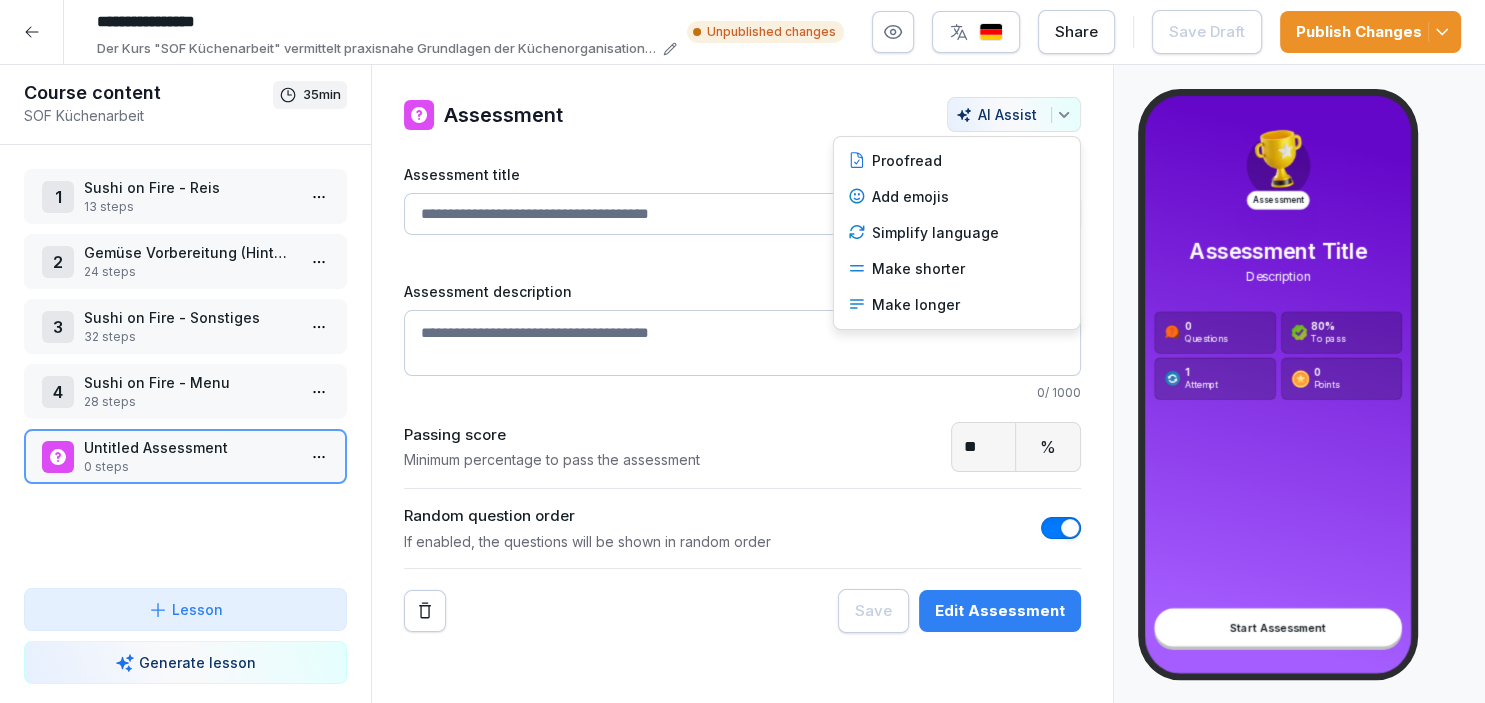 click on "**********" at bounding box center [742, 351] 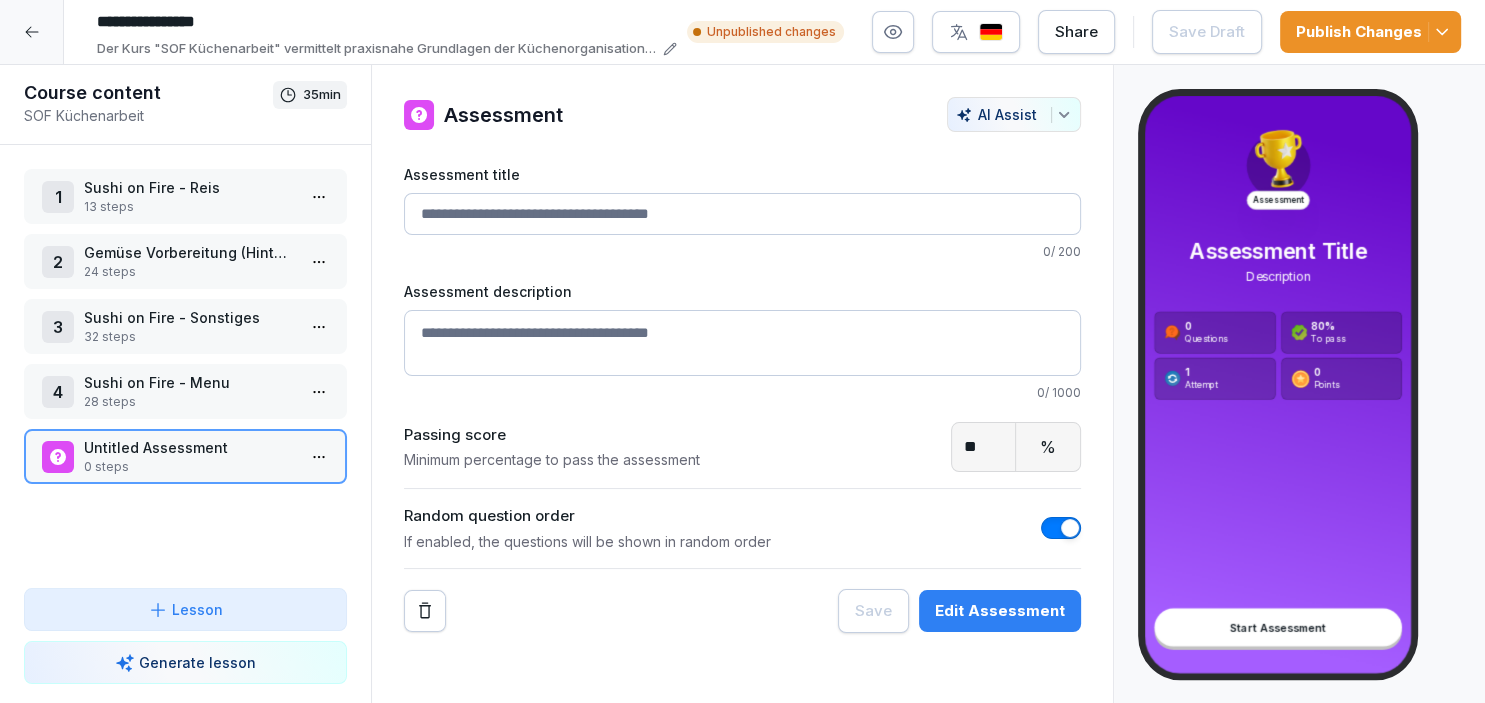 click on "Assessment title" at bounding box center [742, 214] 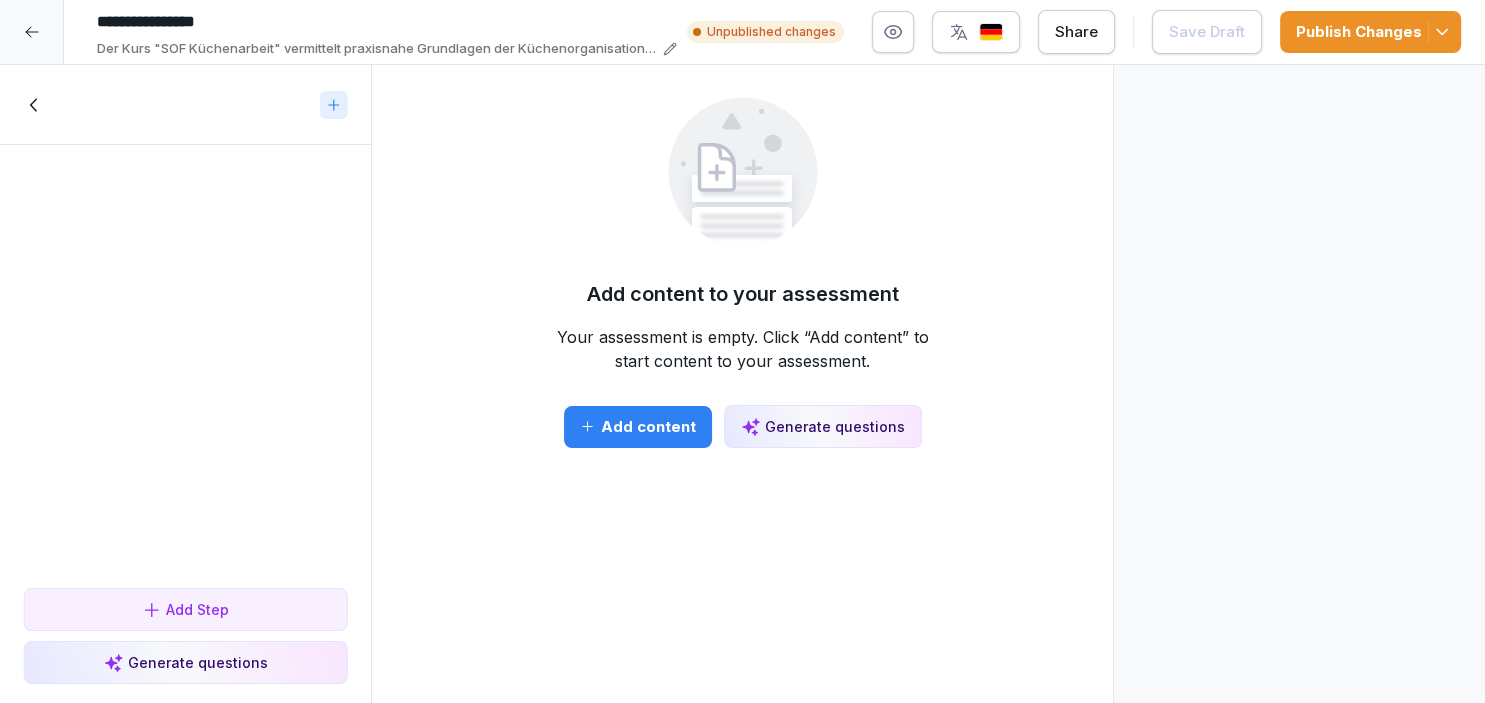 click on "Generate questions" at bounding box center [823, 426] 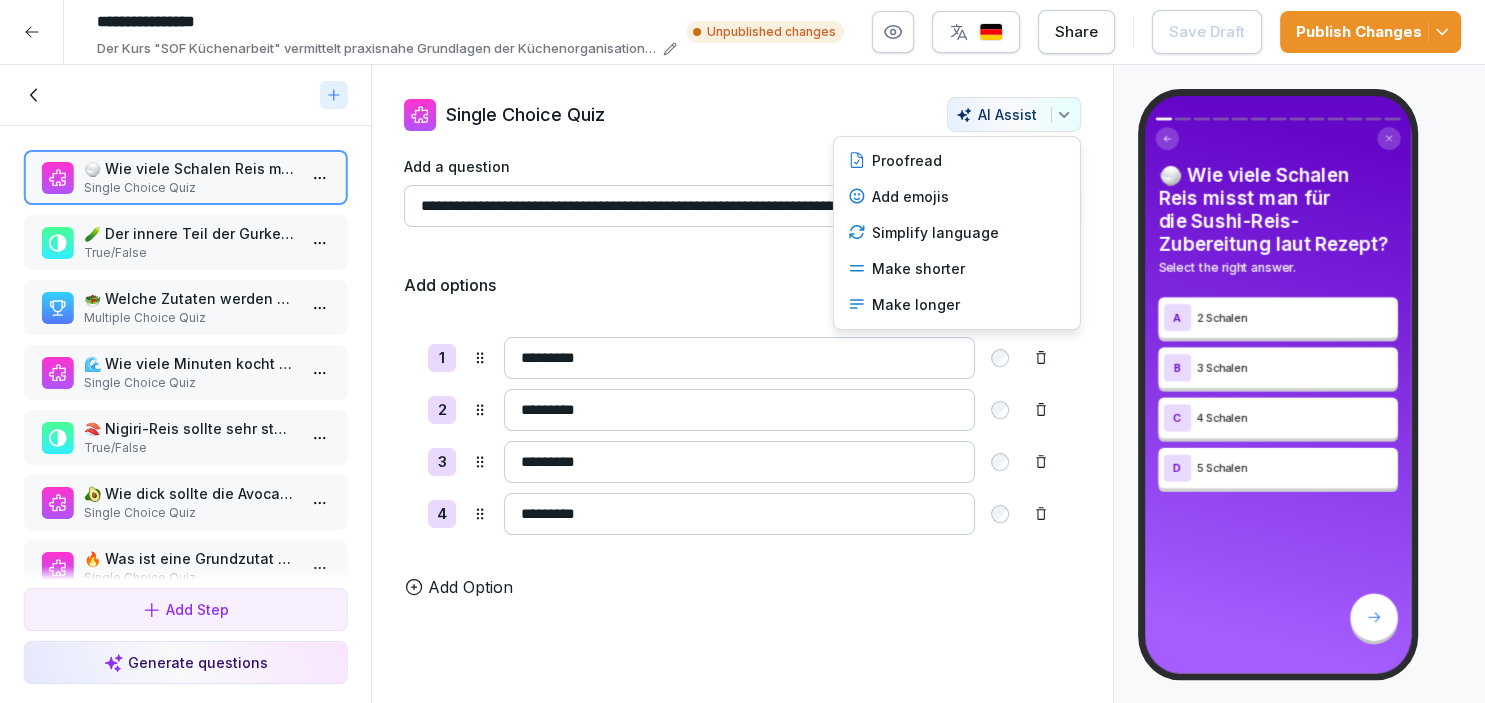 click on "AI Assist" at bounding box center [1014, 114] 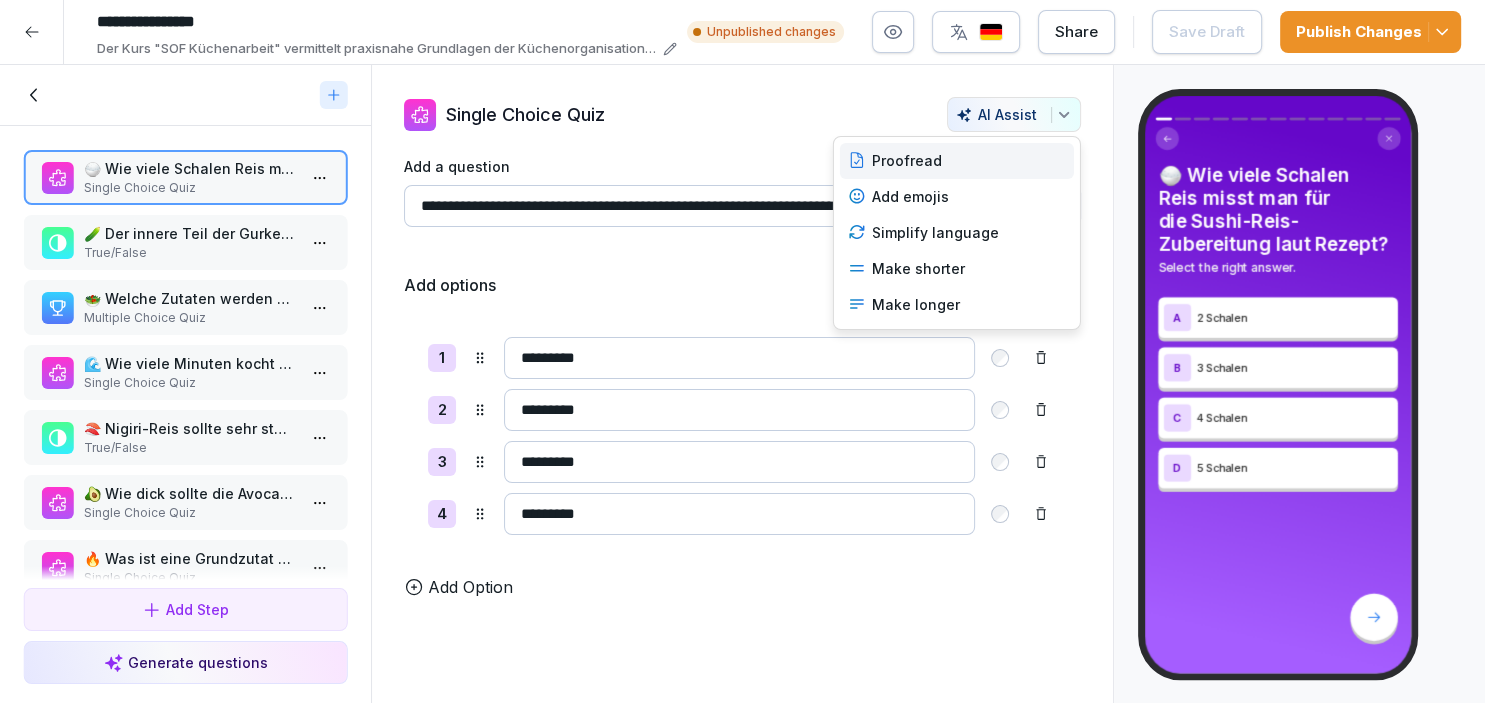 click on "Proofread" at bounding box center (957, 161) 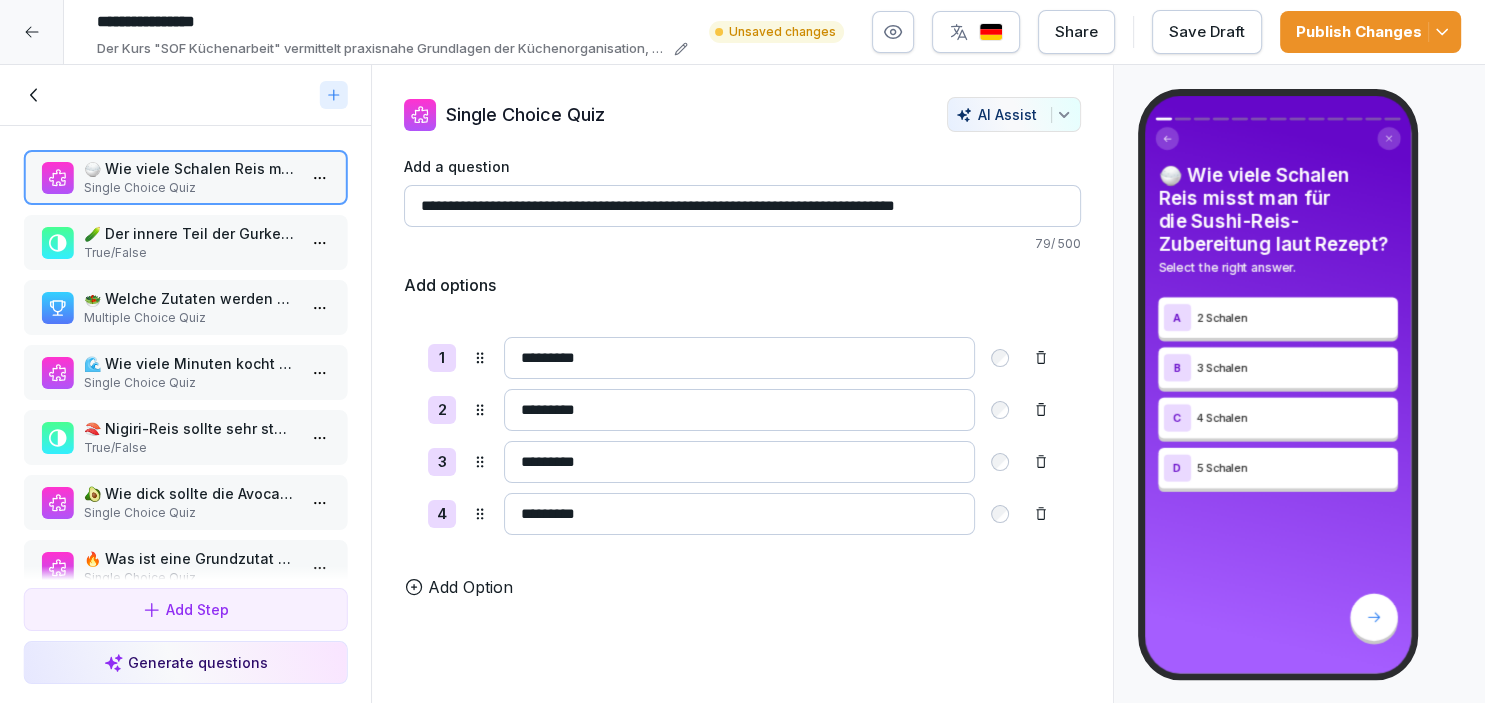 click on "**********" at bounding box center (742, 206) 